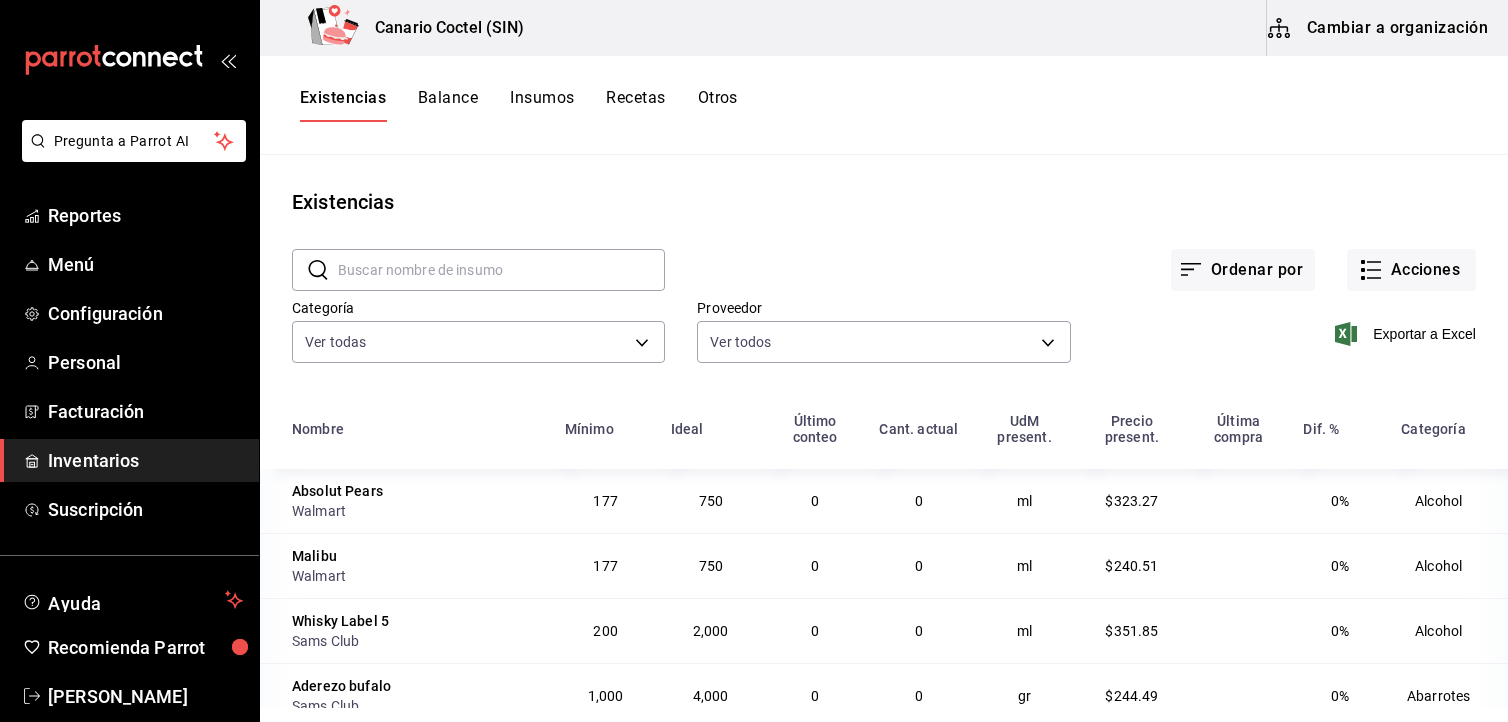 scroll, scrollTop: 0, scrollLeft: 0, axis: both 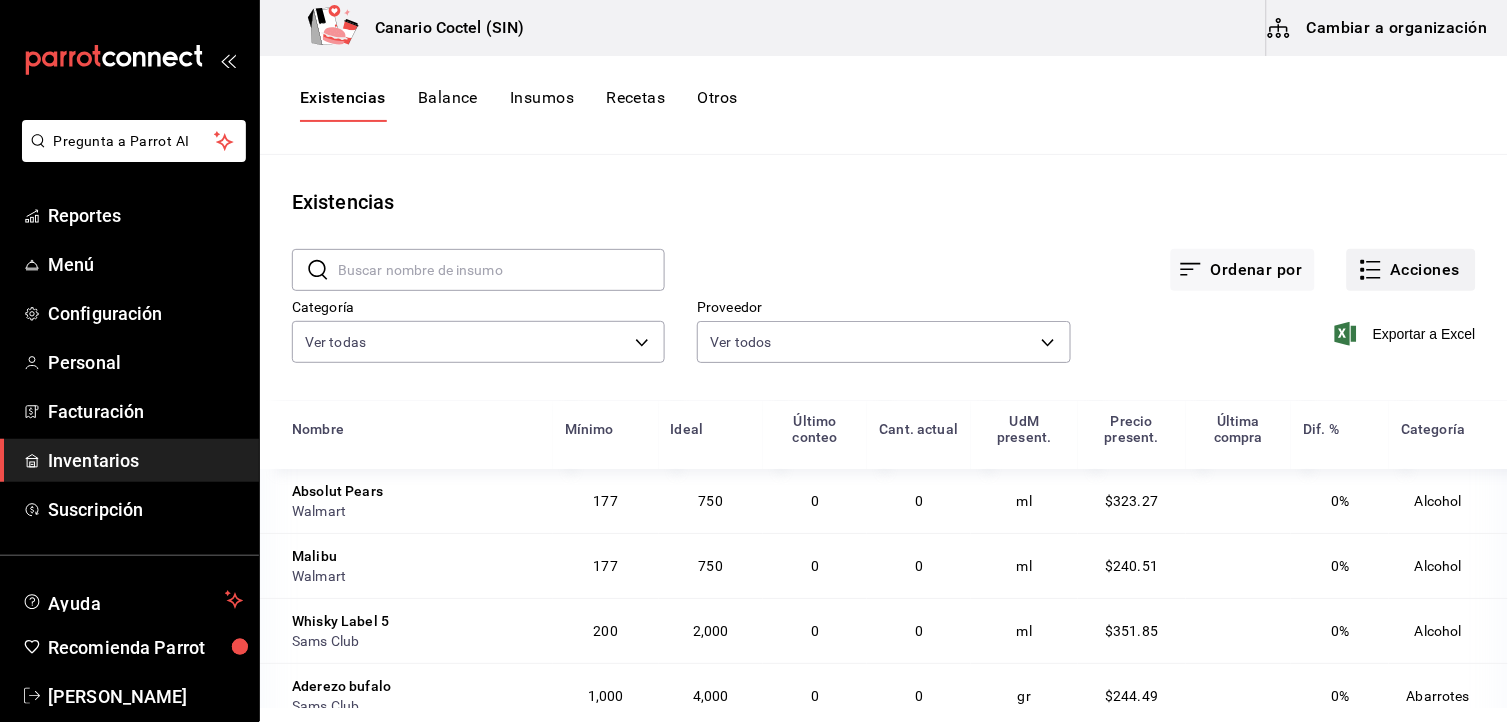click 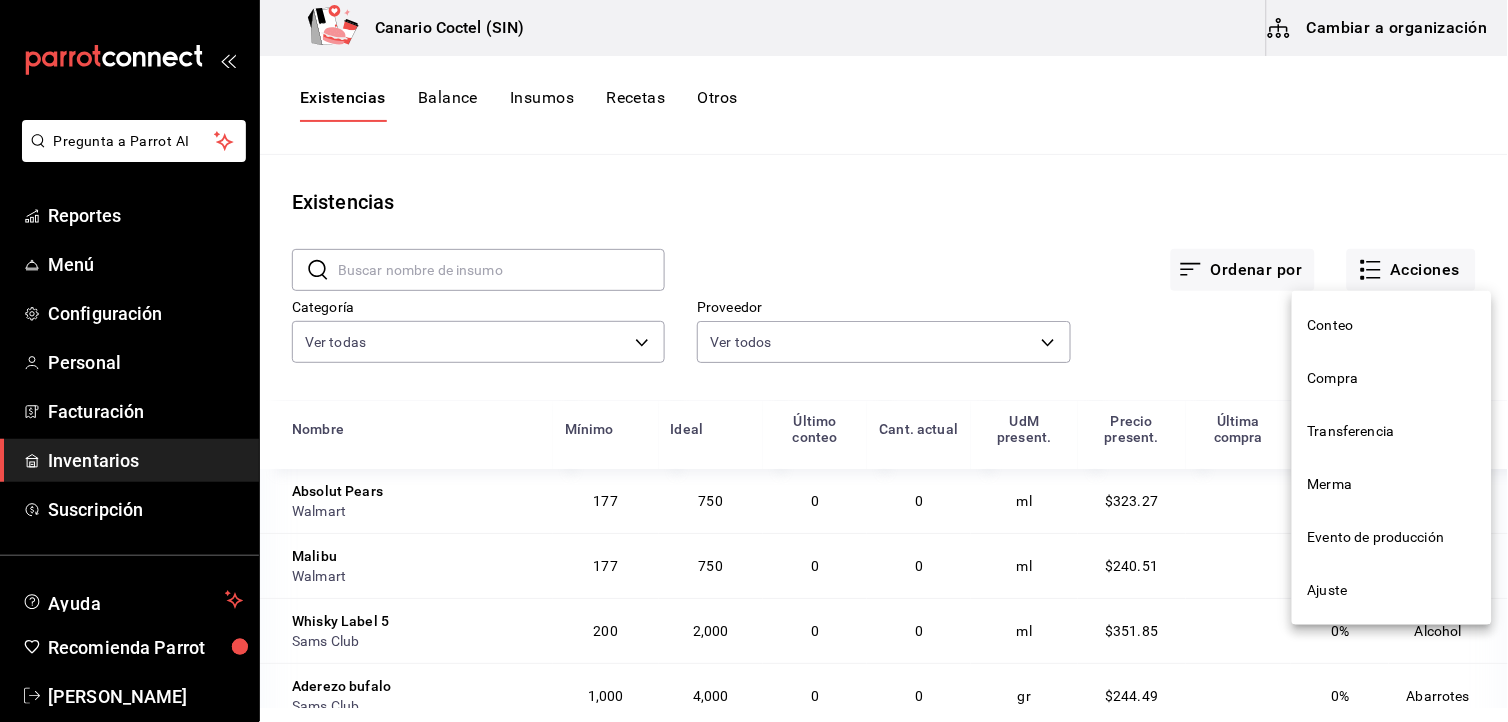 click on "Compra" at bounding box center [1392, 378] 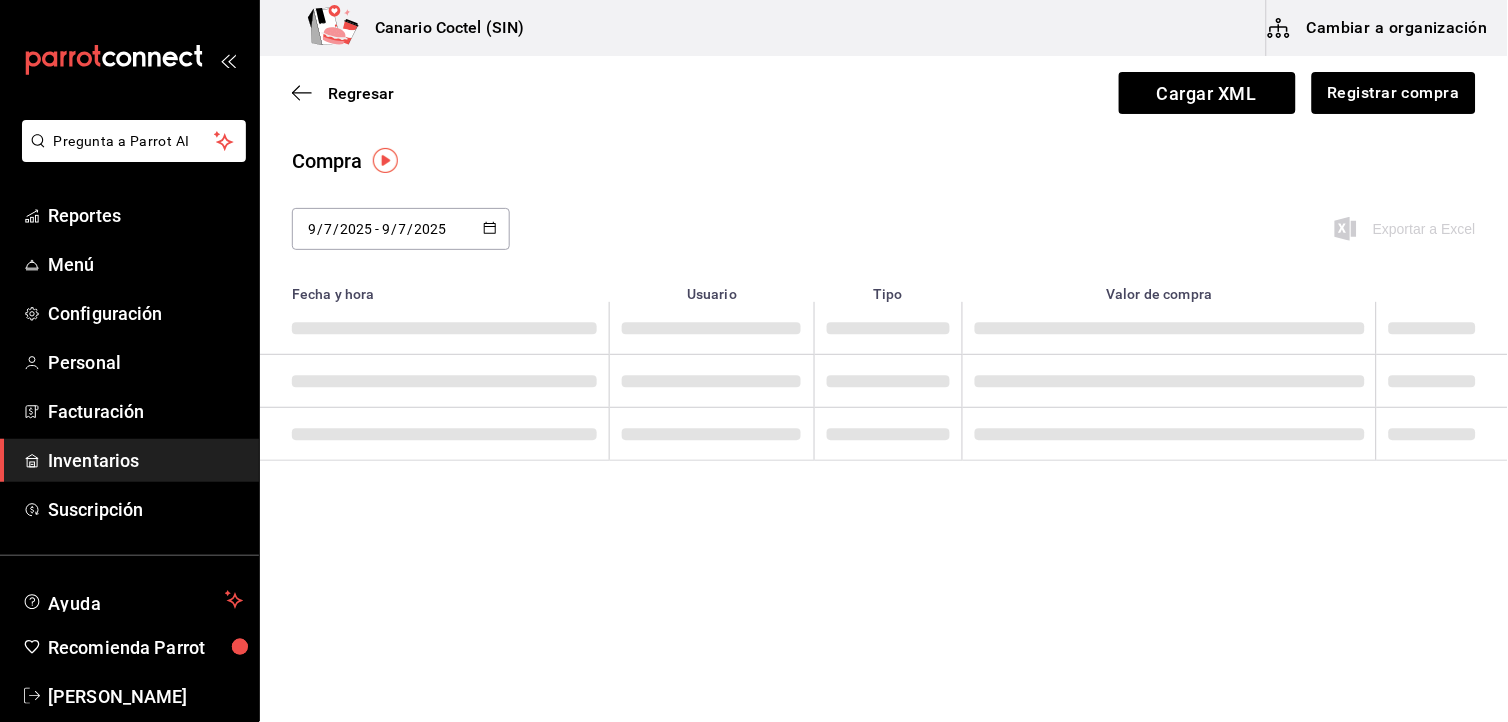 click at bounding box center (1169, 381) 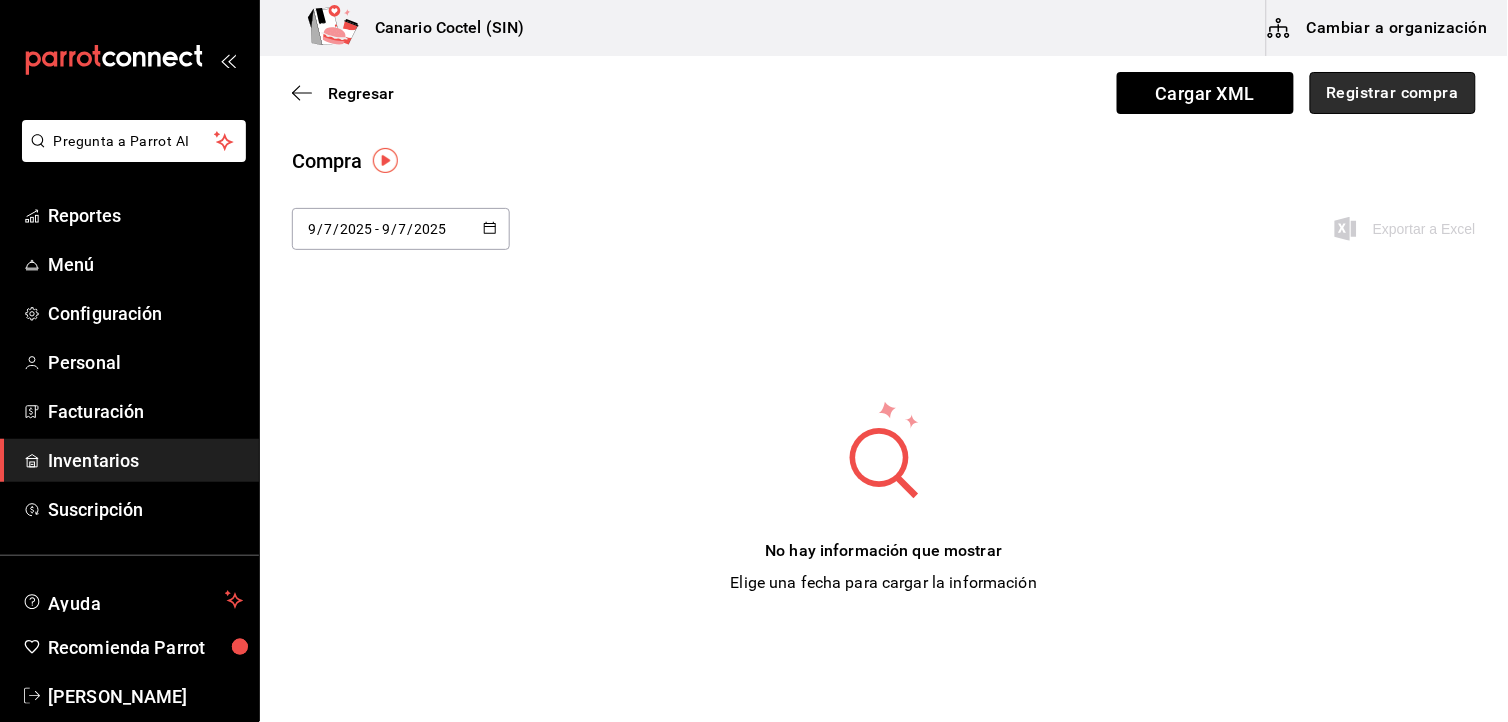 click on "Registrar compra" at bounding box center [1393, 93] 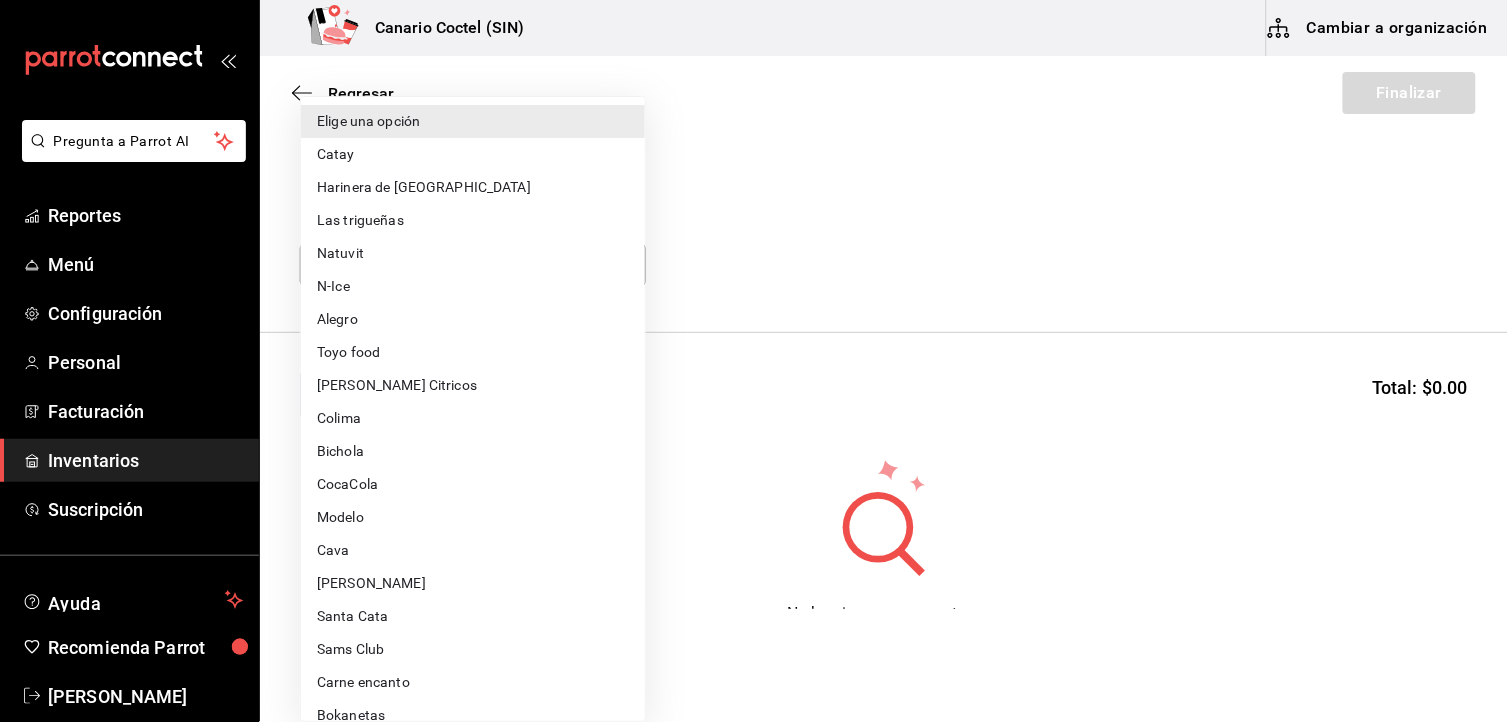 click on "Pregunta a Parrot AI Reportes   Menú   Configuración   Personal   Facturación   Inventarios   Suscripción   Ayuda Recomienda Parrot   Fernando Valdez   Sugerir nueva función   Canario Coctel (SIN) Cambiar a organización Regresar Finalizar Compra Proveedor Elige una opción default Buscar Total: $0.00 No hay insumos a mostrar. Busca un insumo para agregarlo a la lista GANA 1 MES GRATIS EN TU SUSCRIPCIÓN AQUÍ ¿Recuerdas cómo empezó tu restaurante?
Hoy puedes ayudar a un colega a tener el mismo cambio que tú viviste.
Recomienda Parrot directamente desde tu Portal Administrador.
Es fácil y rápido.
🎁 Por cada restaurante que se una, ganas 1 mes gratis. Ver video tutorial Ir a video Pregunta a Parrot AI Reportes   Menú   Configuración   Personal   Facturación   Inventarios   Suscripción   Ayuda Recomienda Parrot   Fernando Valdez   Sugerir nueva función   Editar Eliminar Visitar centro de ayuda (81) 2046 6363 soporte@parrotsoftware.io Visitar centro de ayuda (81) 2046 6363 Elige una opción" at bounding box center (754, 304) 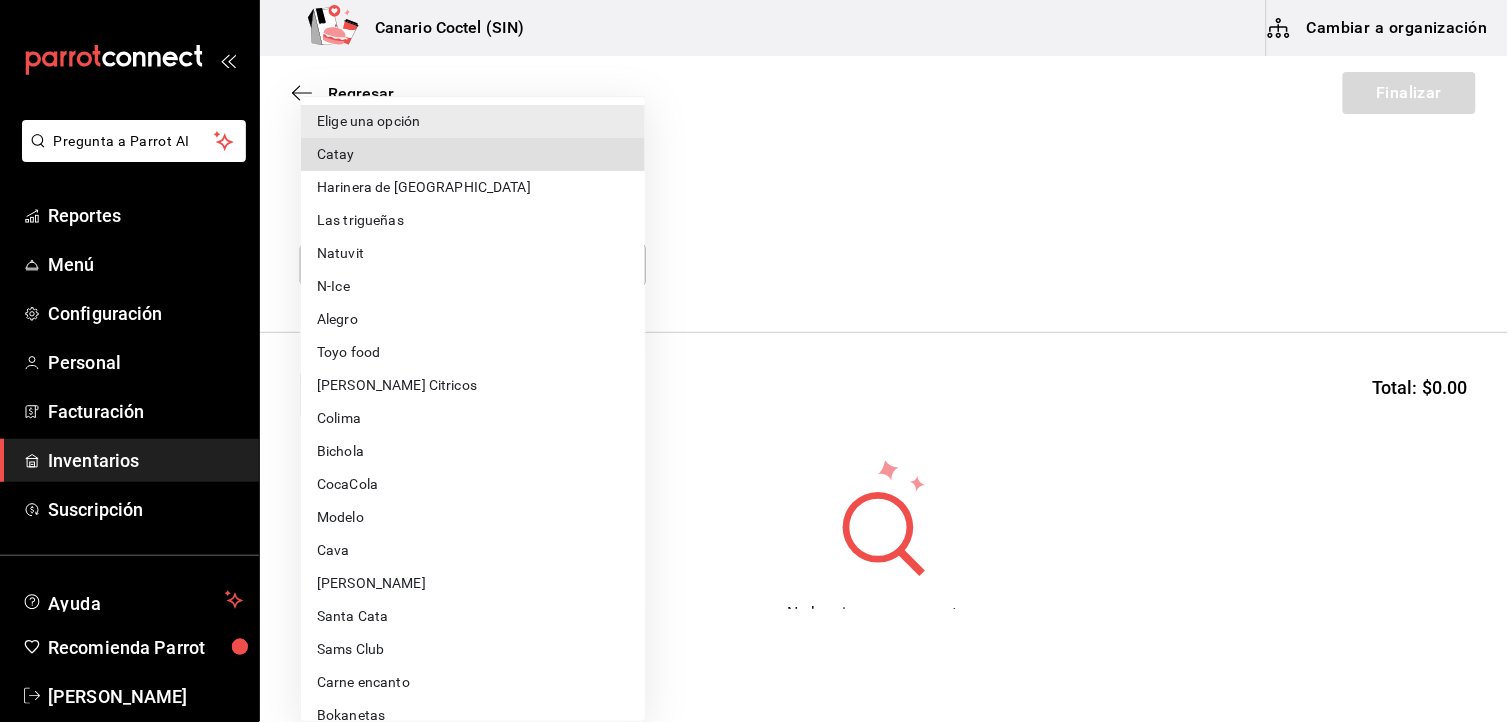 type 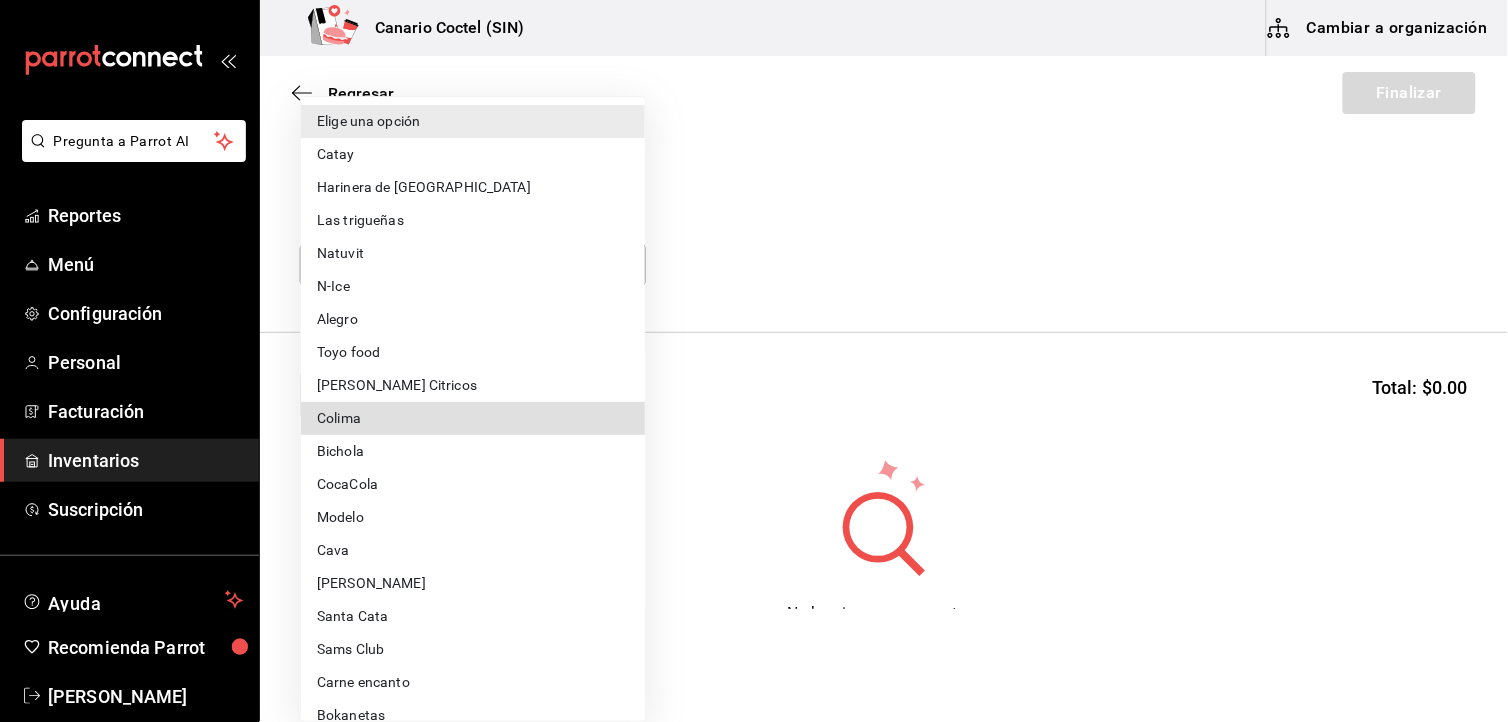 type 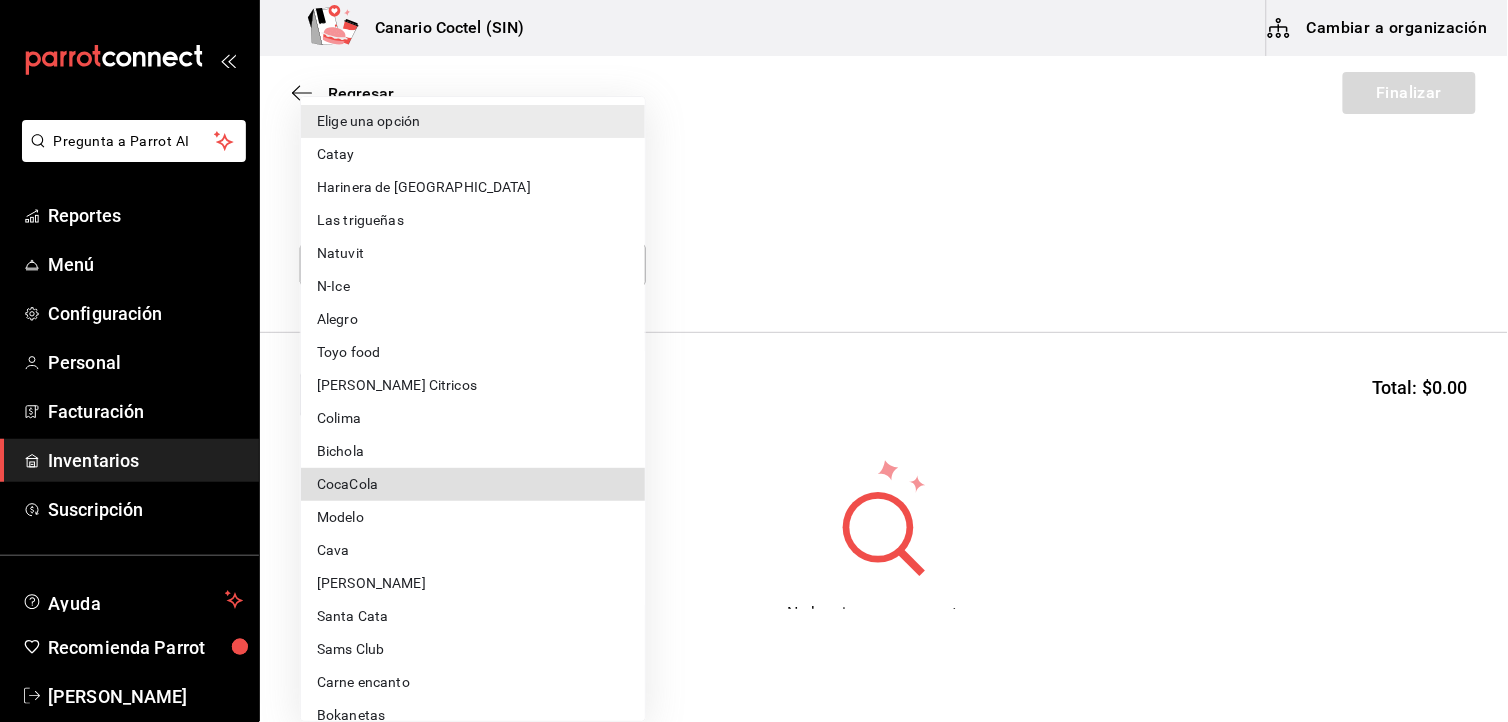 type 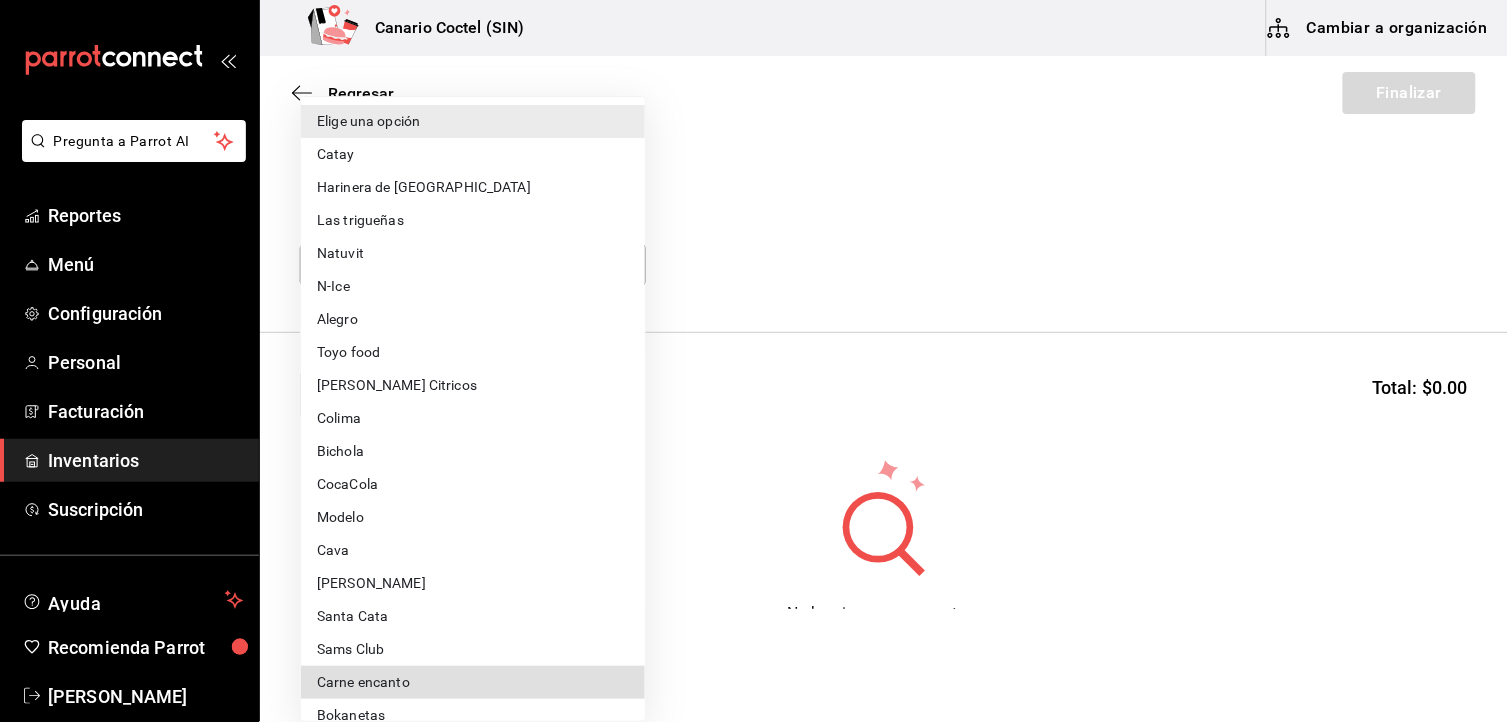 type 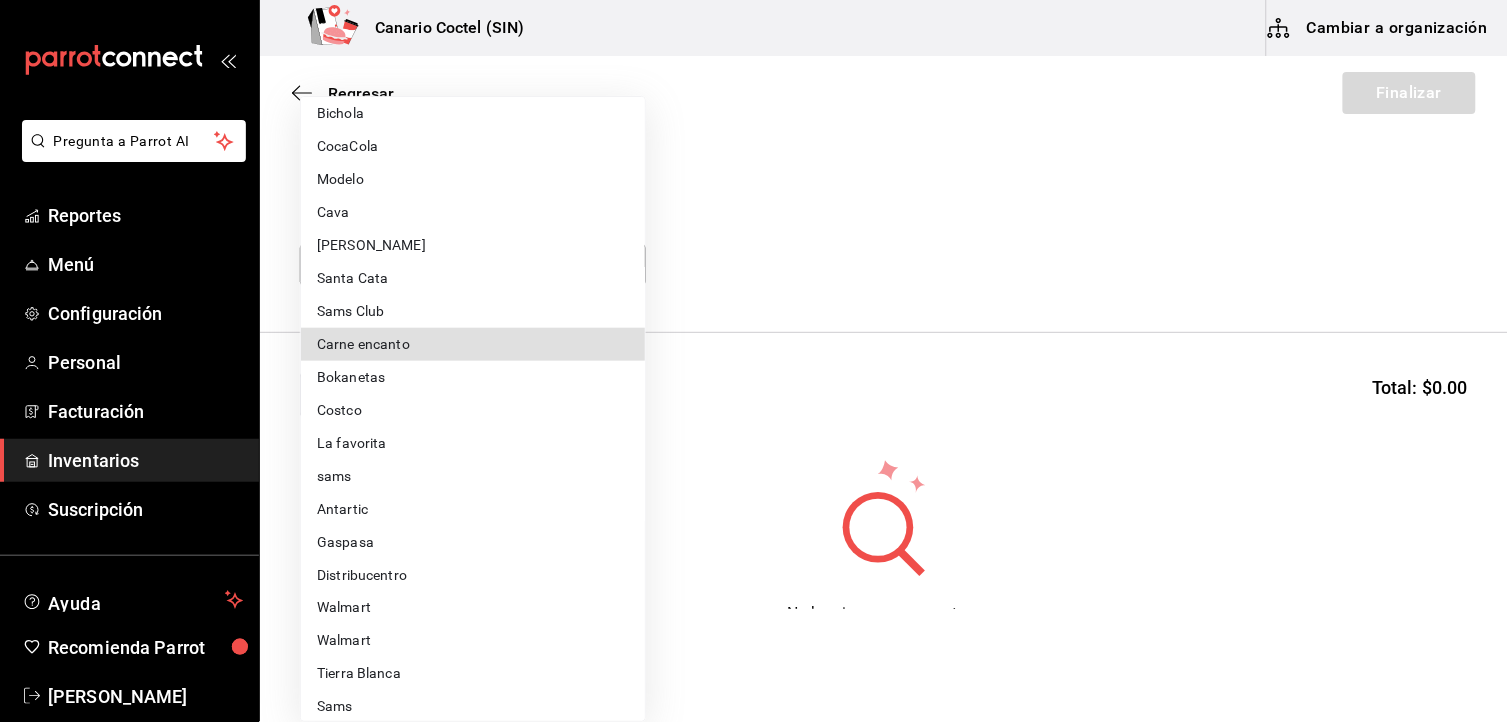 type 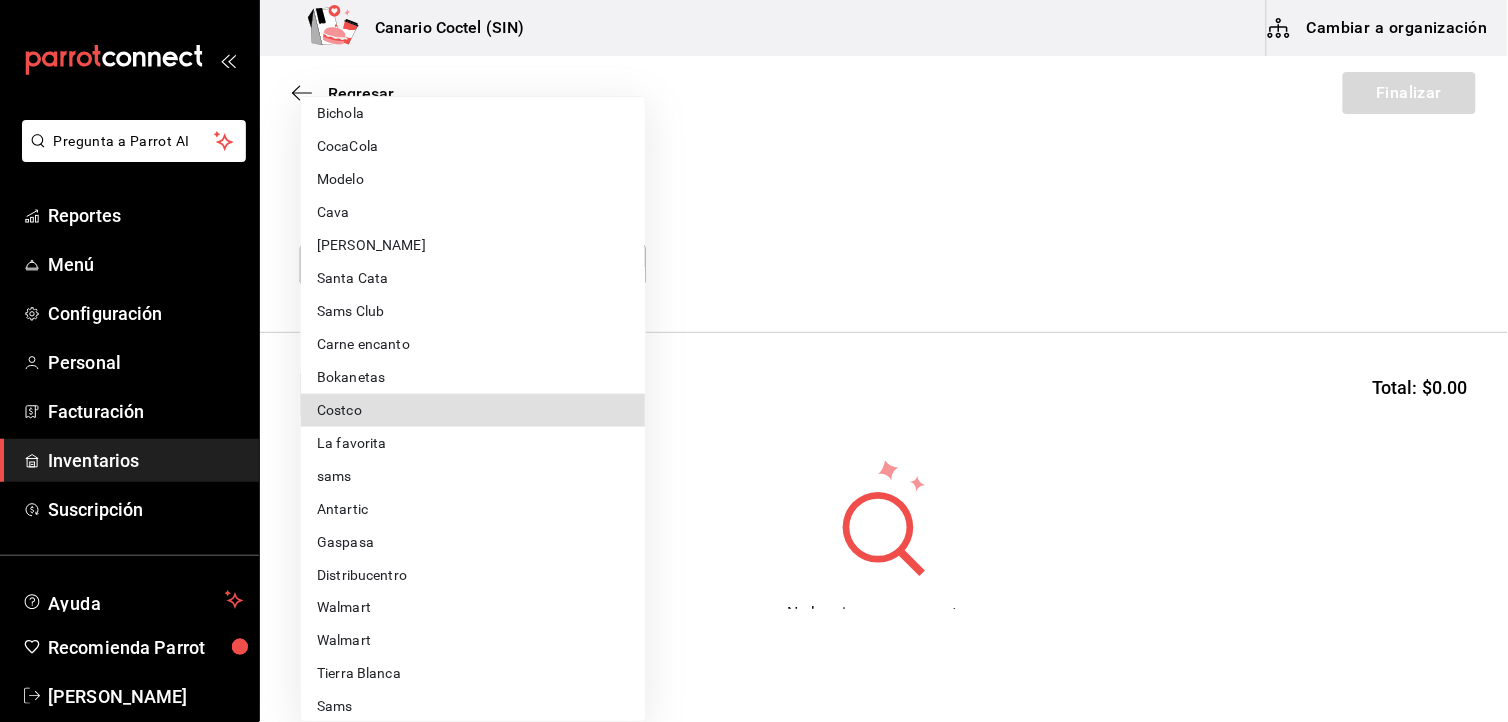 type on "318cf0a0-d354-4919-95f6-0098ed00cd5b" 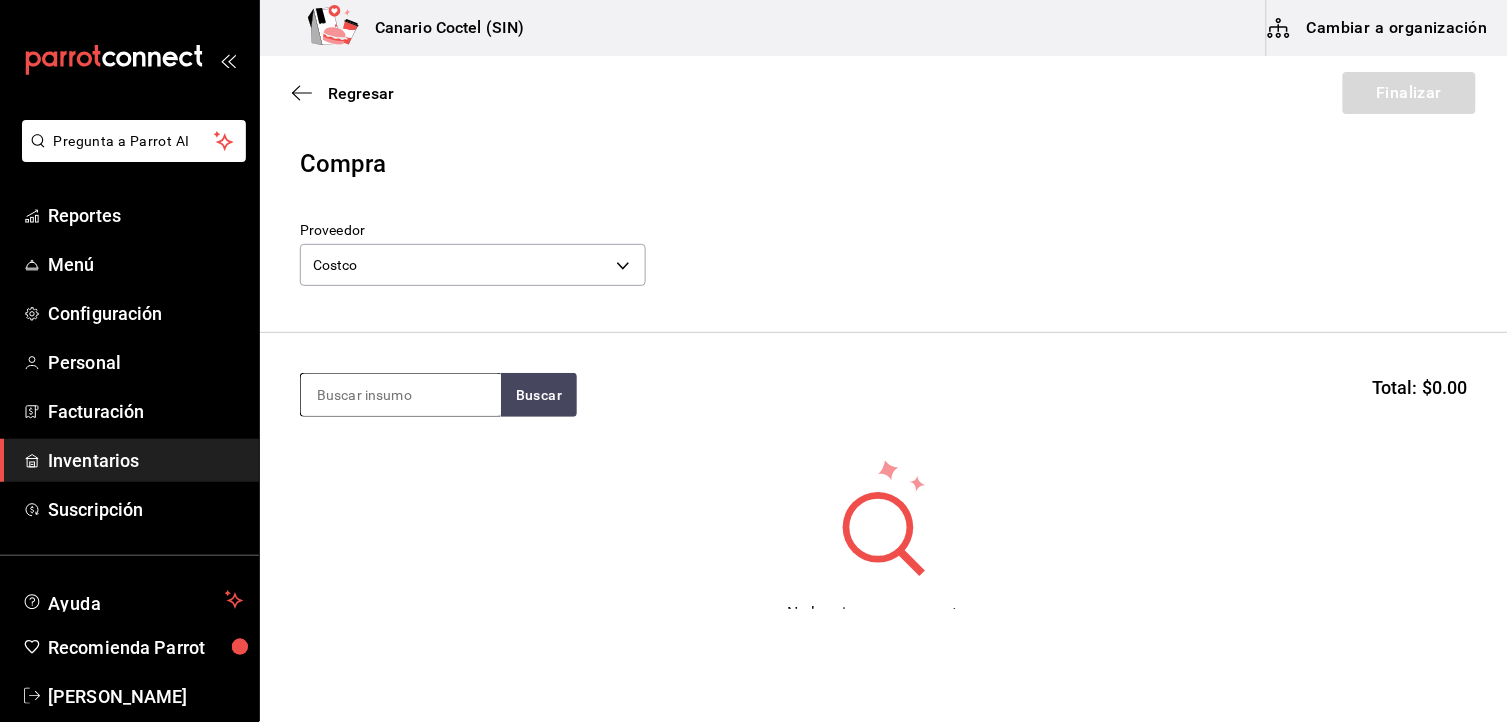 click at bounding box center [401, 395] 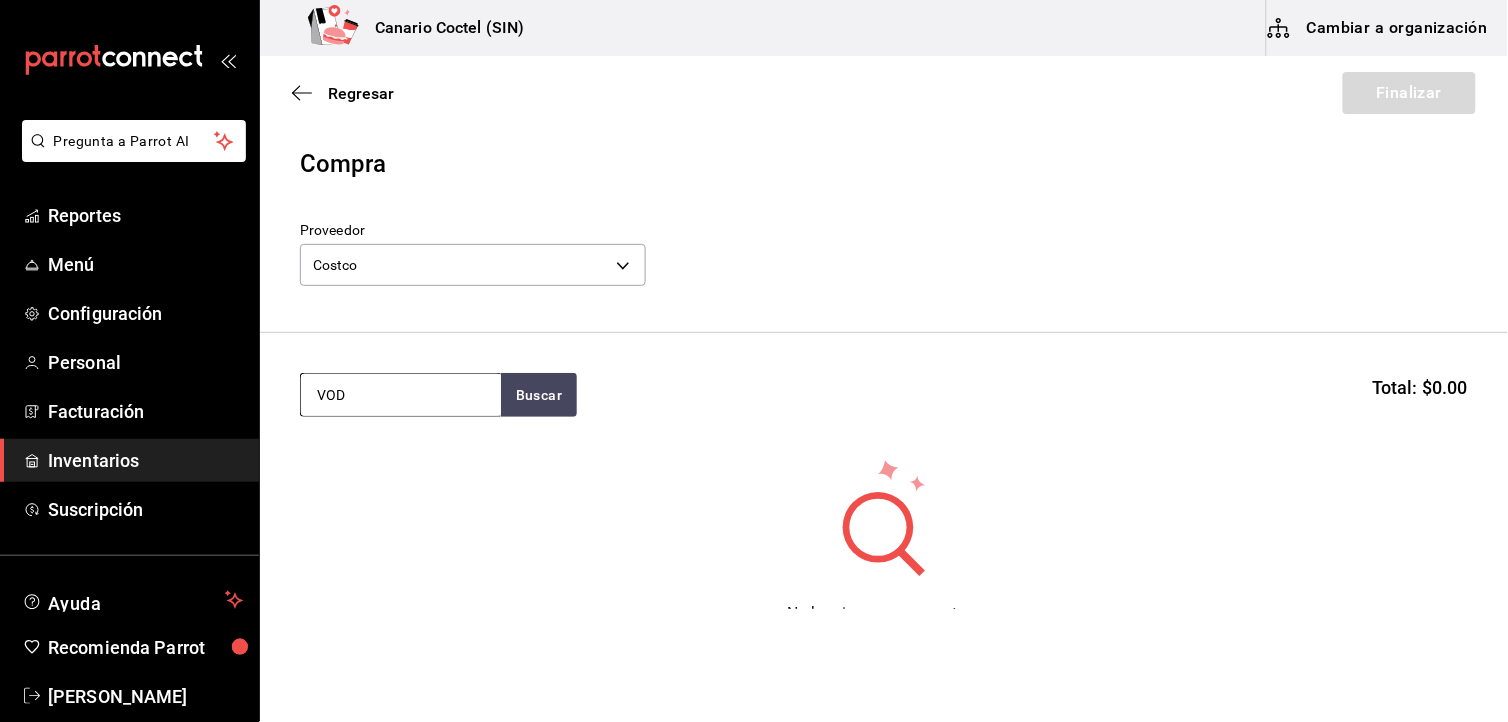 type on "VOD" 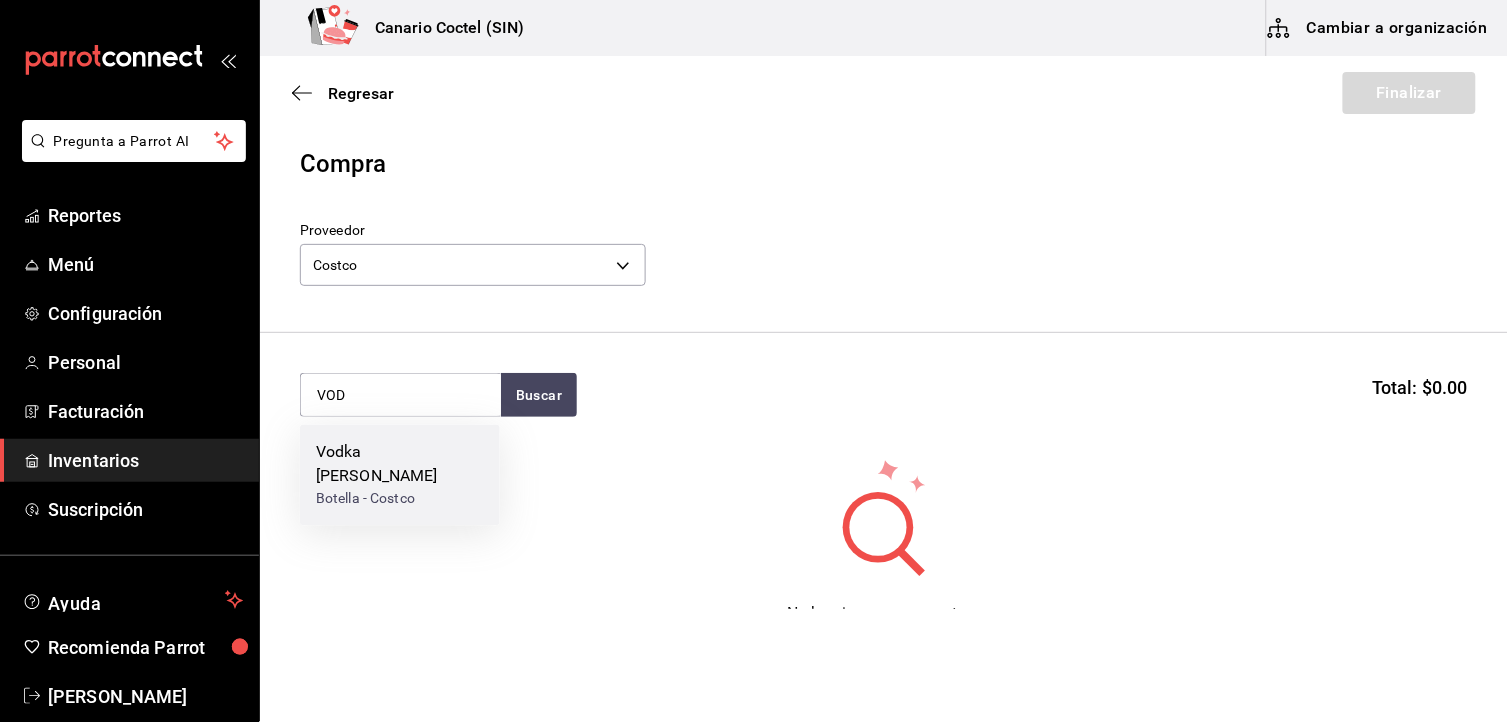 click on "Vodka Kirland Botella - Costco" at bounding box center [400, 475] 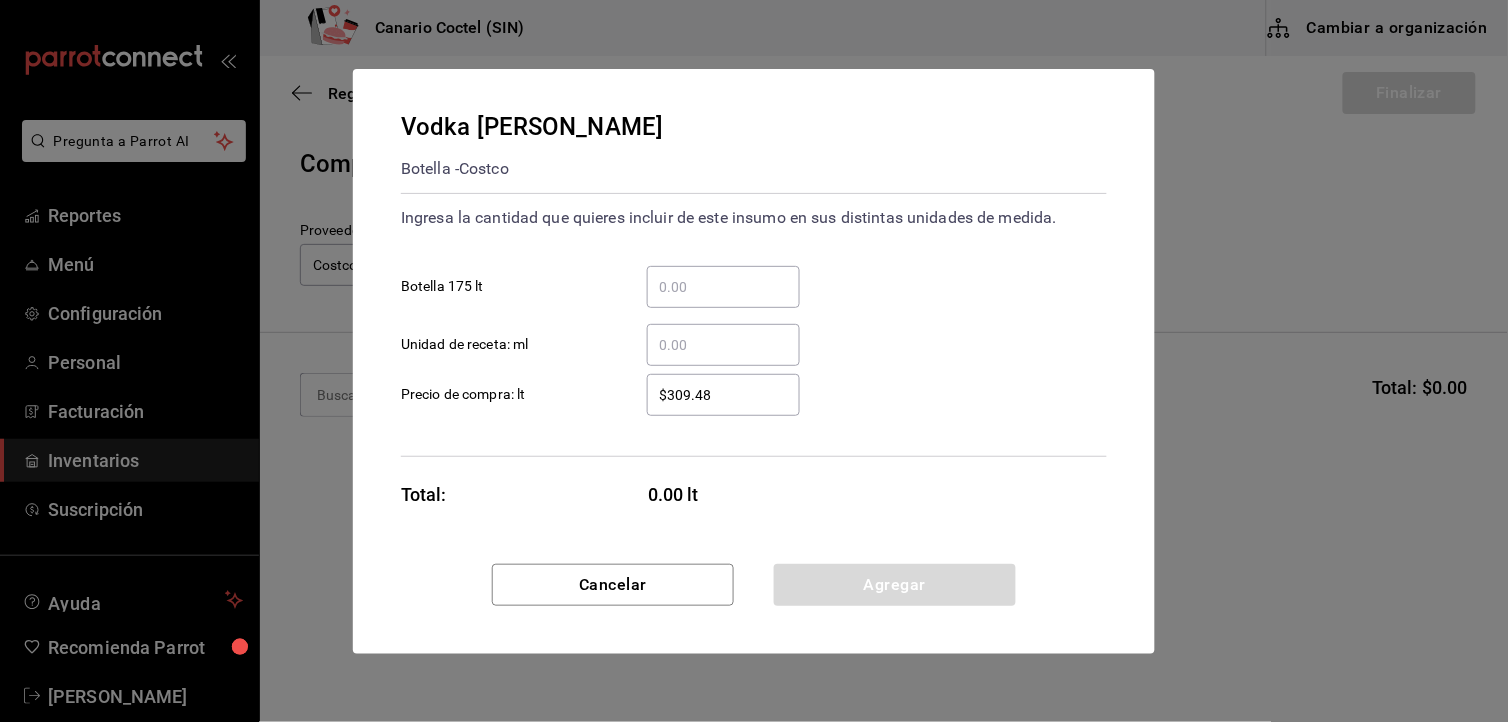 click on "​ Botella 175 lt" at bounding box center [723, 287] 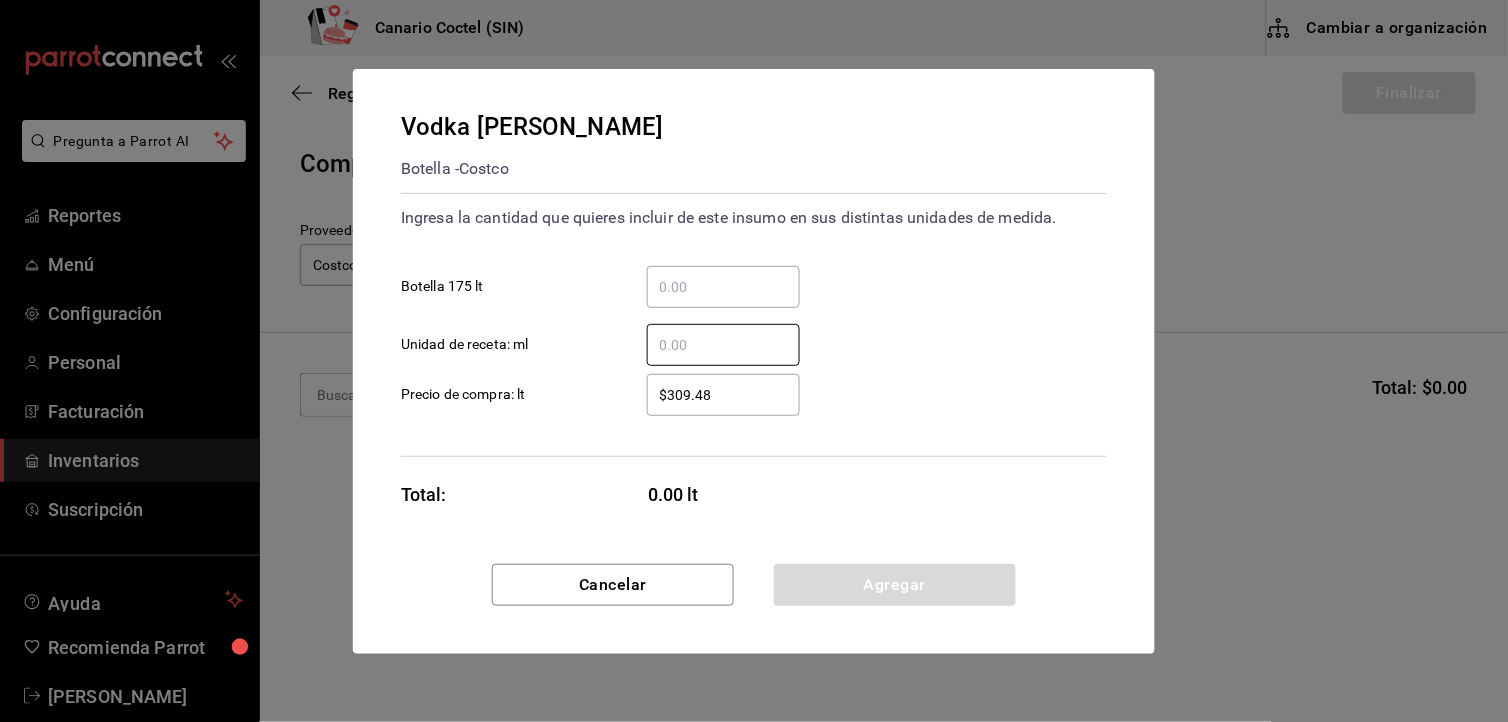 drag, startPoint x: 678, startPoint y: 342, endPoint x: 665, endPoint y: 528, distance: 186.45375 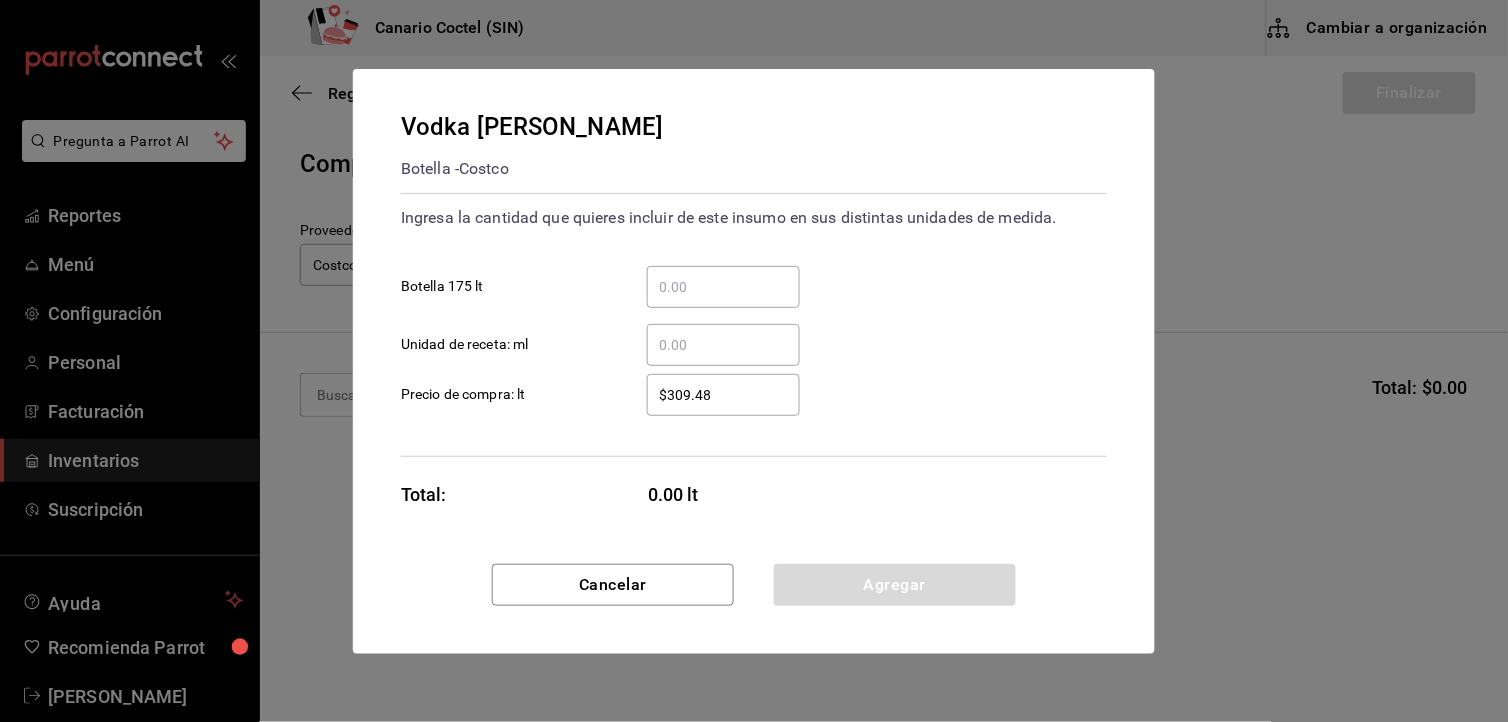 click on "​" at bounding box center (723, 287) 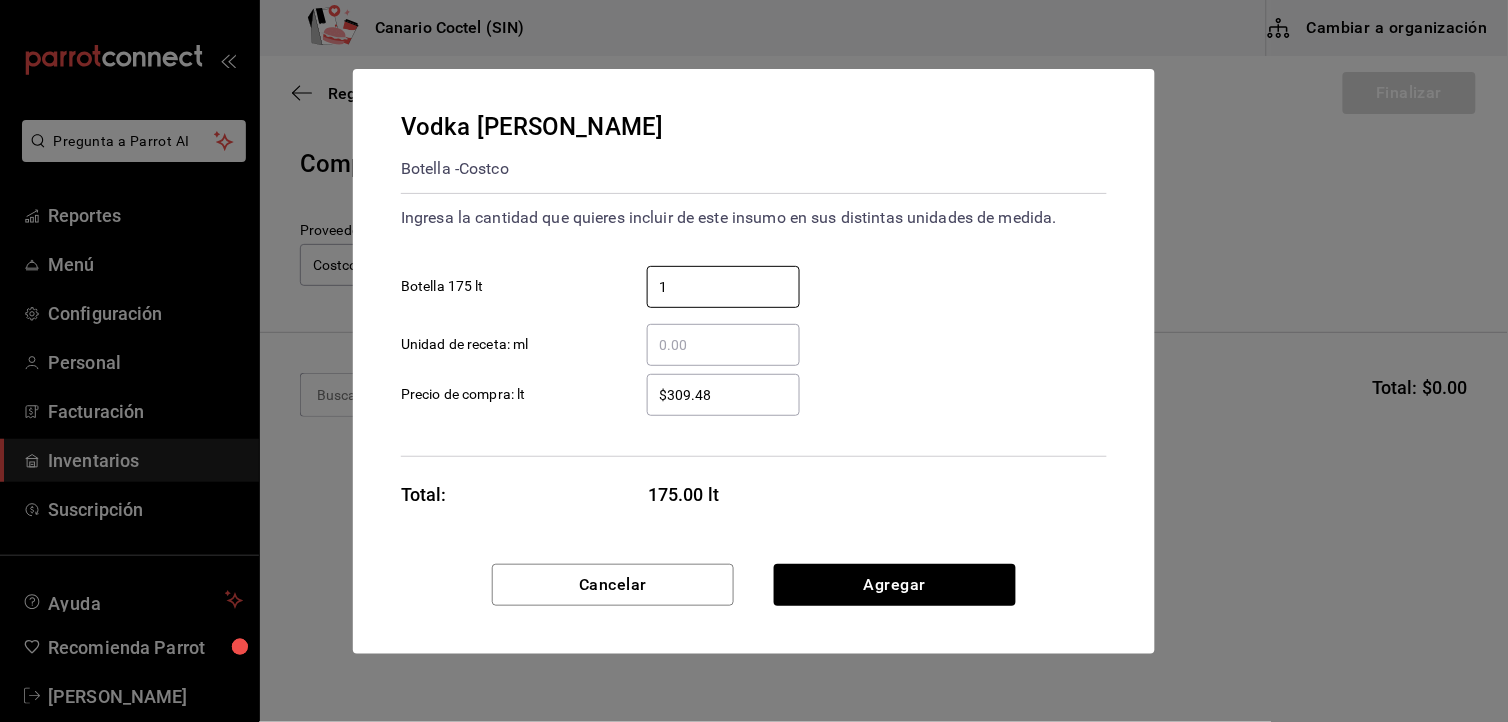 type on "1" 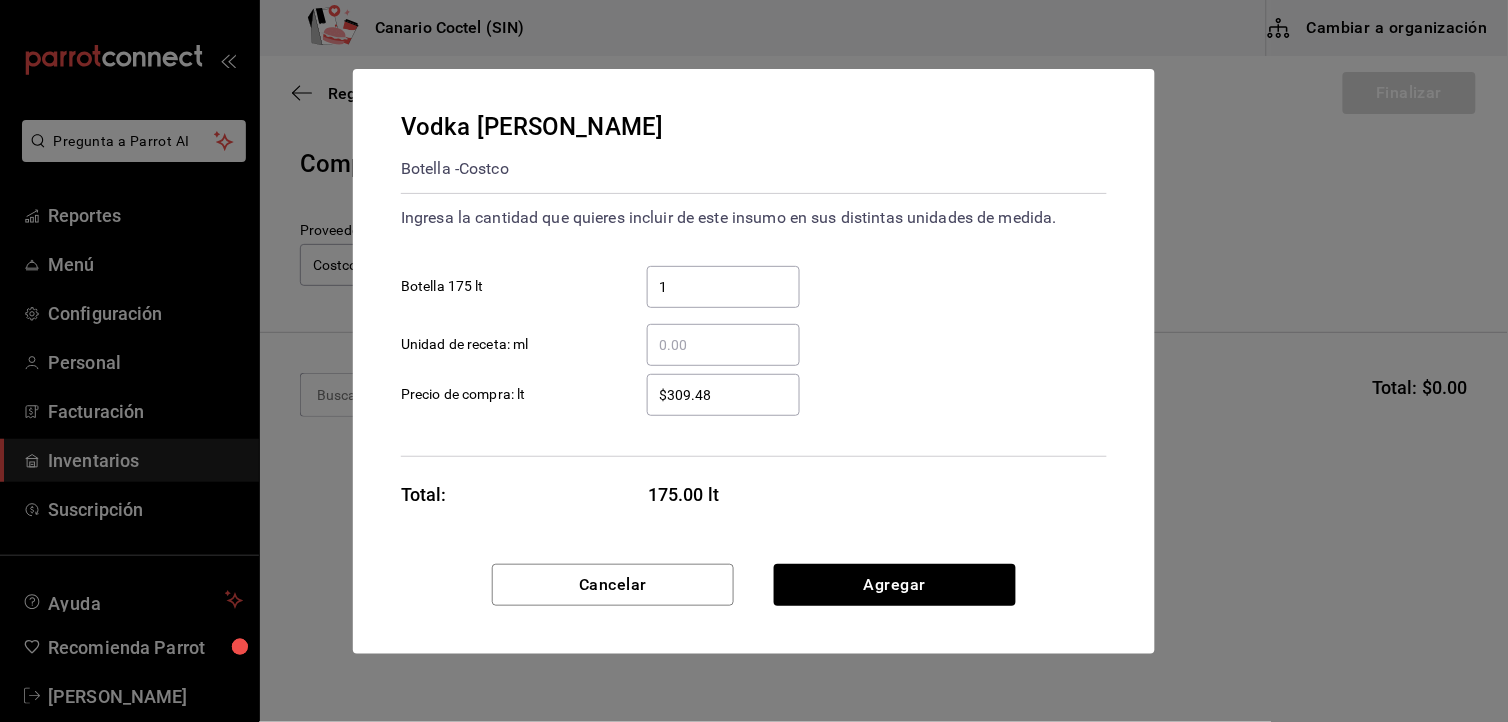 click on "​" at bounding box center [723, 345] 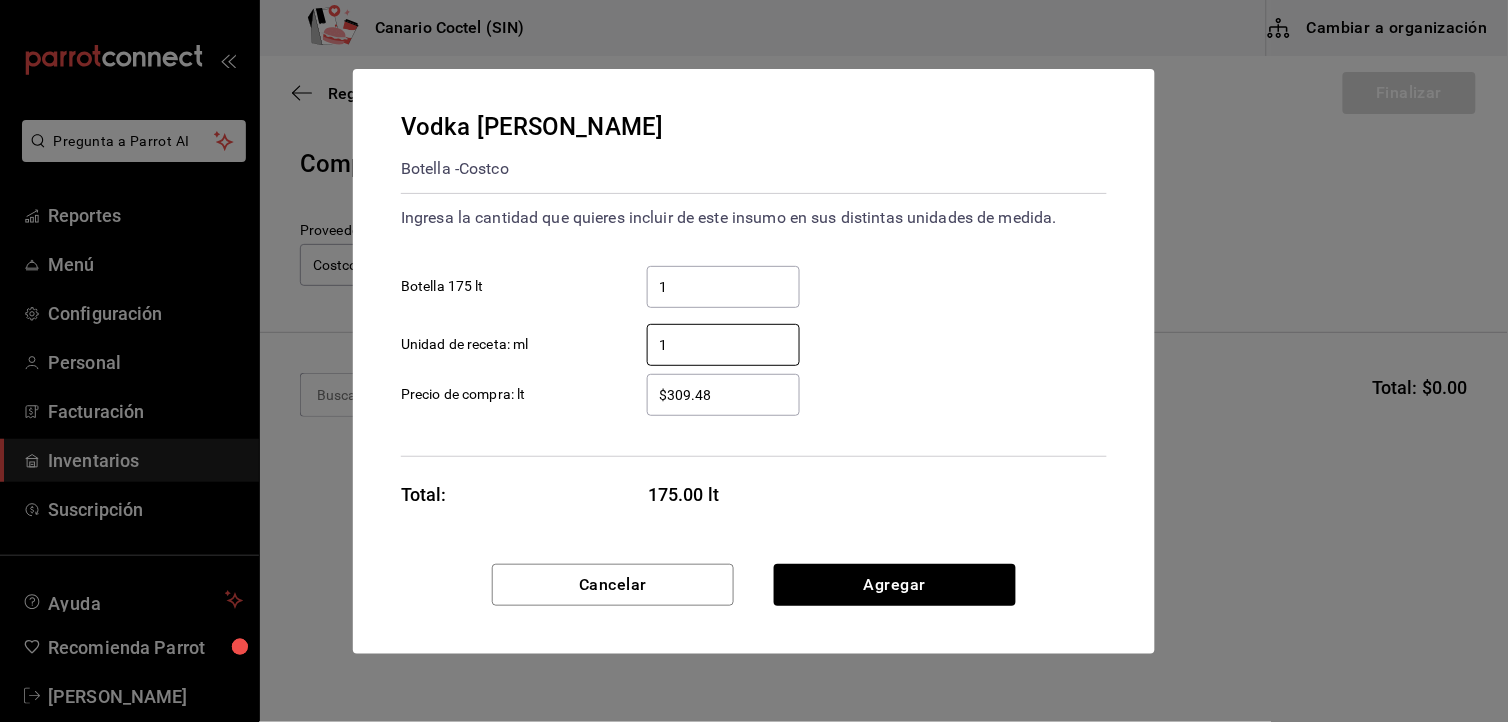 type on "1" 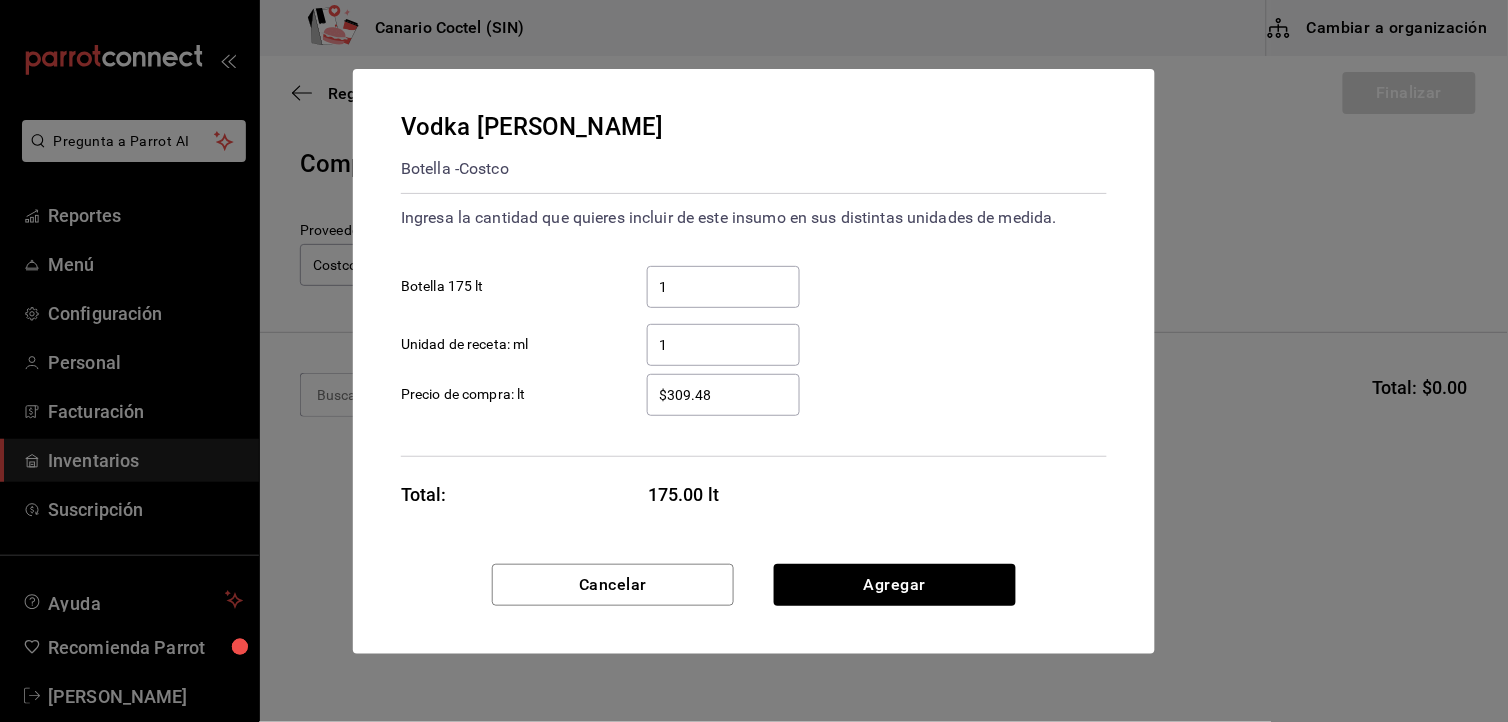 click on "1" at bounding box center (723, 287) 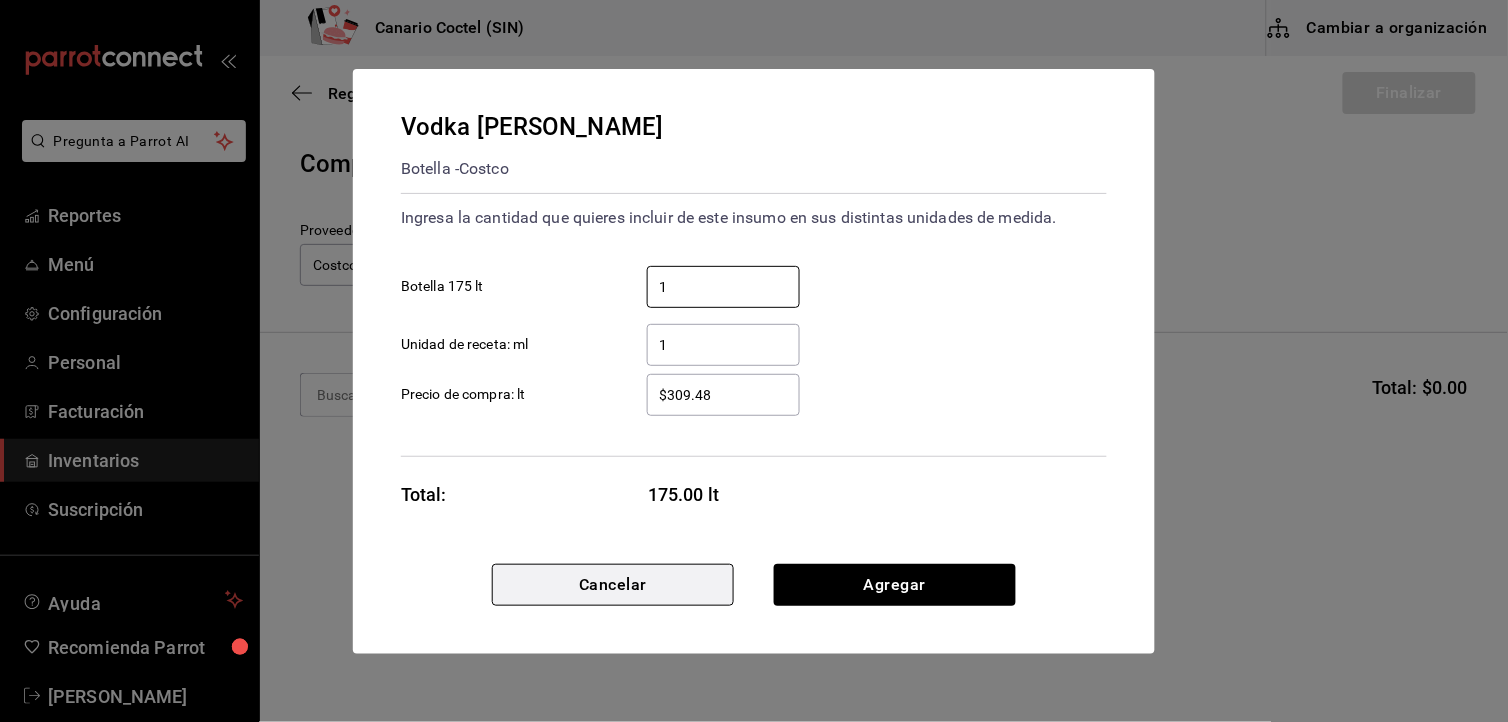 click on "Cancelar" at bounding box center [613, 585] 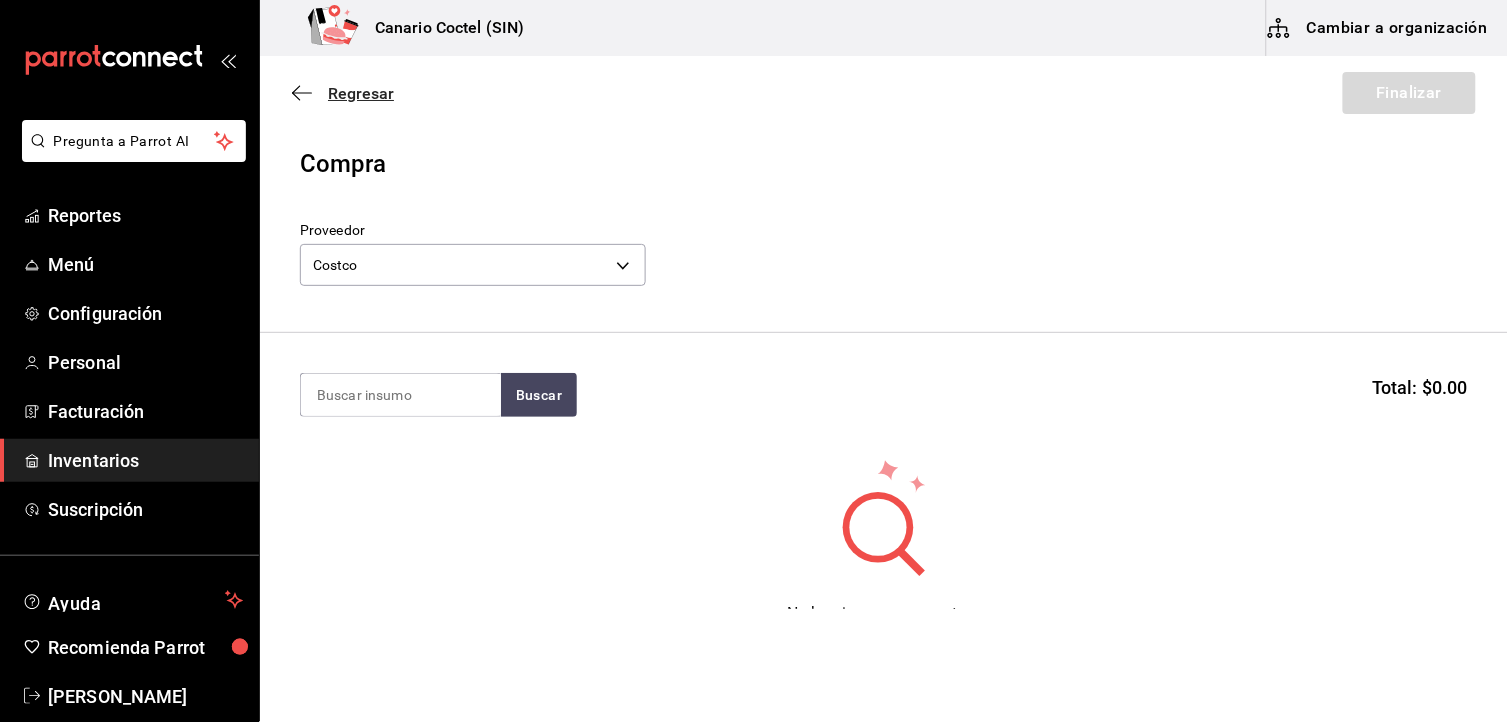 click on "Regresar" at bounding box center [343, 93] 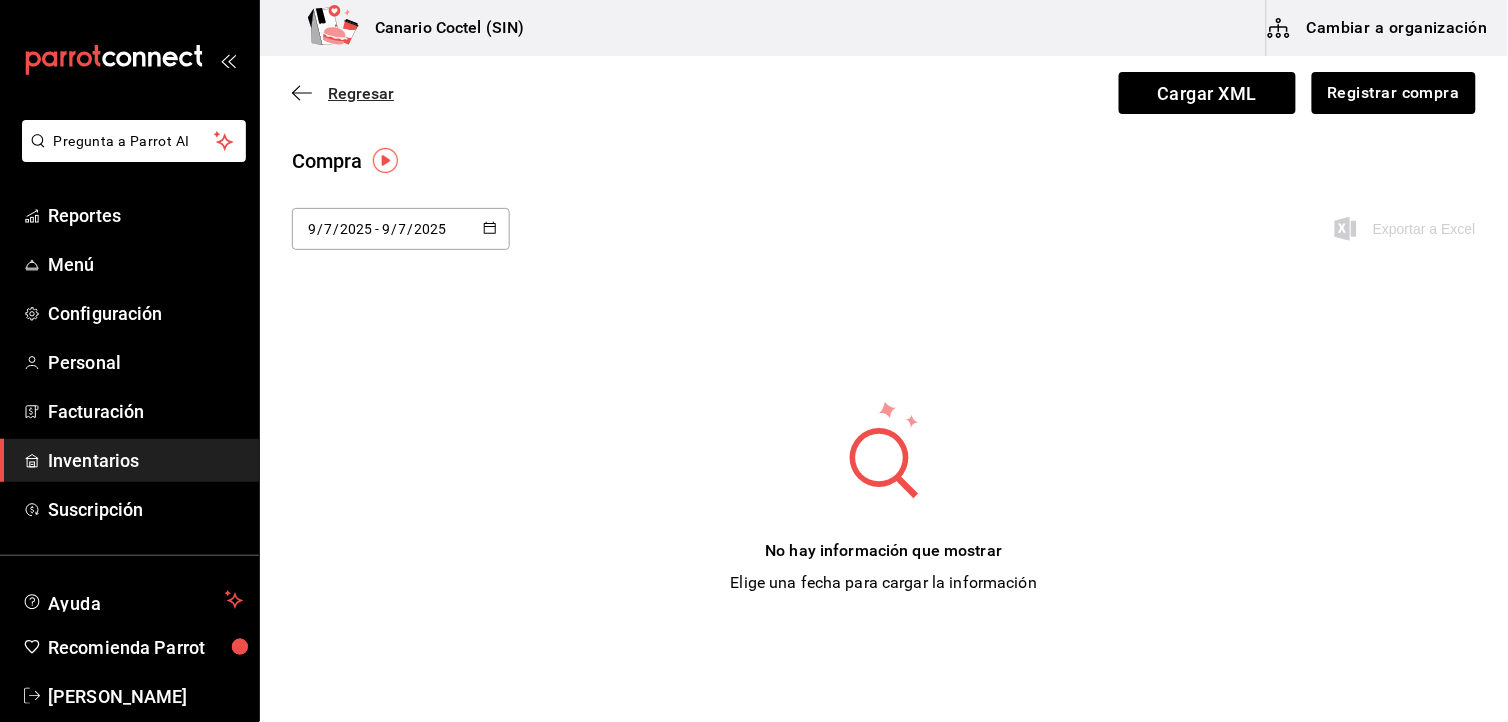 click on "Regresar" at bounding box center (343, 93) 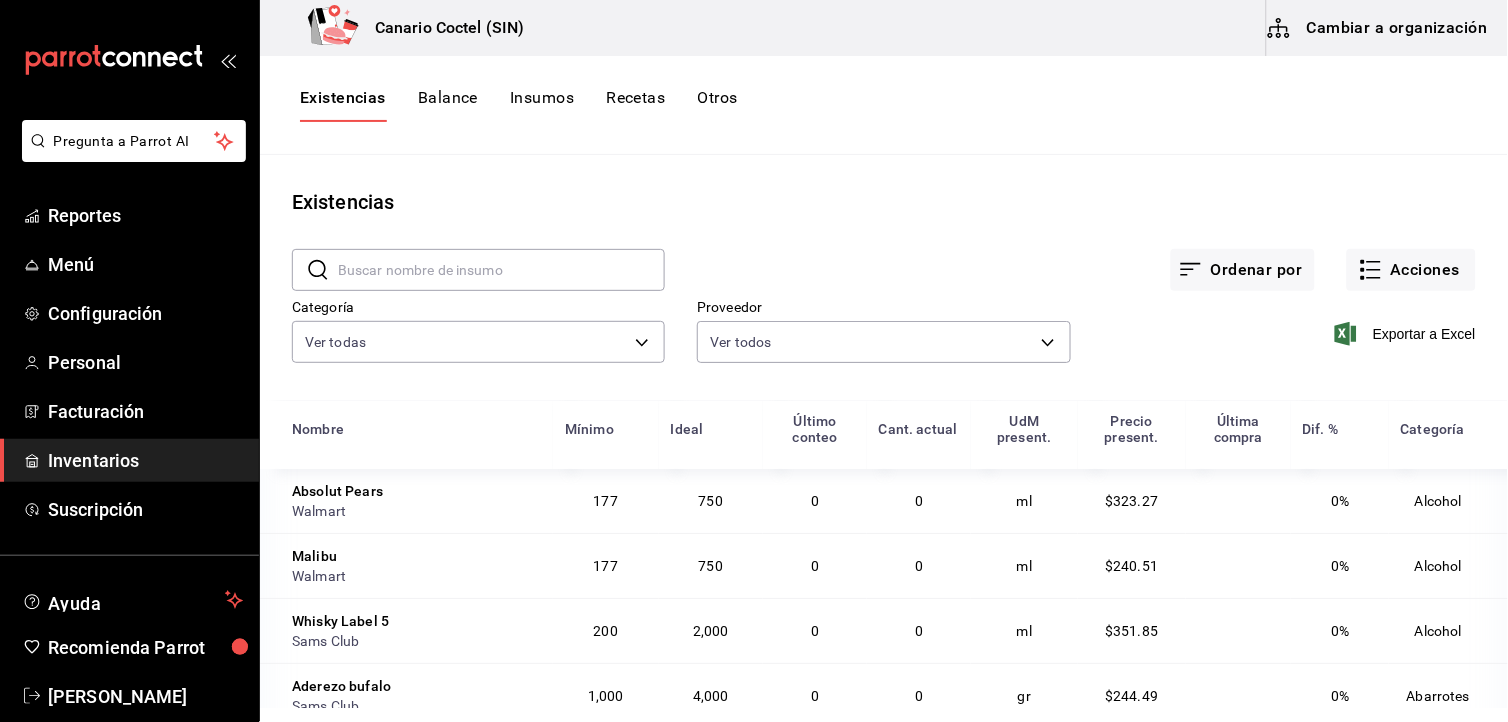 click on "Cambiar a organización" at bounding box center [1379, 28] 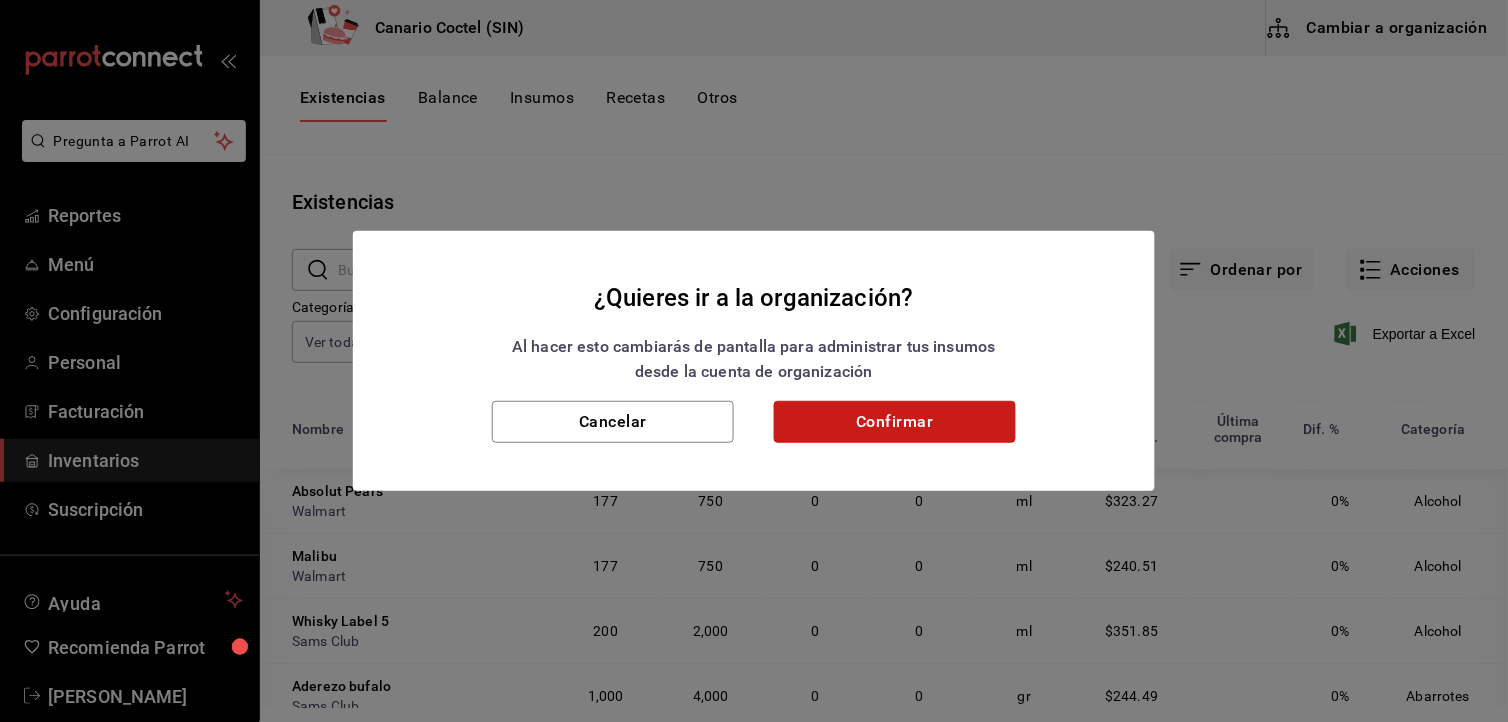 click on "Confirmar" at bounding box center (895, 422) 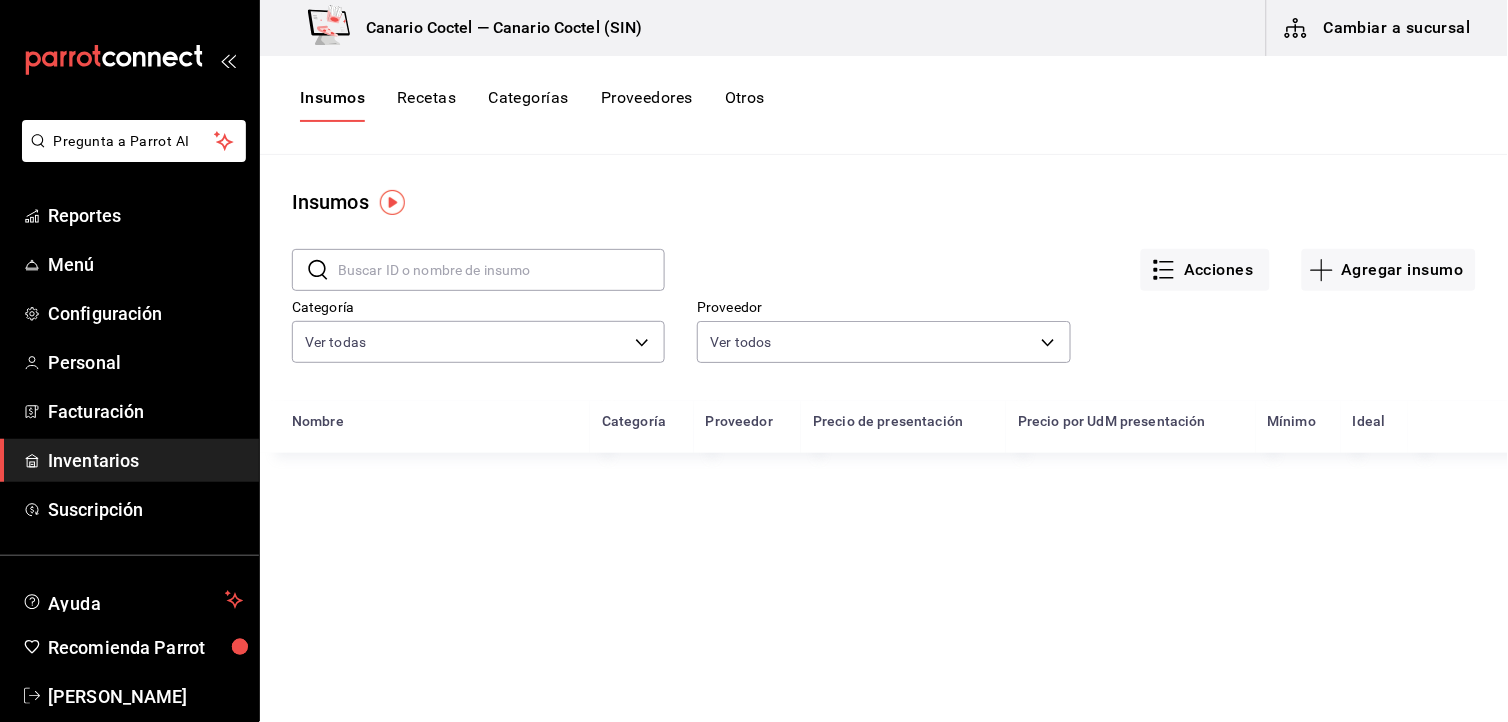 click at bounding box center [501, 270] 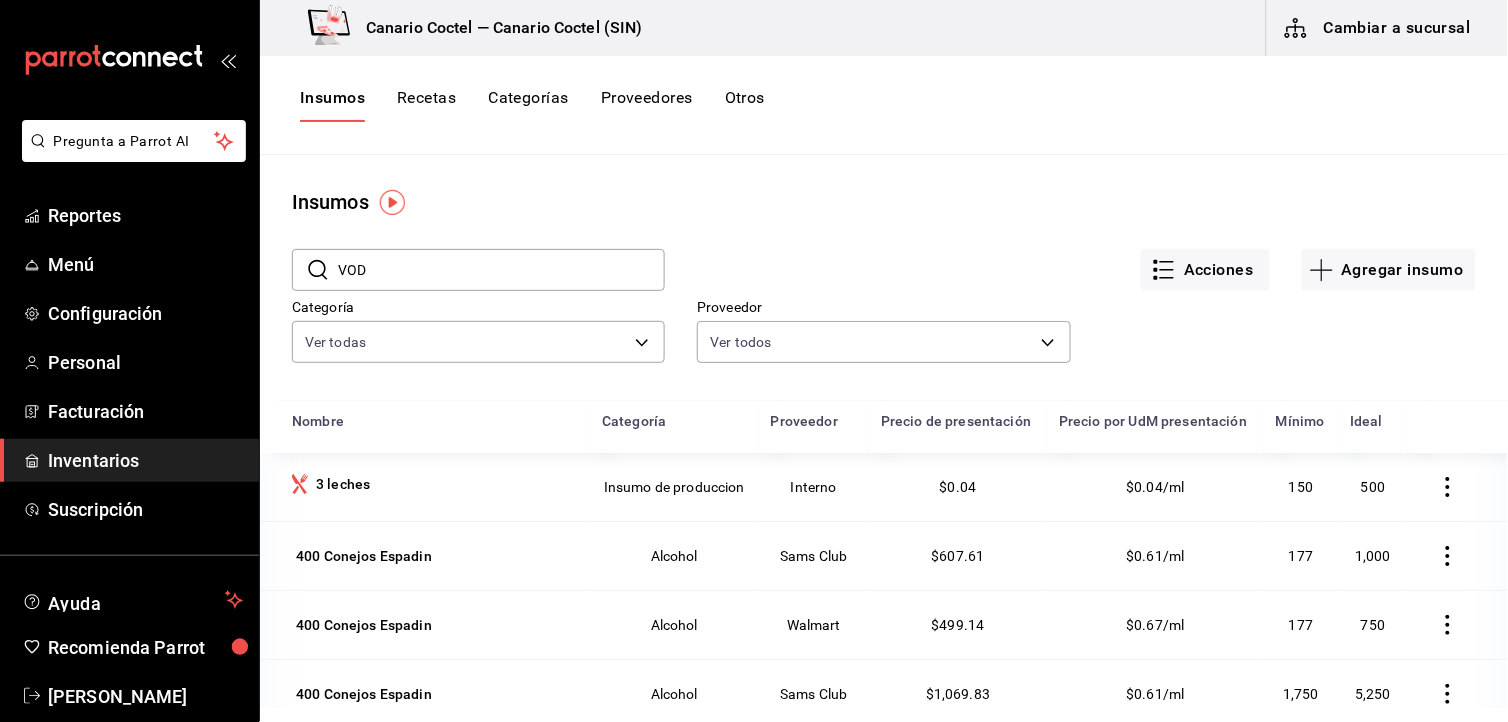 type on "VOD" 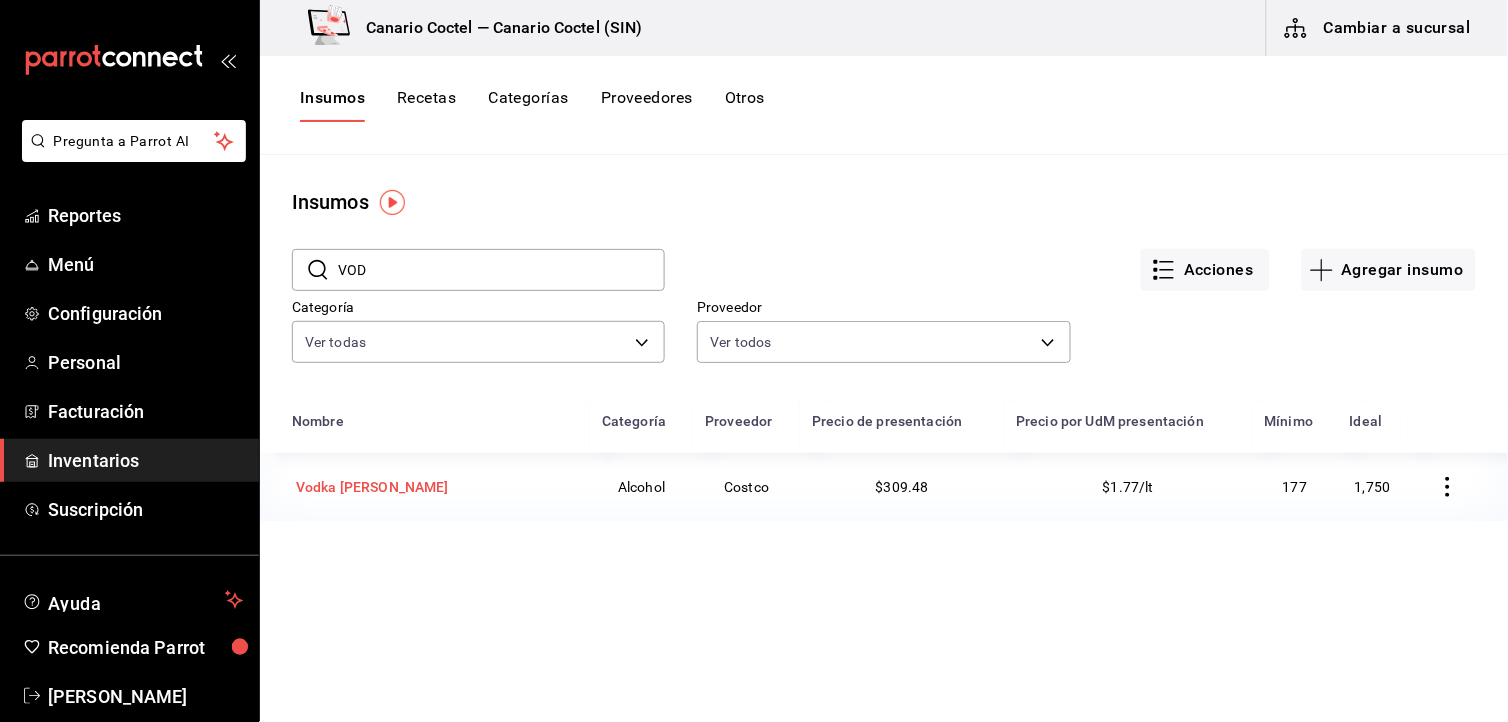 click on "Vodka [PERSON_NAME]" at bounding box center [435, 487] 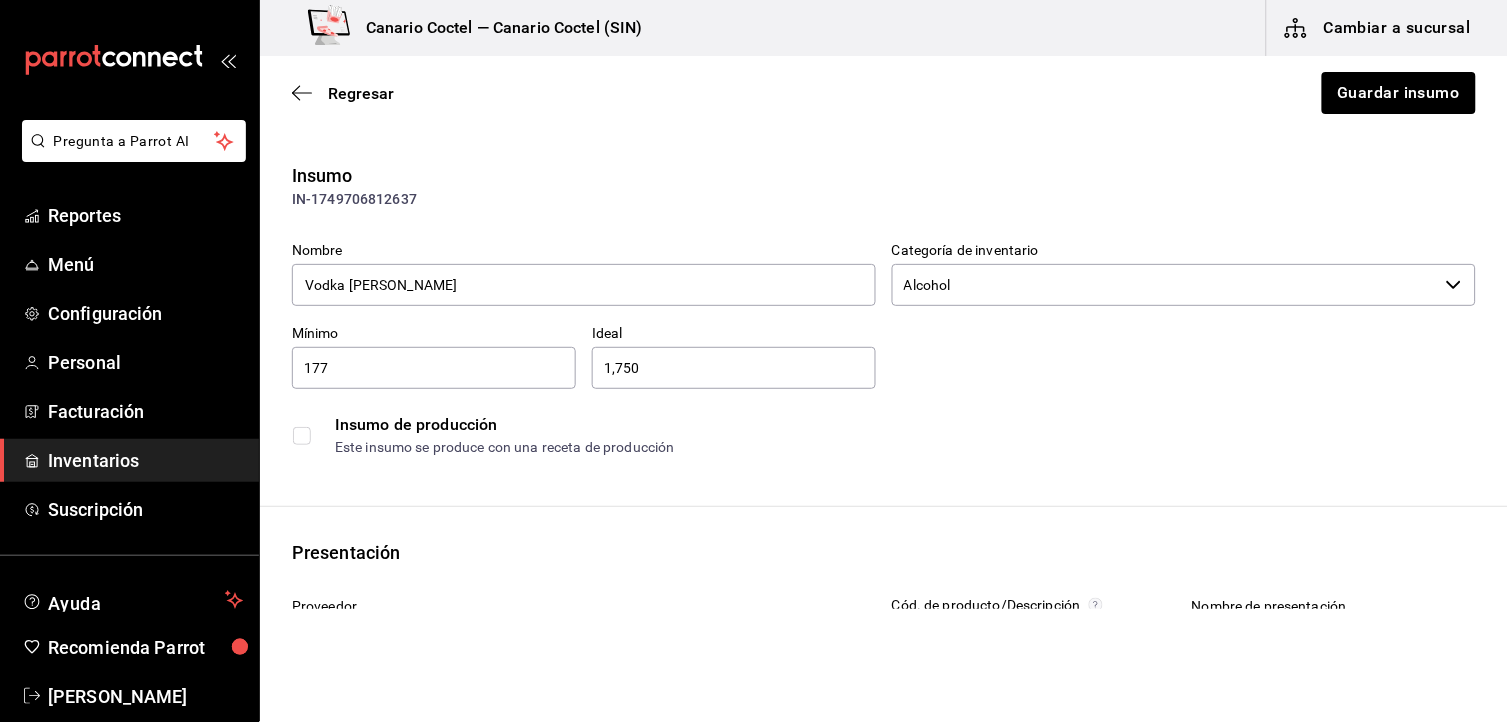 type on "$359.00" 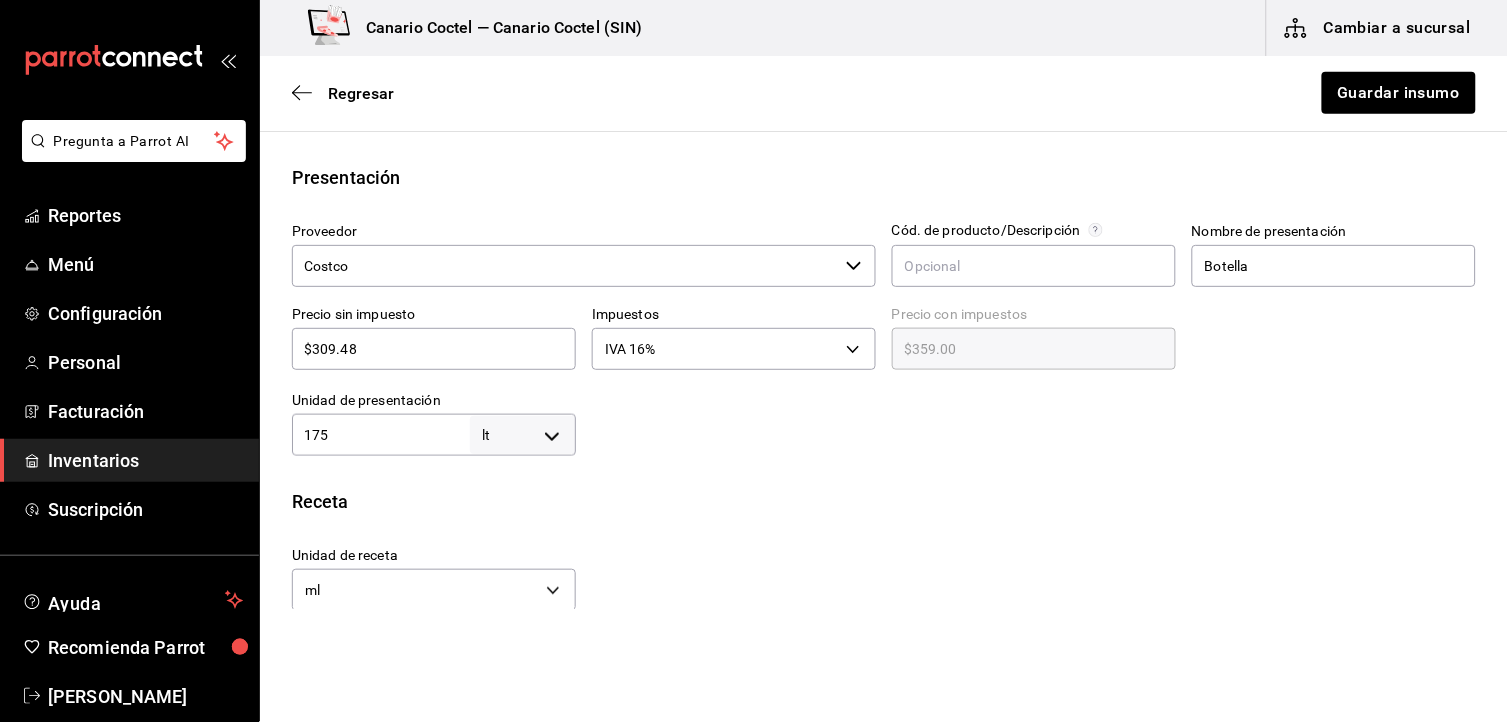 scroll, scrollTop: 387, scrollLeft: 0, axis: vertical 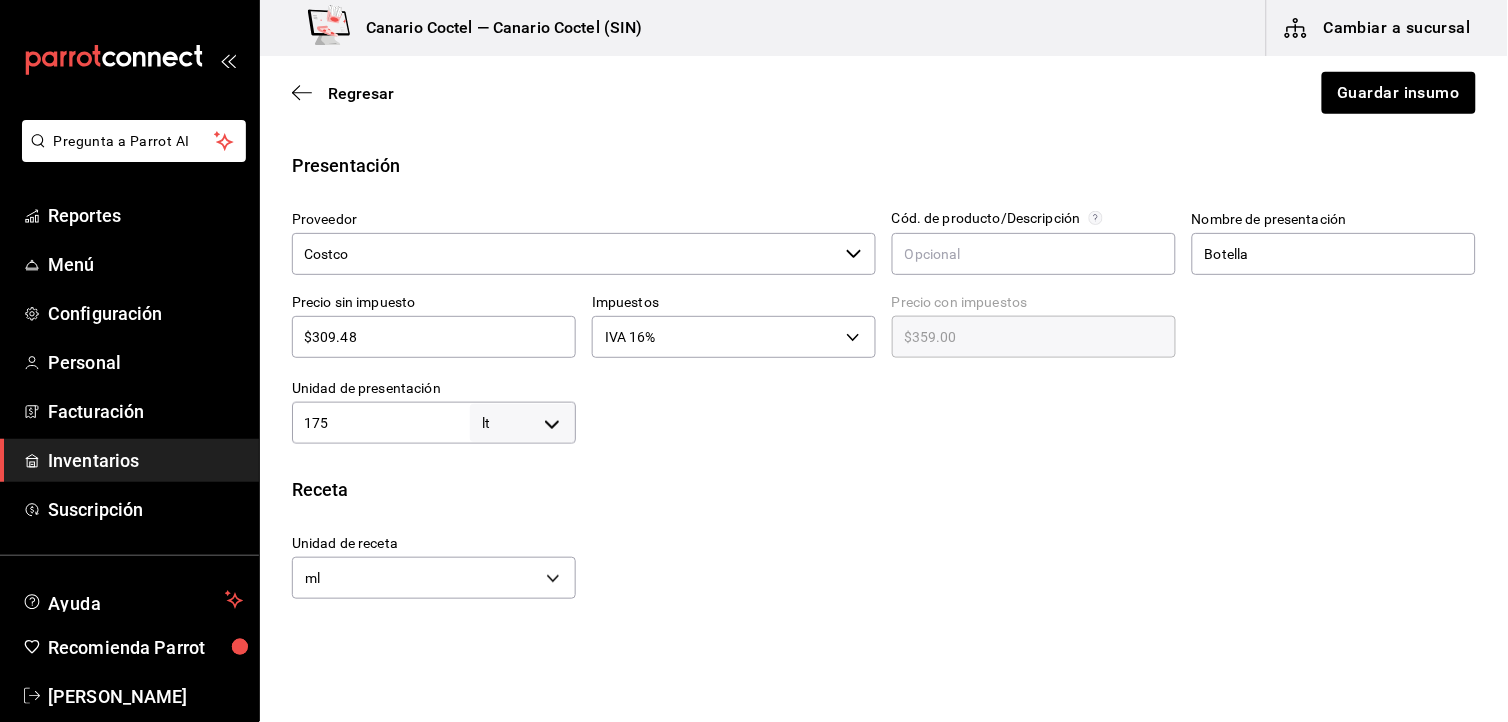 click on "175 lt LITER ​" at bounding box center (434, 423) 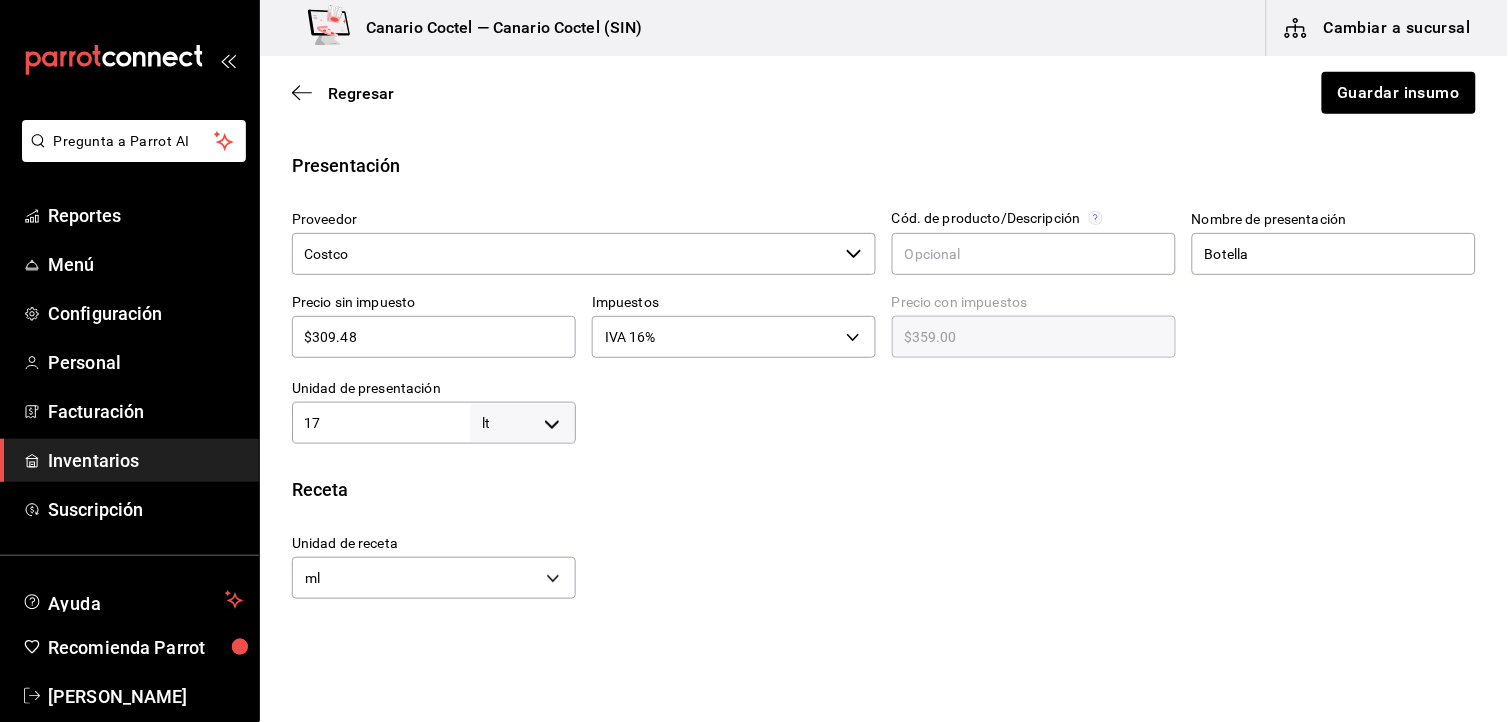 type on "17,000" 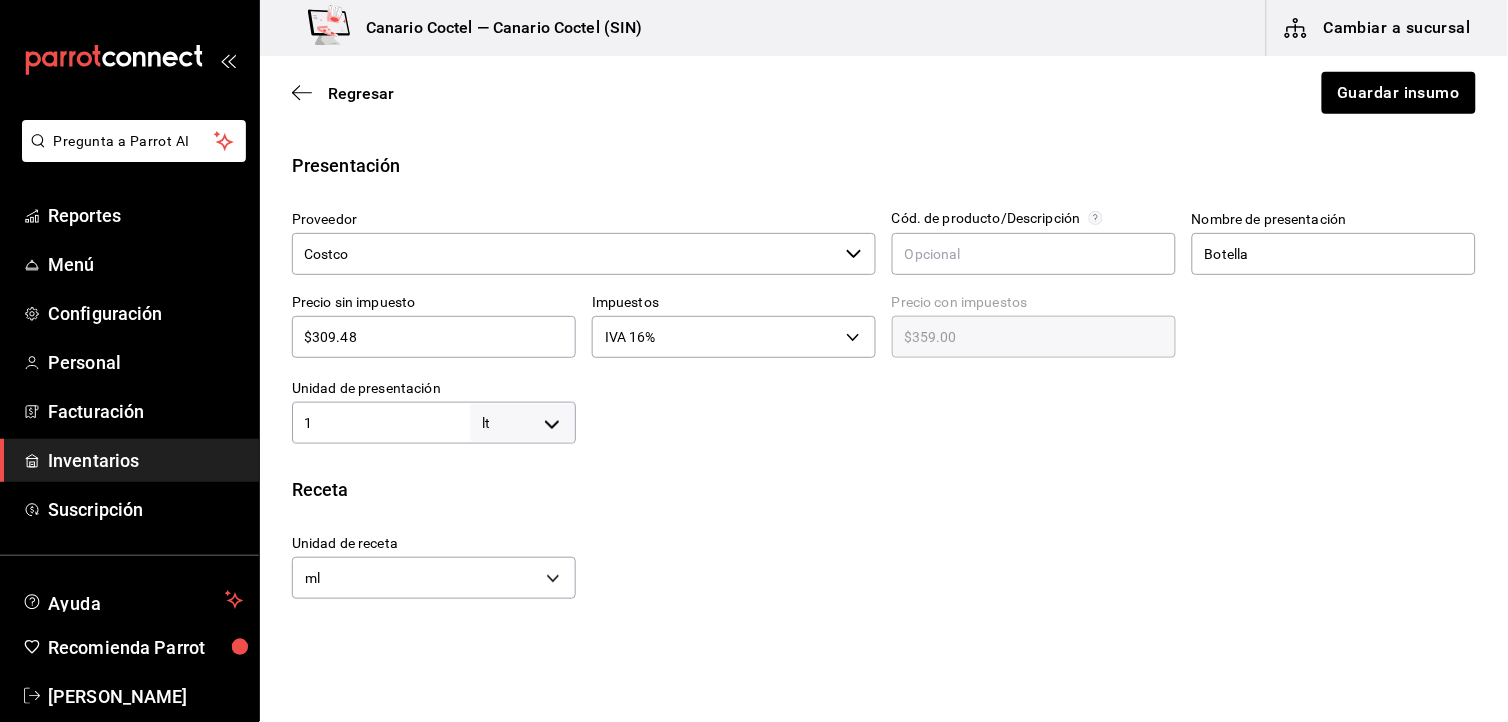 type on "1,000" 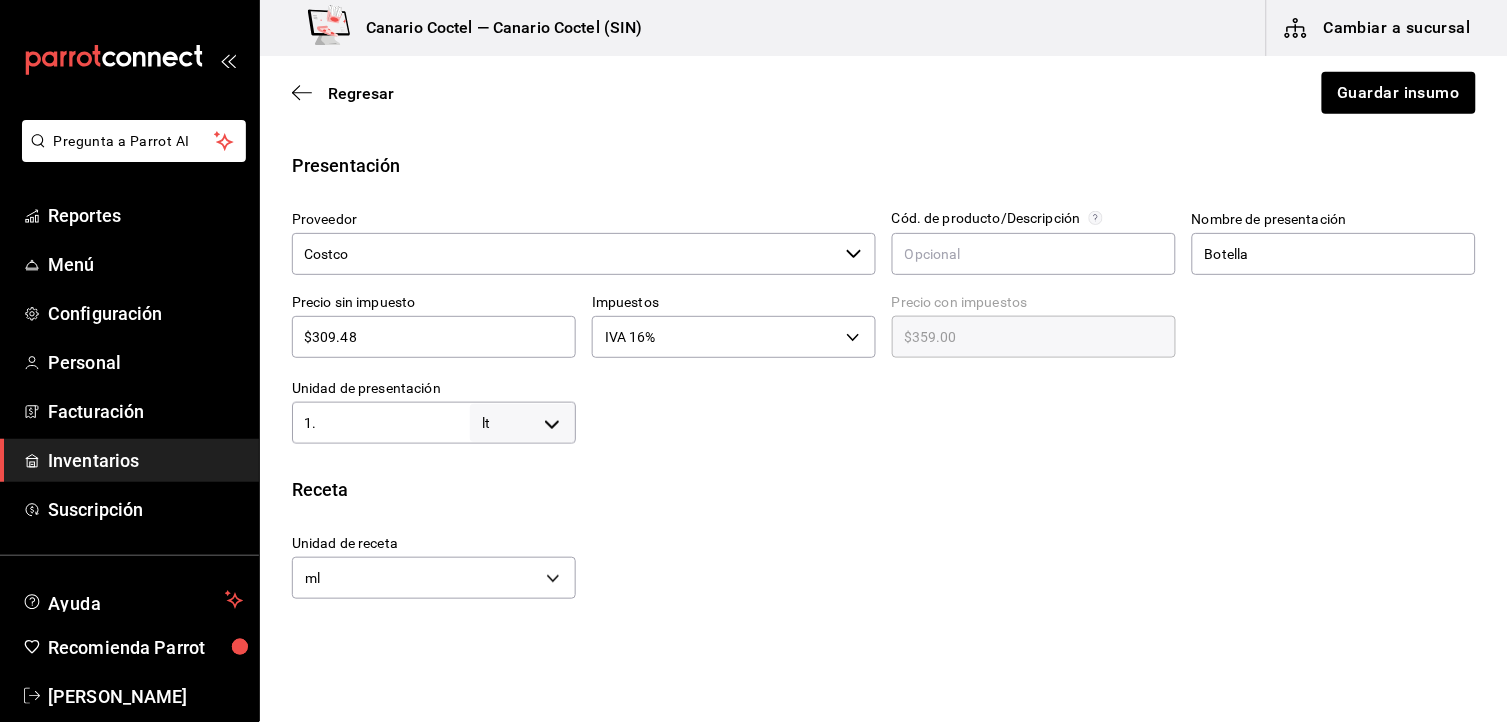 type on "1.7" 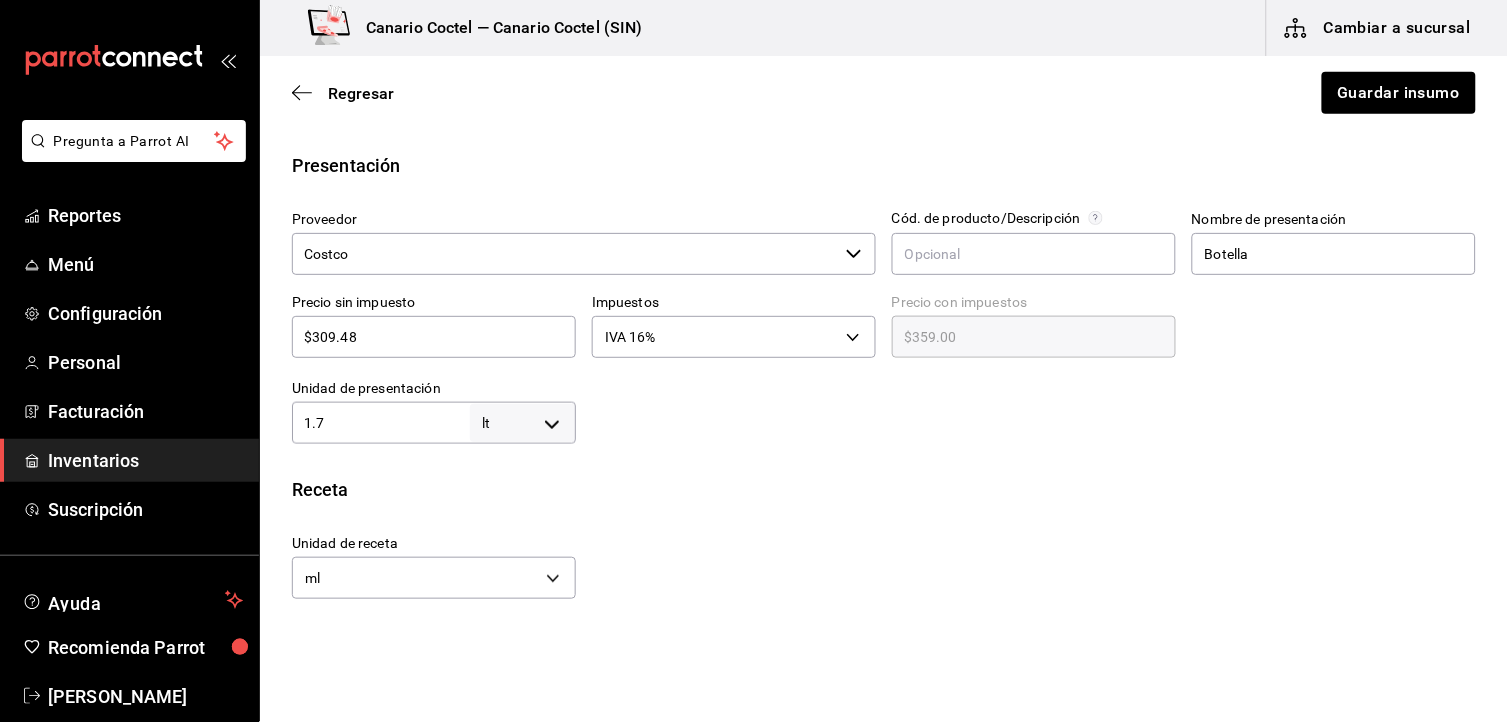 type on "1,700" 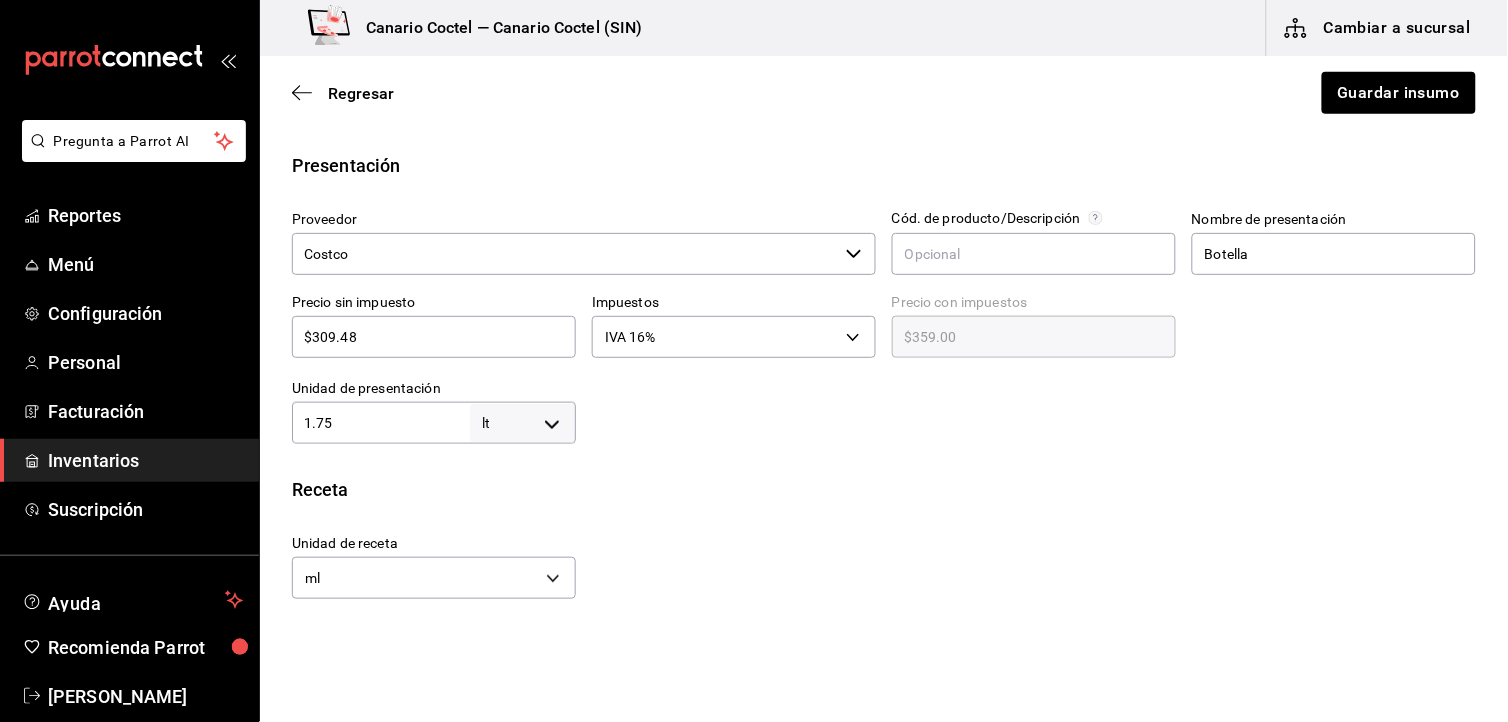 type on "1,750" 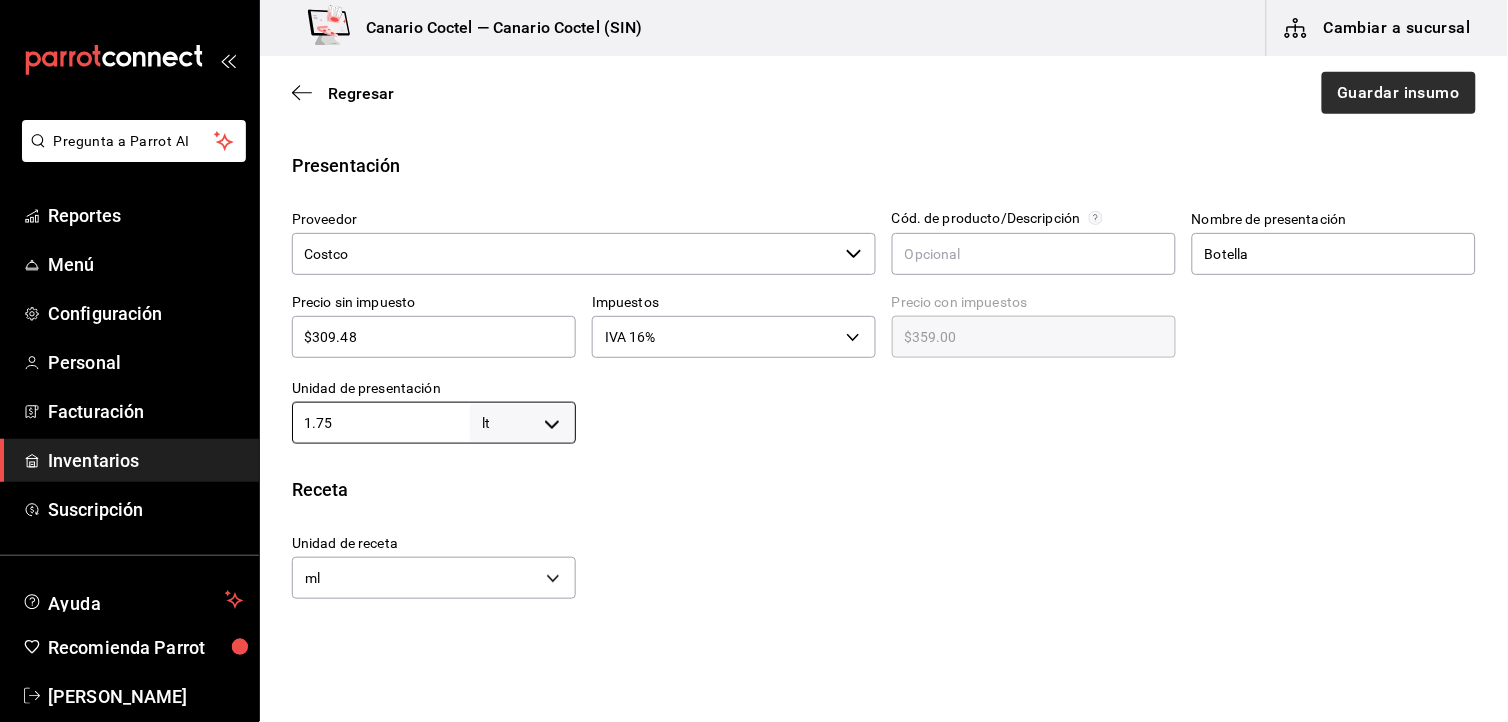 type on "1.75" 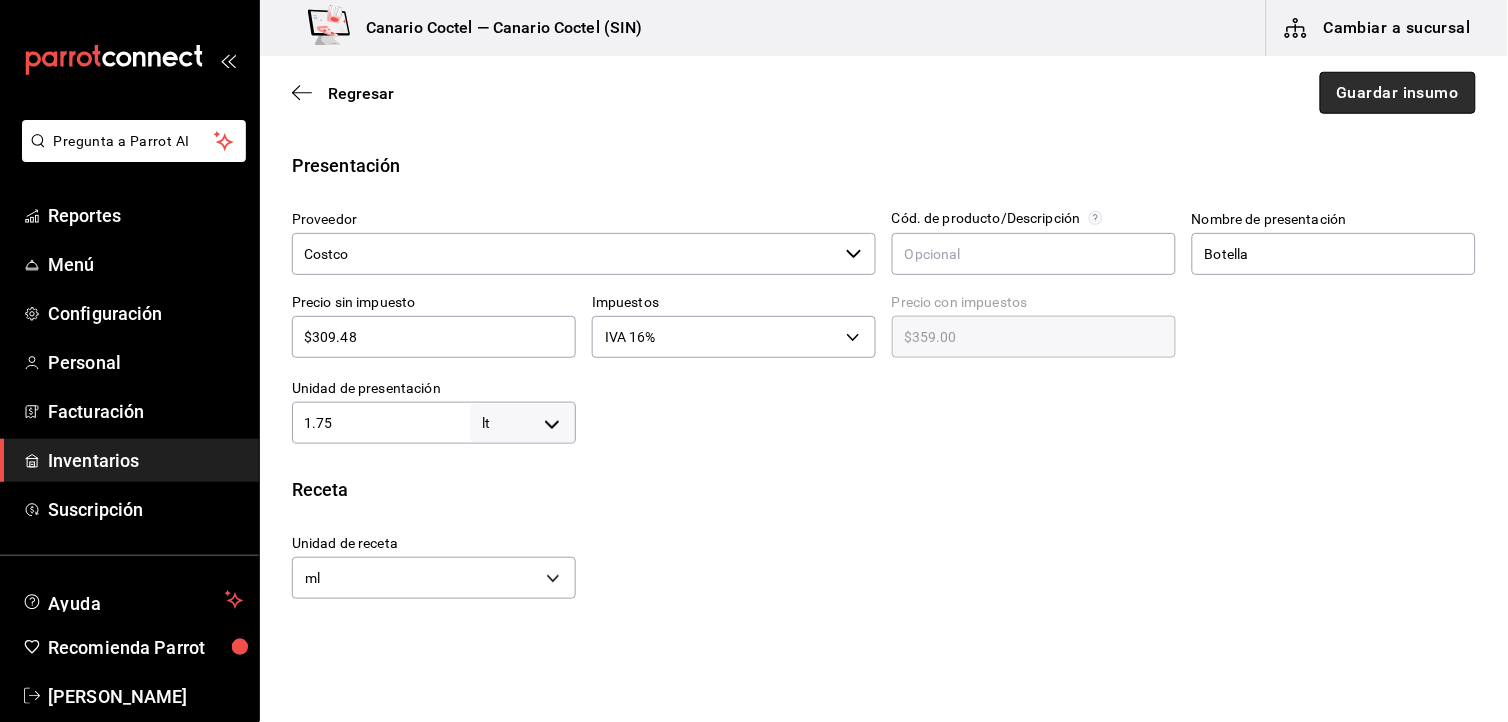 click on "Guardar insumo" at bounding box center [1398, 93] 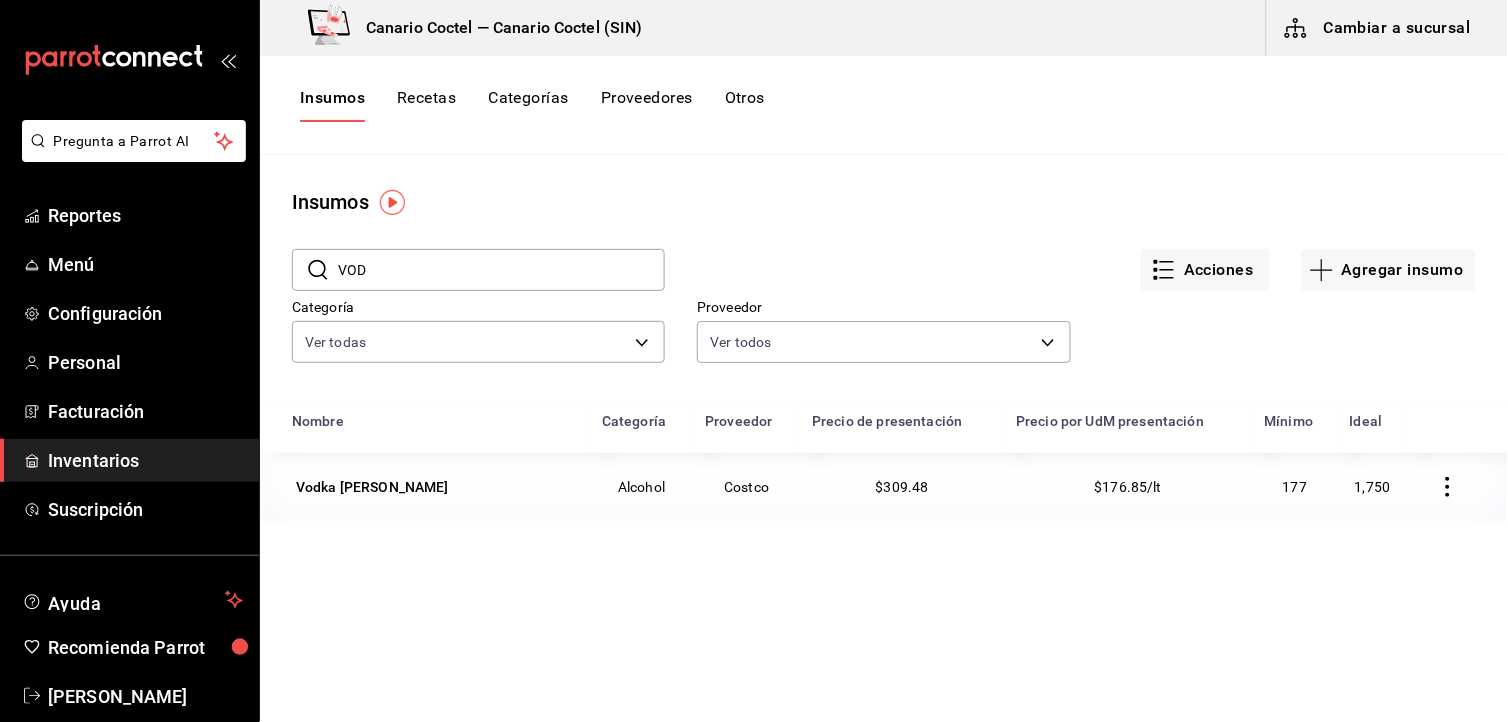 click on "Cambiar a sucursal" at bounding box center [1379, 28] 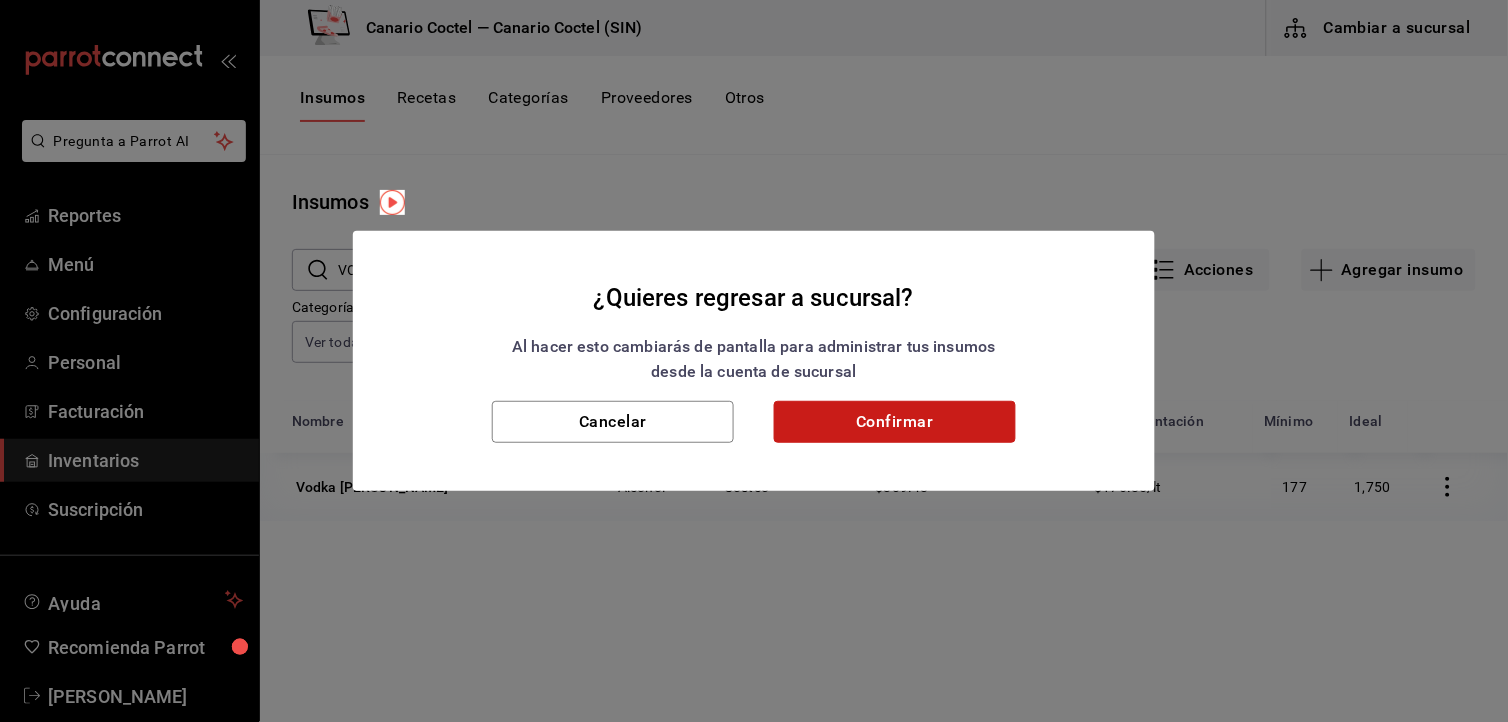 click on "Confirmar" at bounding box center (895, 422) 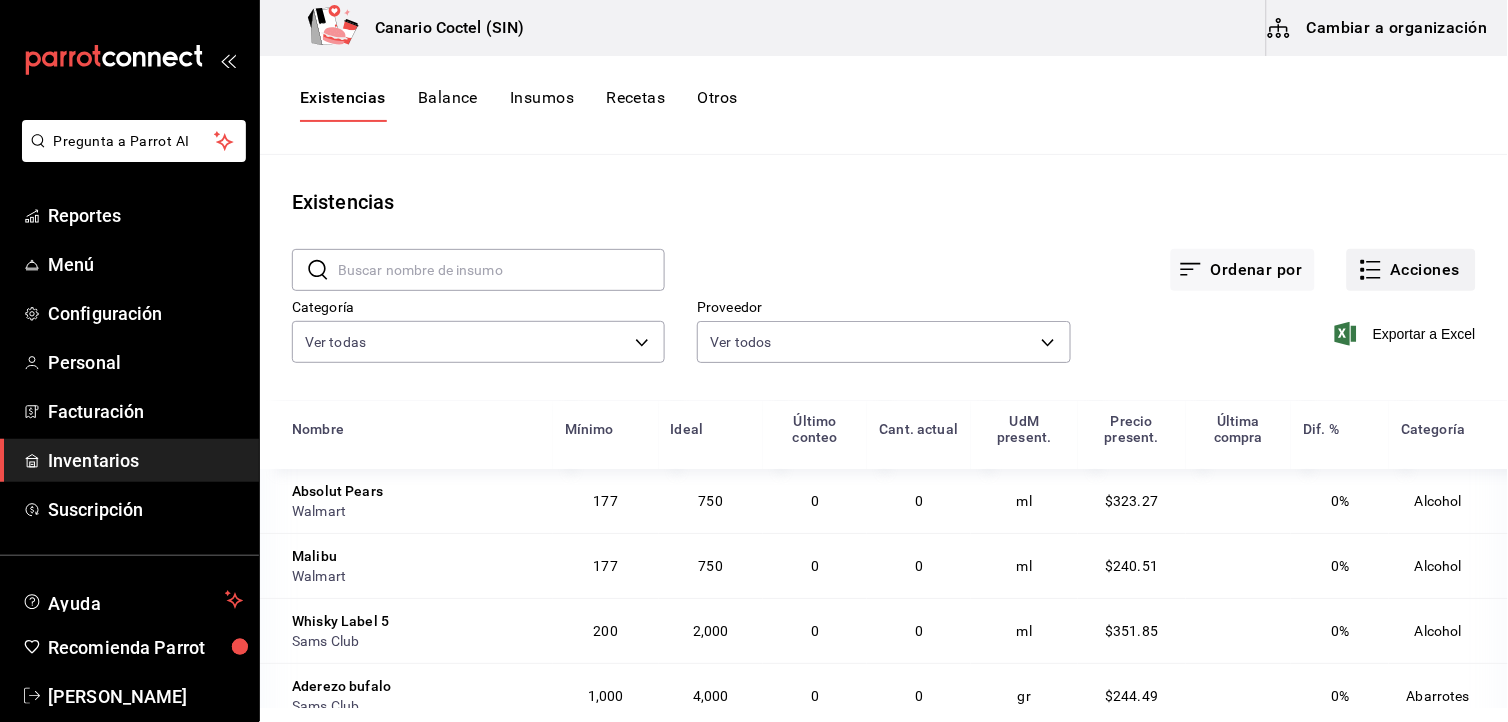 click on "Acciones" at bounding box center [1411, 270] 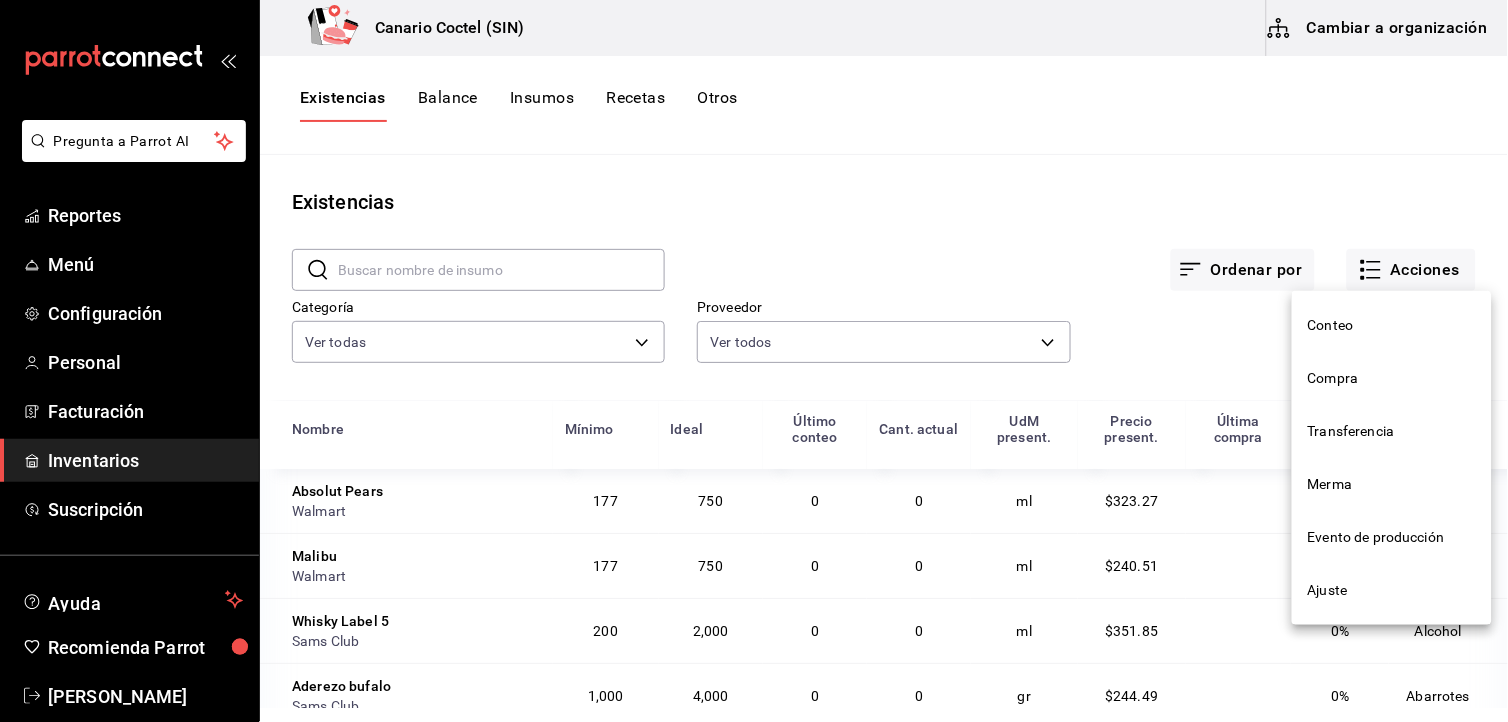 click on "Compra" at bounding box center (1392, 378) 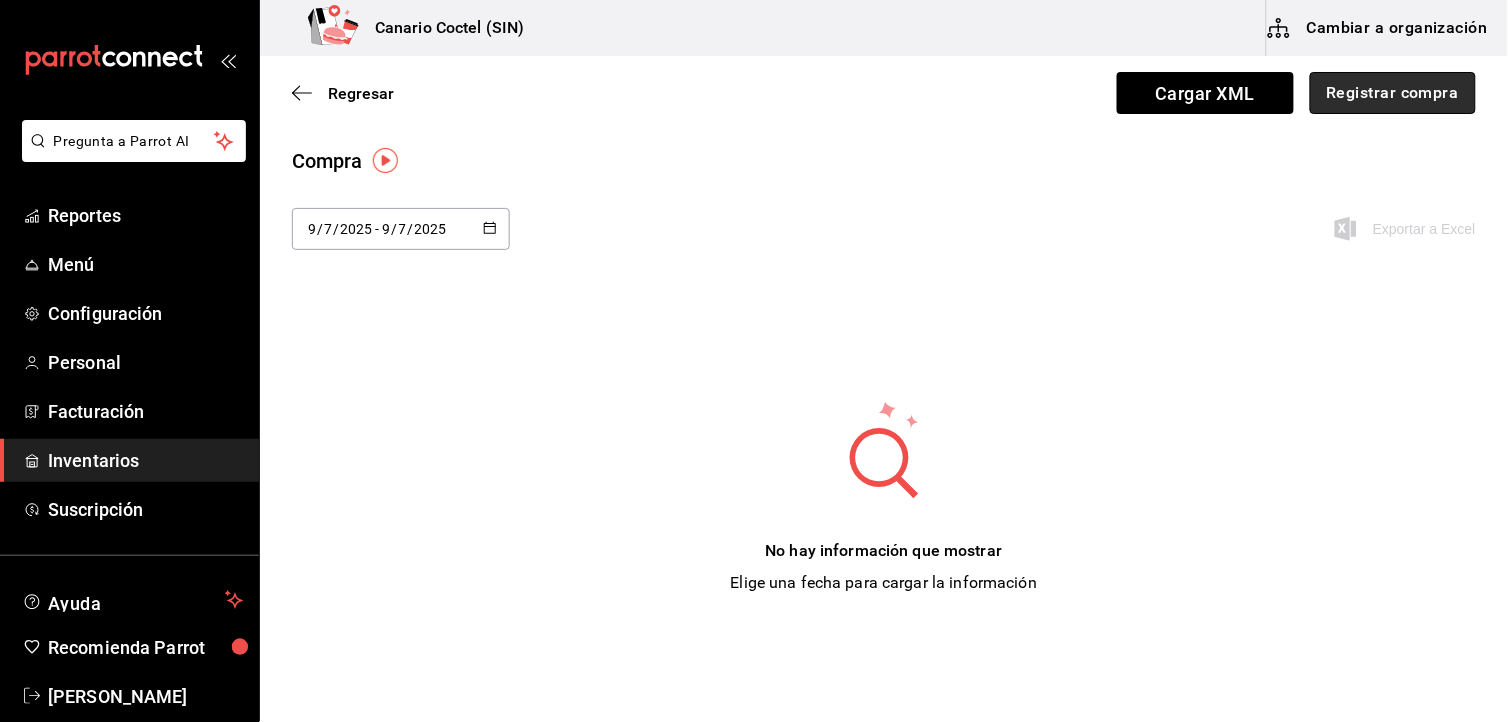 click on "Registrar compra" at bounding box center (1393, 93) 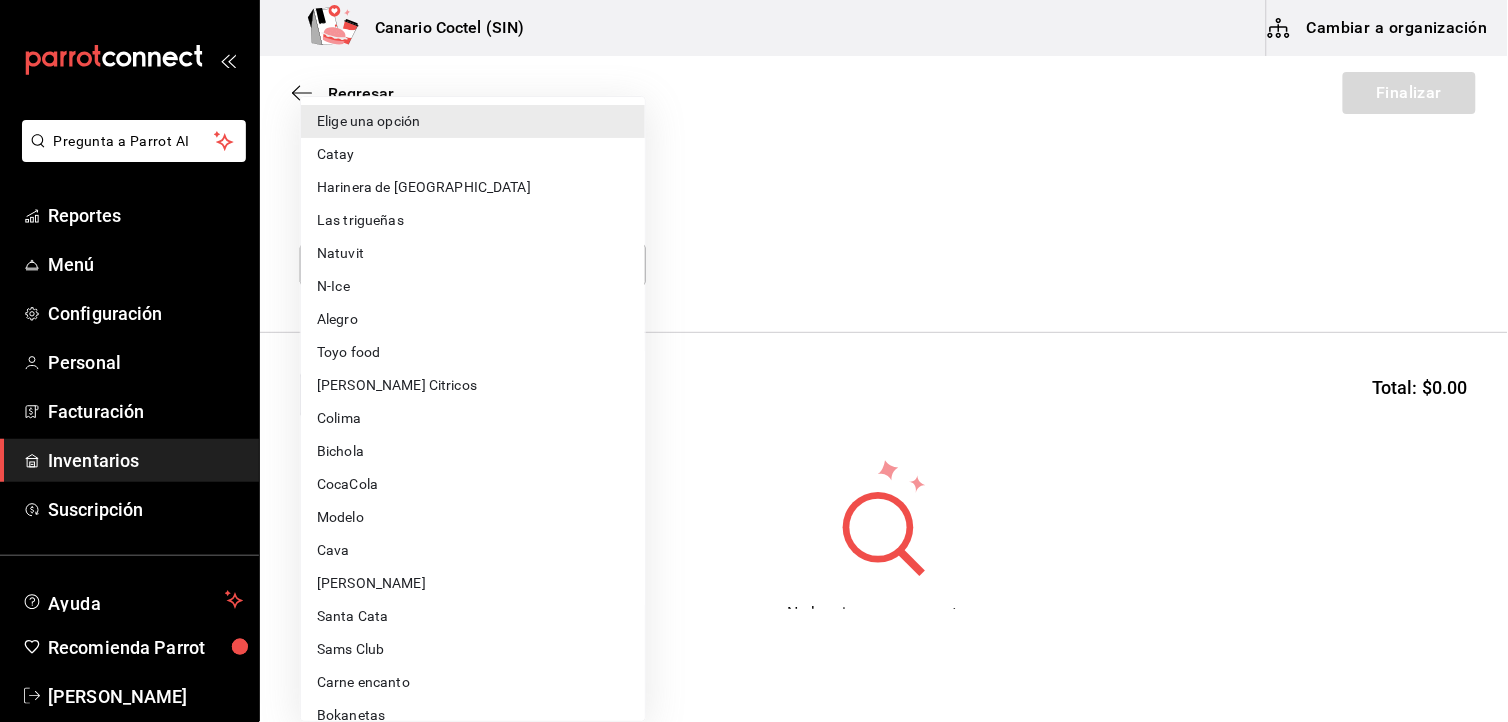 click on "Pregunta a Parrot AI Reportes   Menú   Configuración   Personal   Facturación   Inventarios   Suscripción   Ayuda Recomienda Parrot   Fernando Valdez   Sugerir nueva función   Canario Coctel (SIN) Cambiar a organización Regresar Finalizar Compra Proveedor Elige una opción default Buscar Total: $0.00 No hay insumos a mostrar. Busca un insumo para agregarlo a la lista GANA 1 MES GRATIS EN TU SUSCRIPCIÓN AQUÍ ¿Recuerdas cómo empezó tu restaurante?
Hoy puedes ayudar a un colega a tener el mismo cambio que tú viviste.
Recomienda Parrot directamente desde tu Portal Administrador.
Es fácil y rápido.
🎁 Por cada restaurante que se una, ganas 1 mes gratis. Ver video tutorial Ir a video Pregunta a Parrot AI Reportes   Menú   Configuración   Personal   Facturación   Inventarios   Suscripción   Ayuda Recomienda Parrot   Fernando Valdez   Sugerir nueva función   Editar Eliminar Visitar centro de ayuda (81) 2046 6363 soporte@parrotsoftware.io Visitar centro de ayuda (81) 2046 6363 Elige una opción" at bounding box center (754, 304) 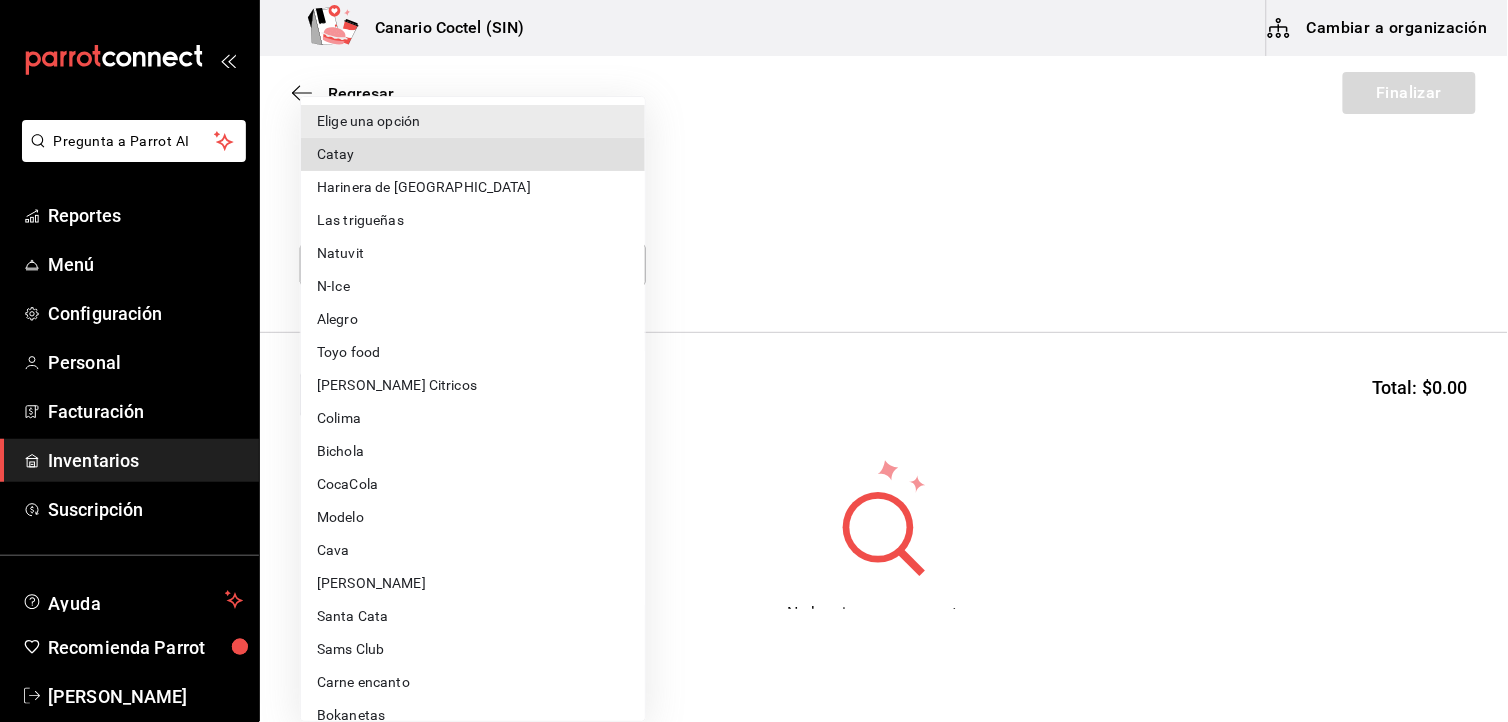 type 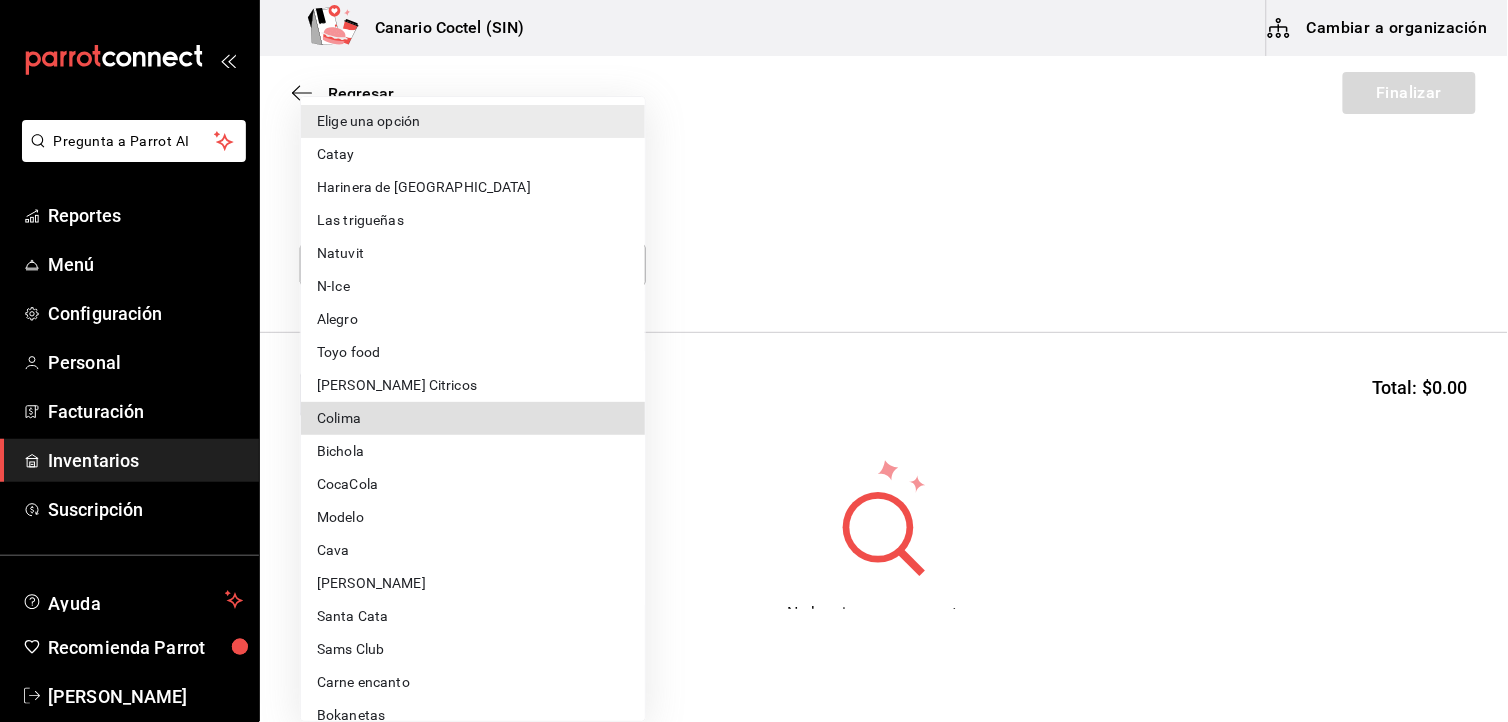 type 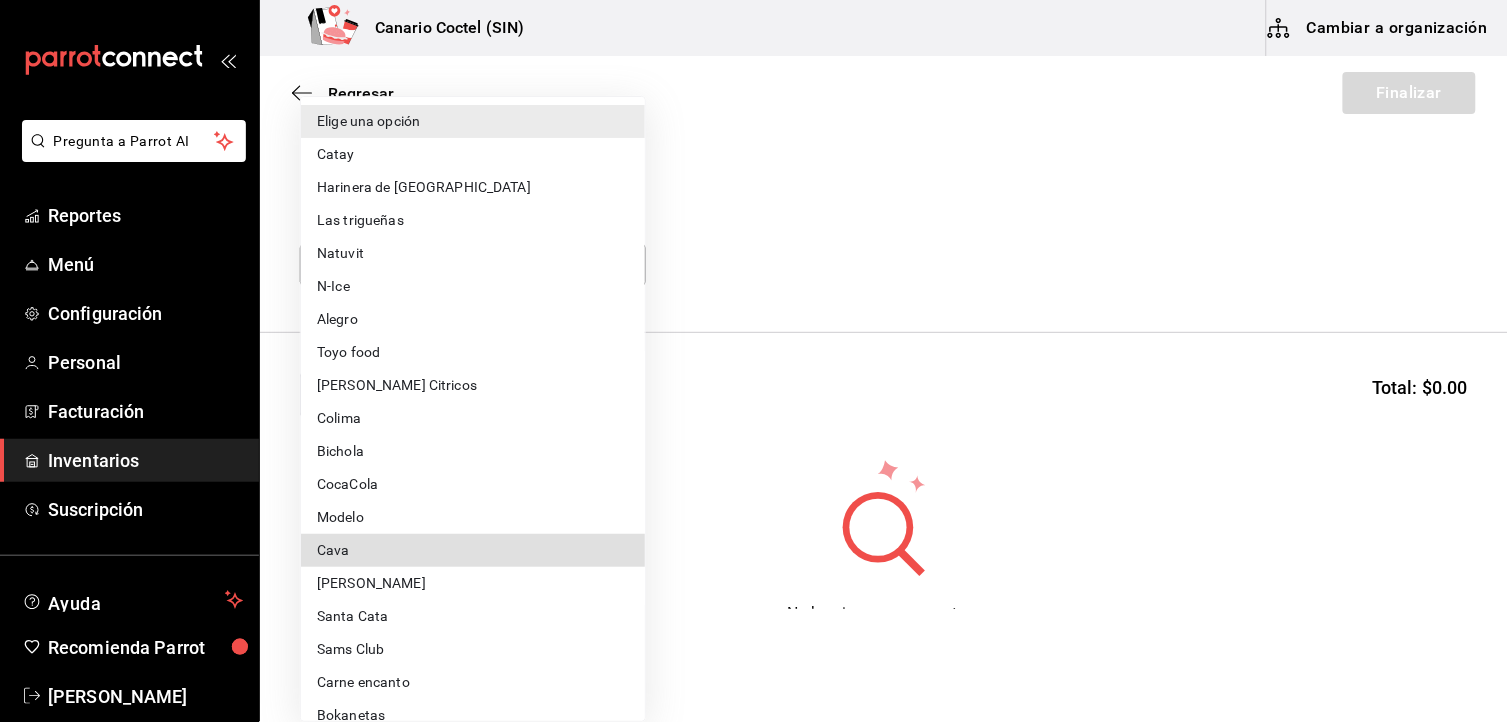 type 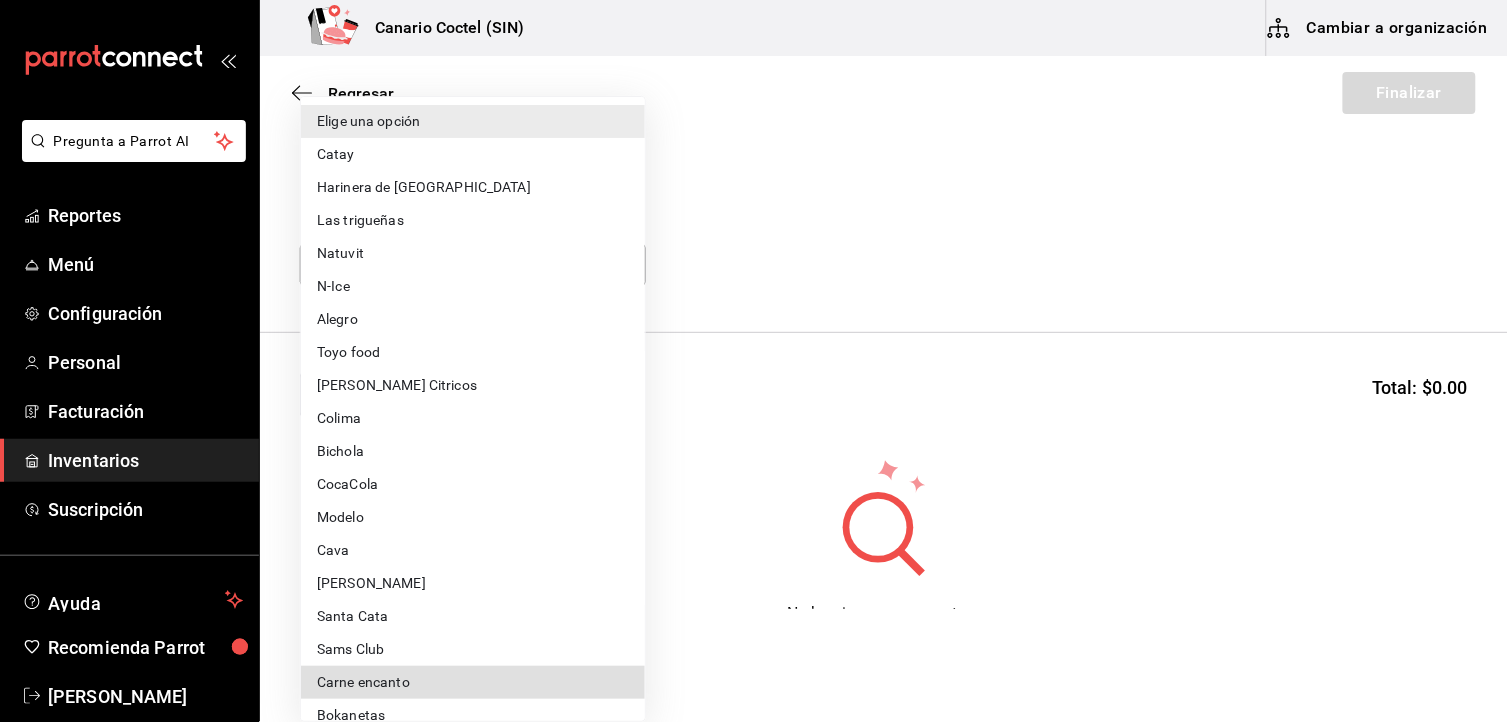 type 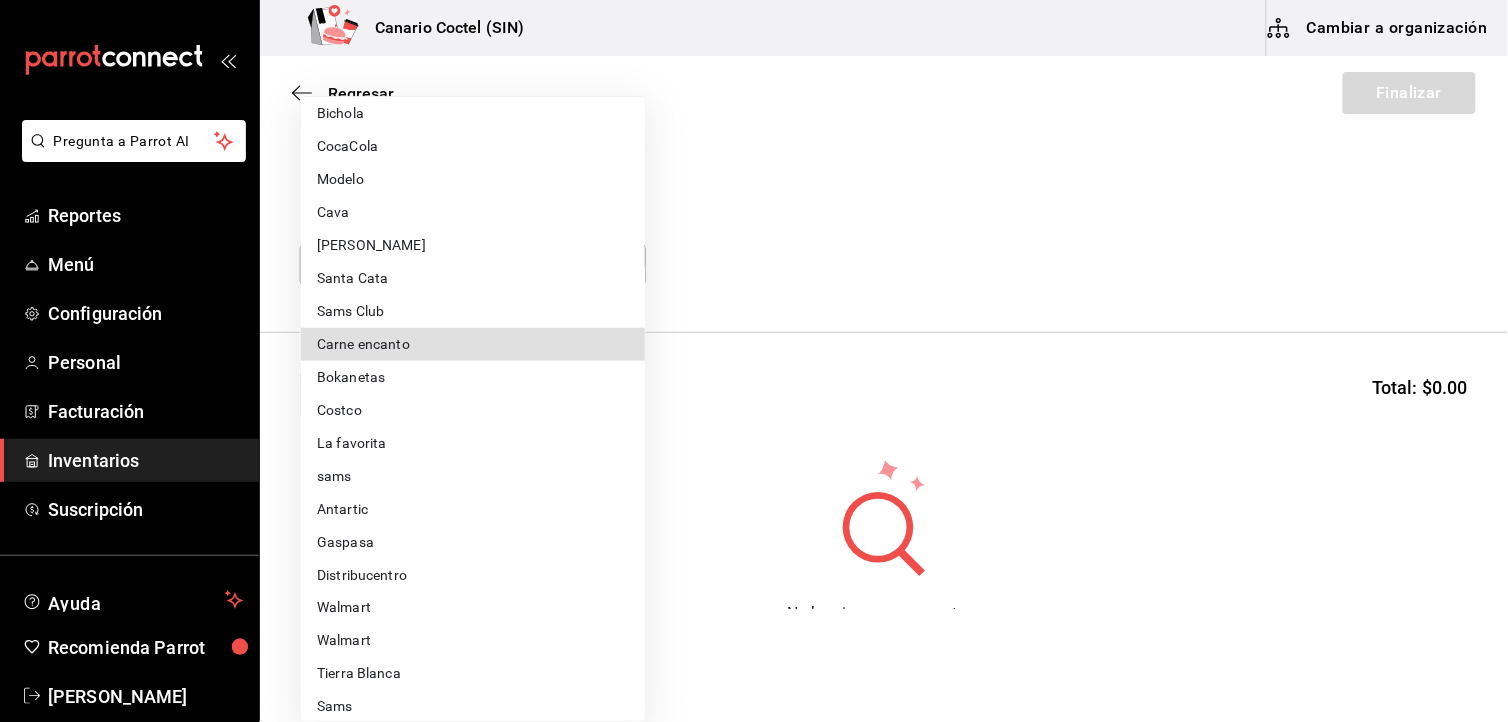 type 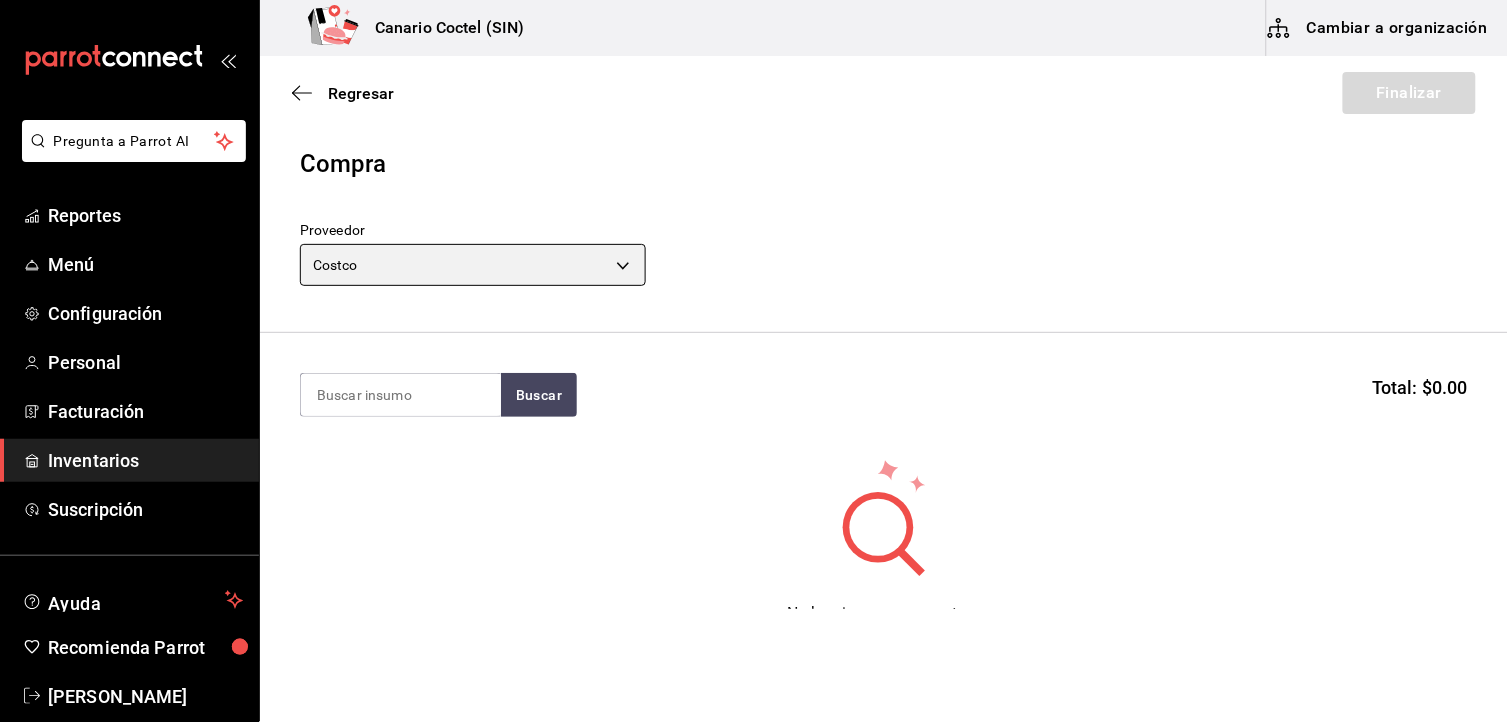 type on "318cf0a0-d354-4919-95f6-0098ed00cd5b" 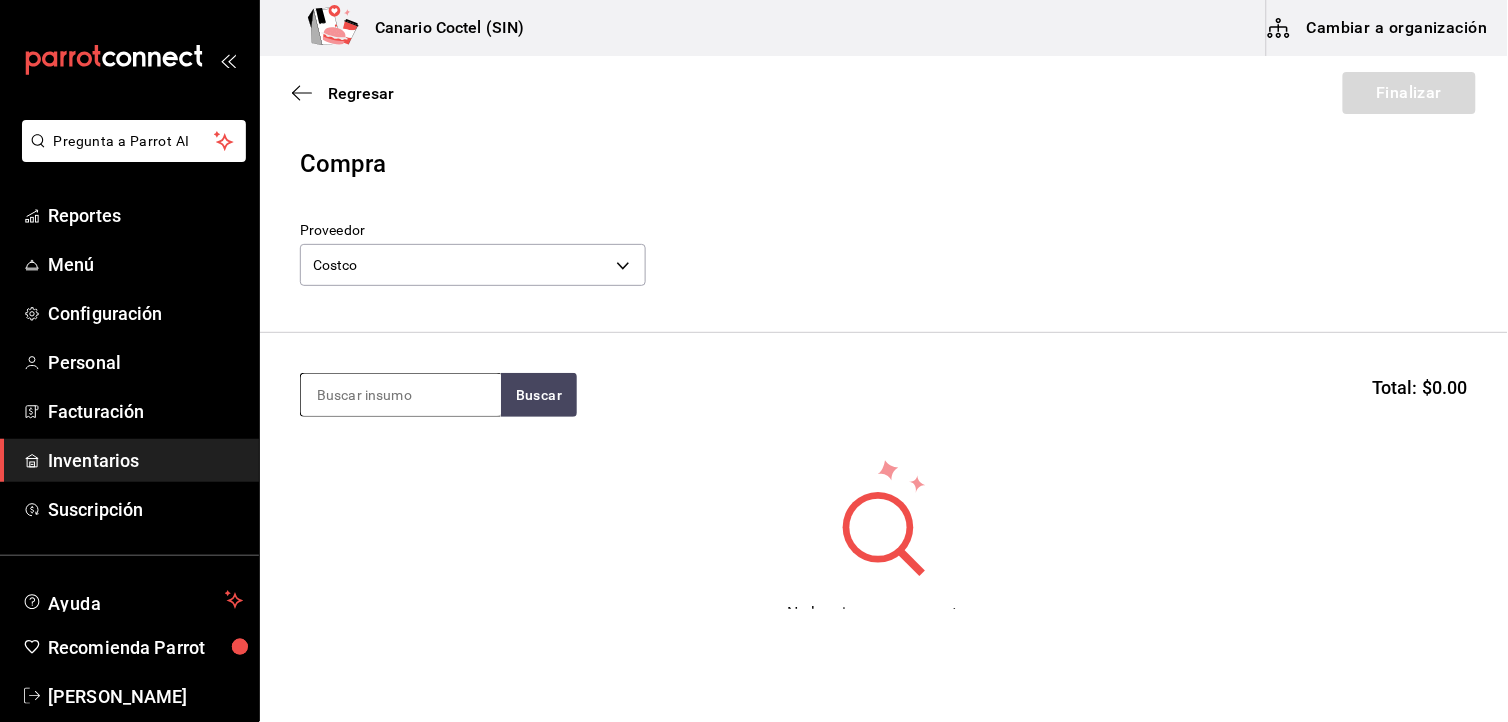 click at bounding box center [401, 395] 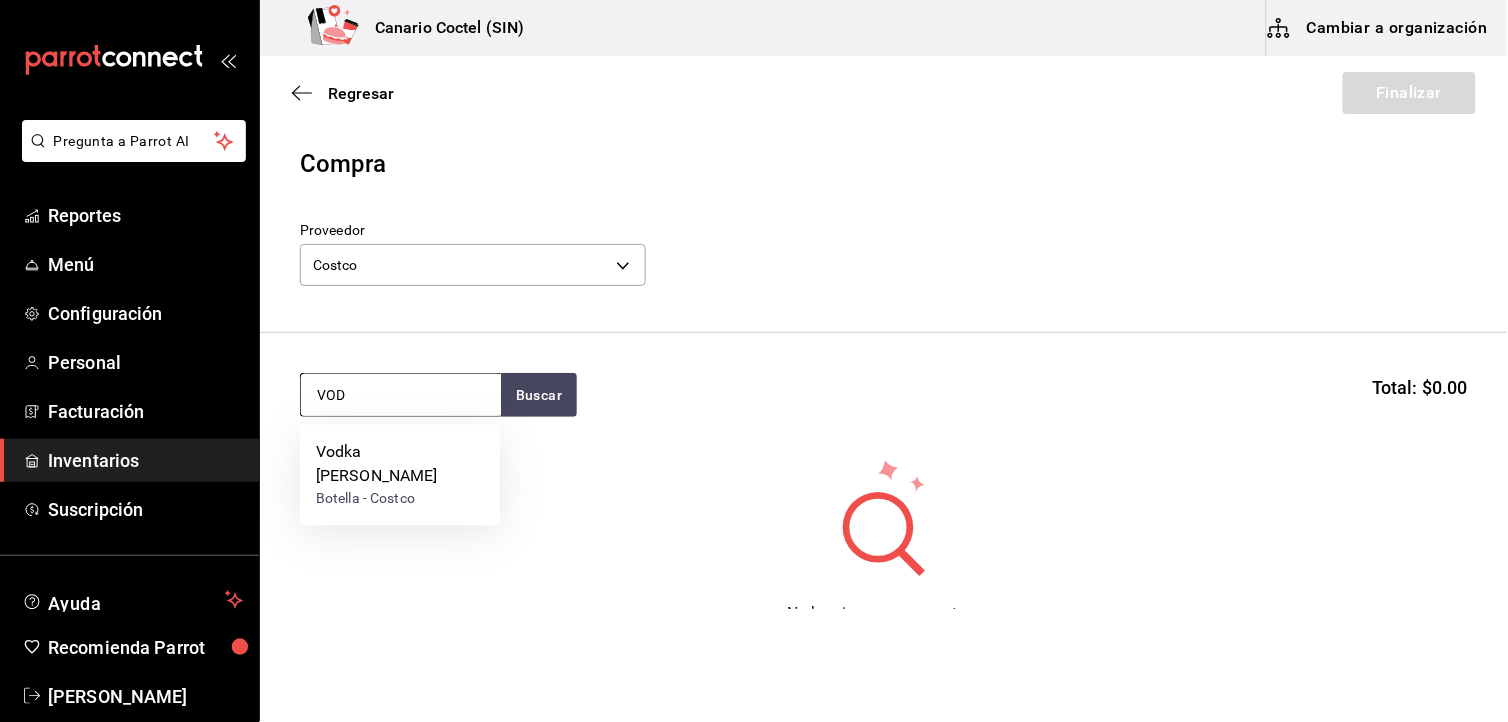 type on "VOD" 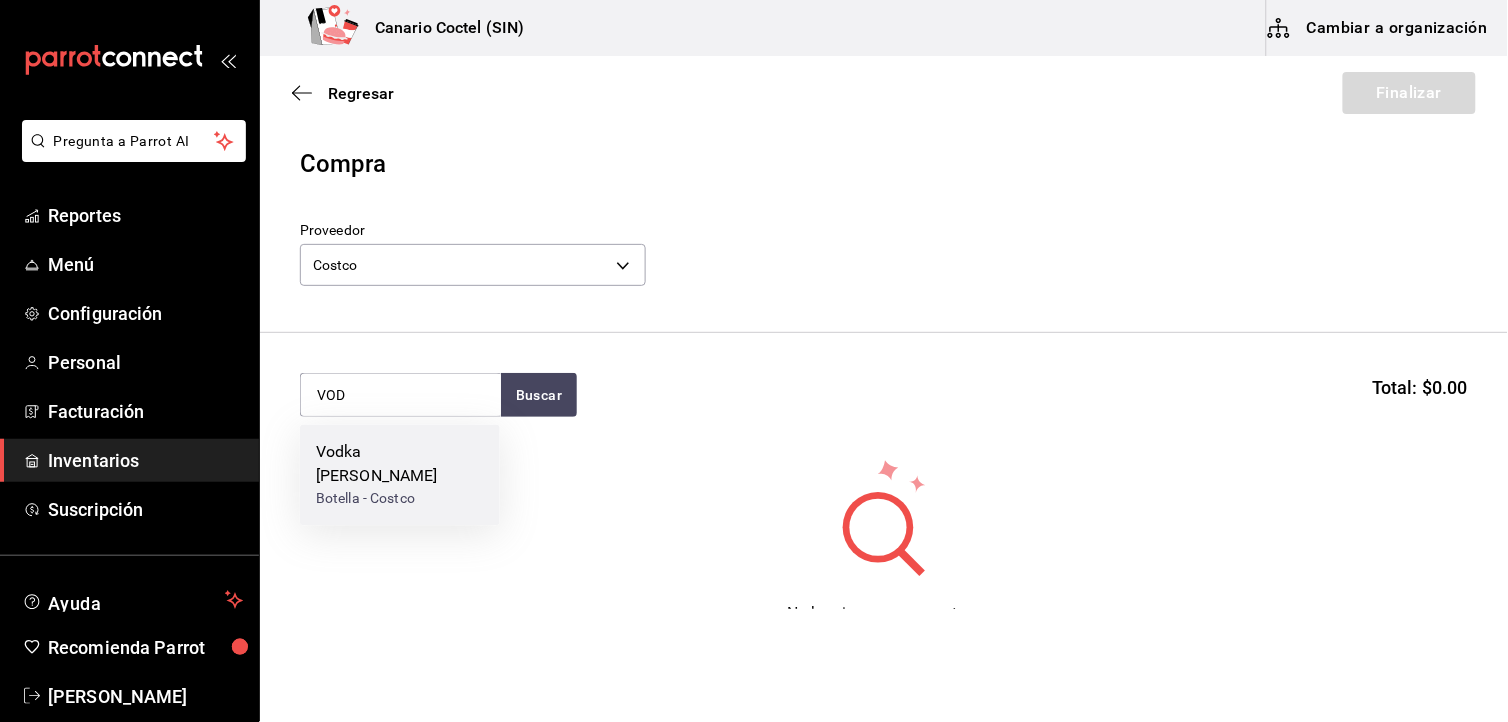 click on "Vodka [PERSON_NAME]" at bounding box center (400, 465) 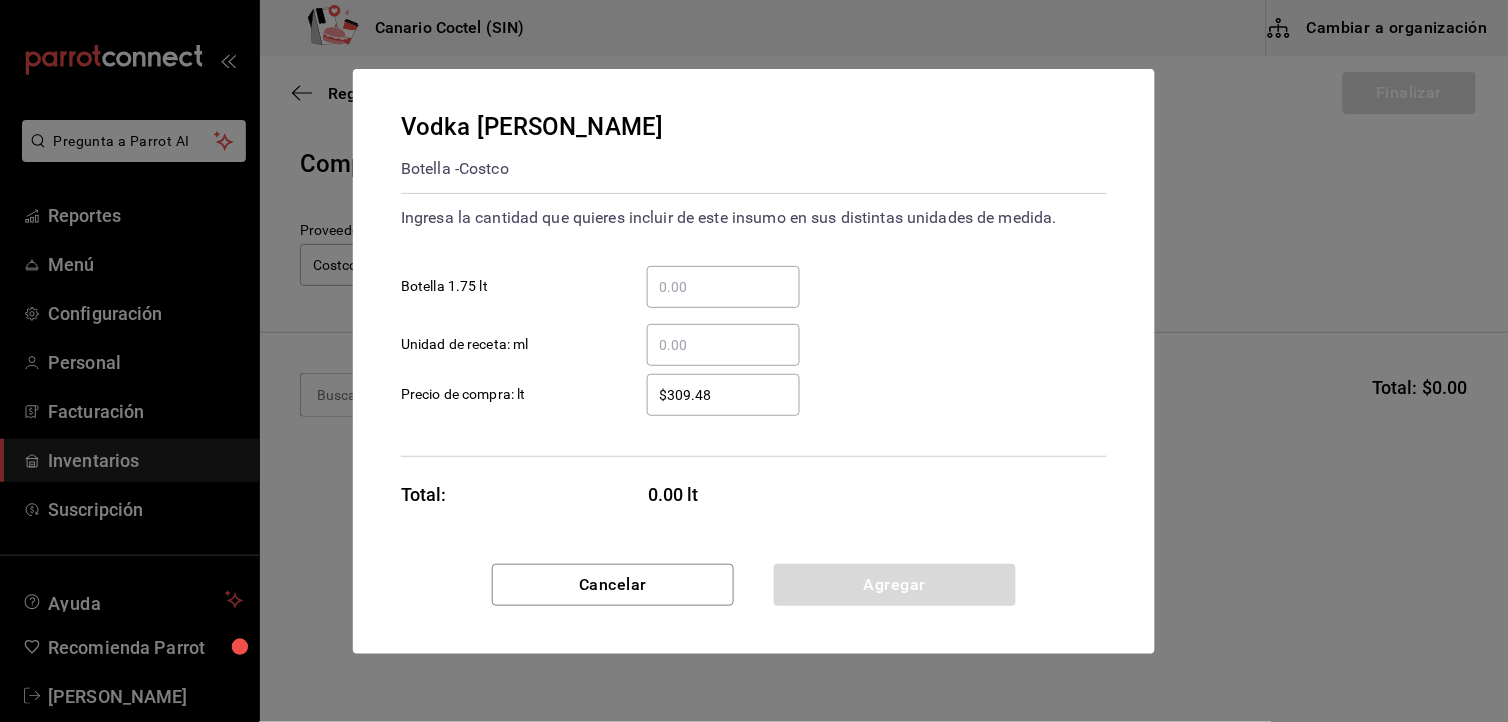 click on "​ Botella 1.75 lt" at bounding box center (723, 287) 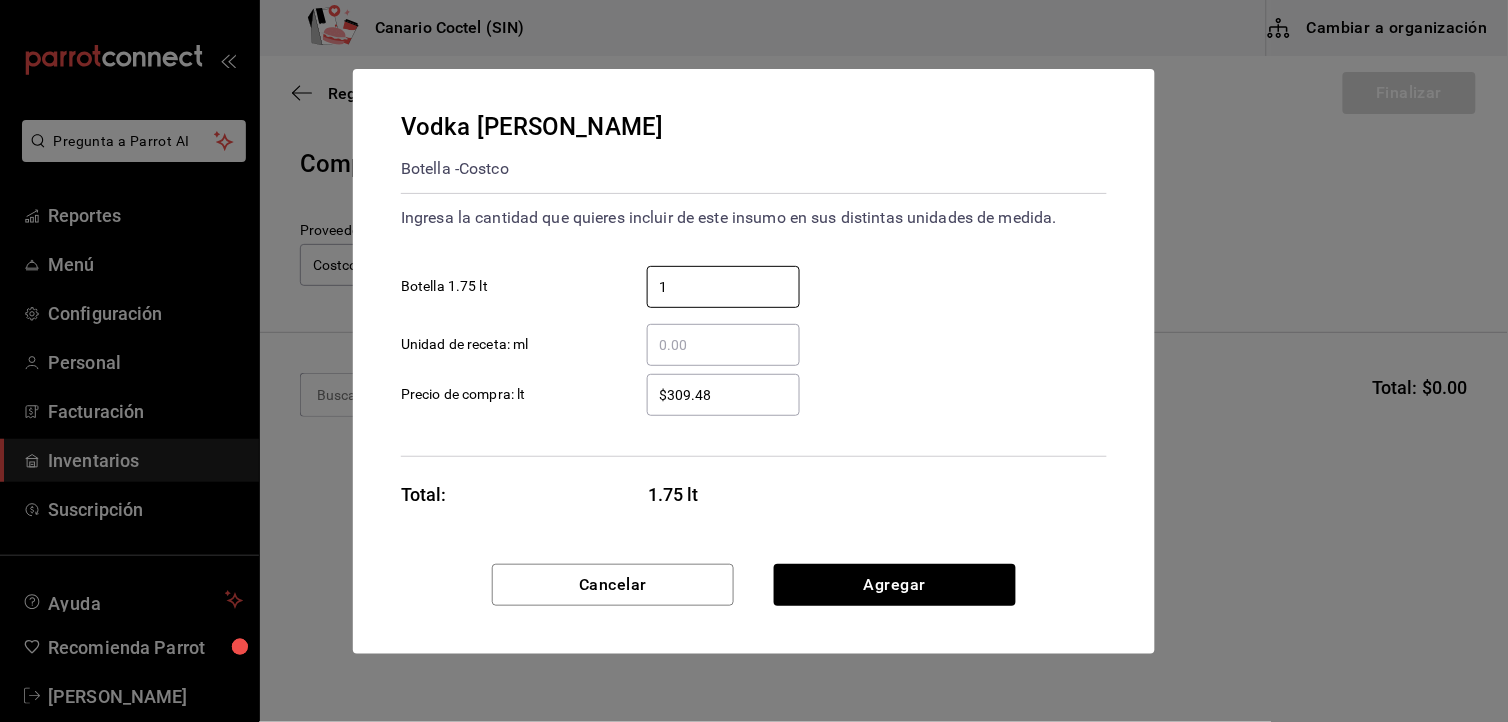 type on "1" 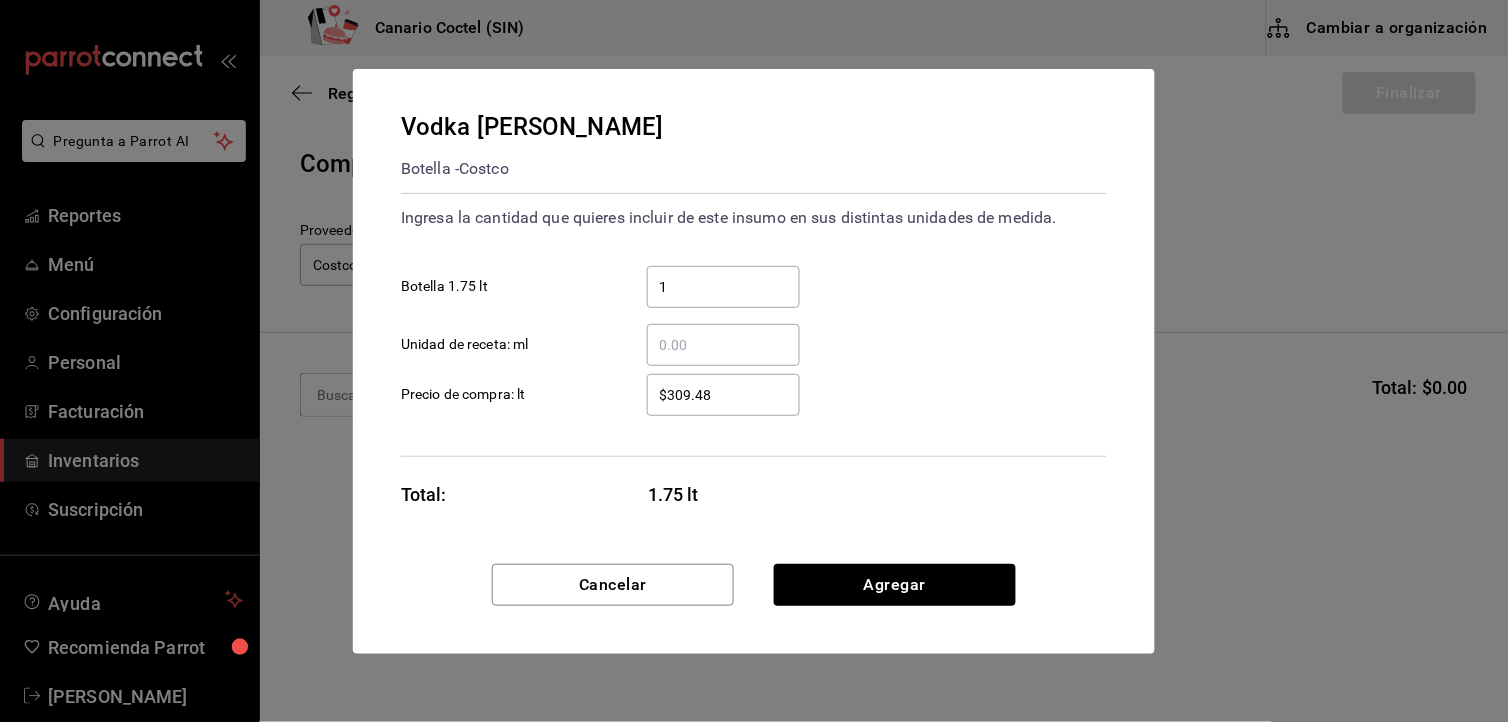 click on "​ Unidad de receta: ml" at bounding box center [723, 345] 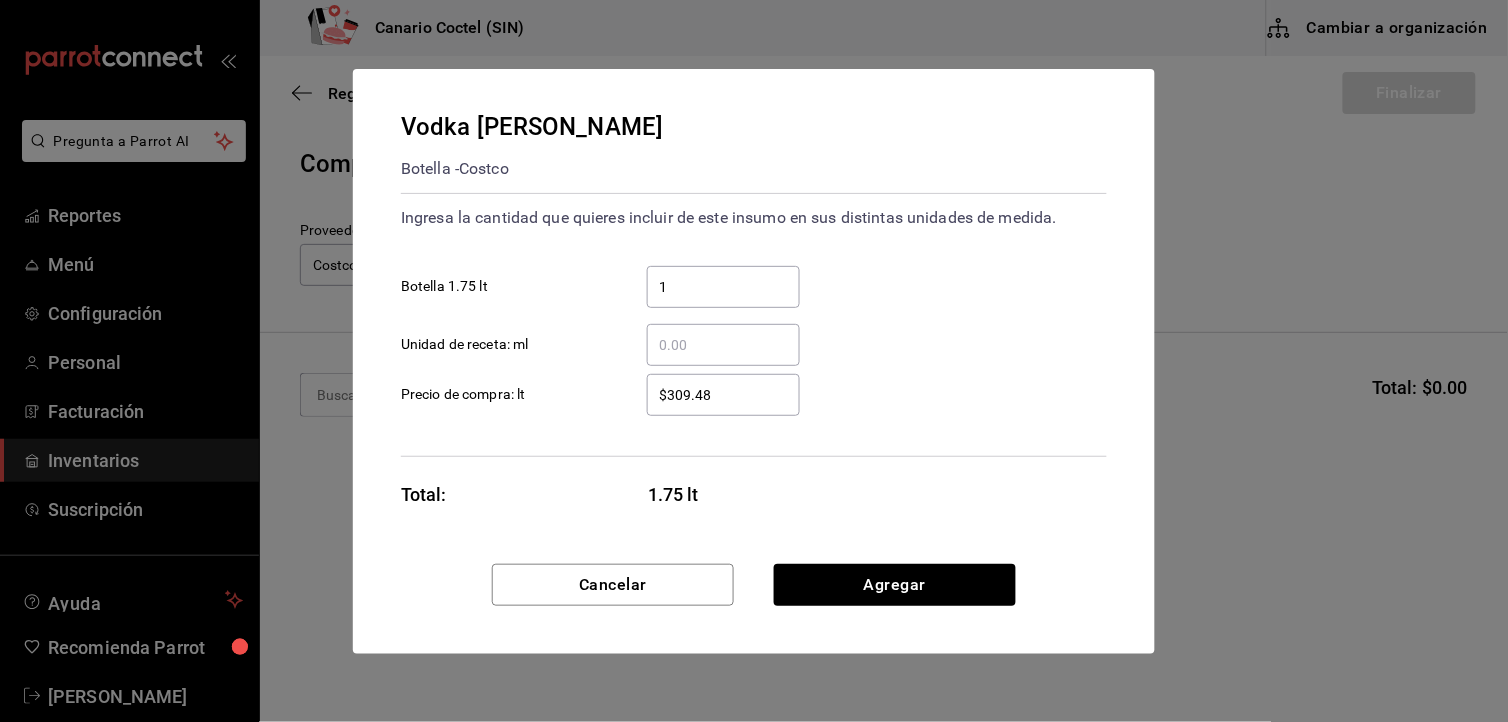 type on "1" 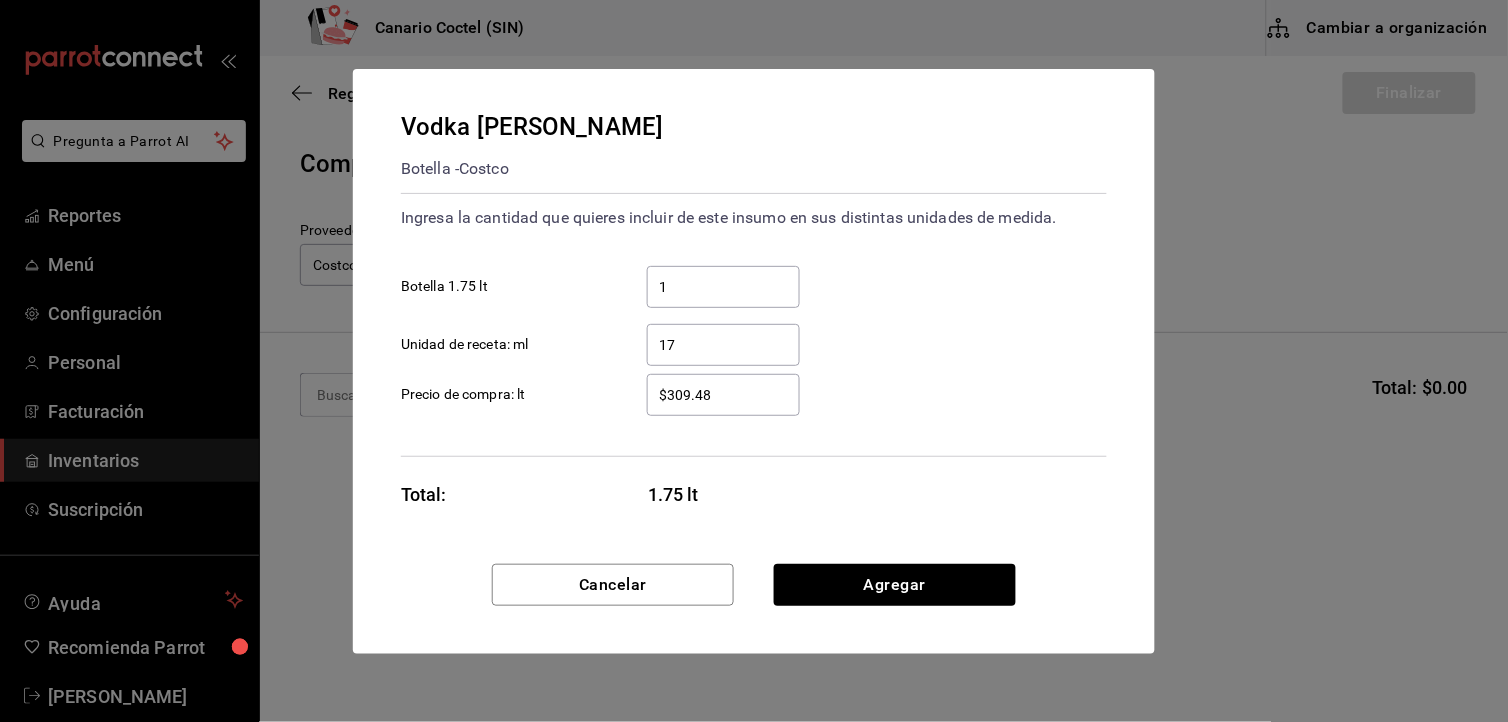 type on "1" 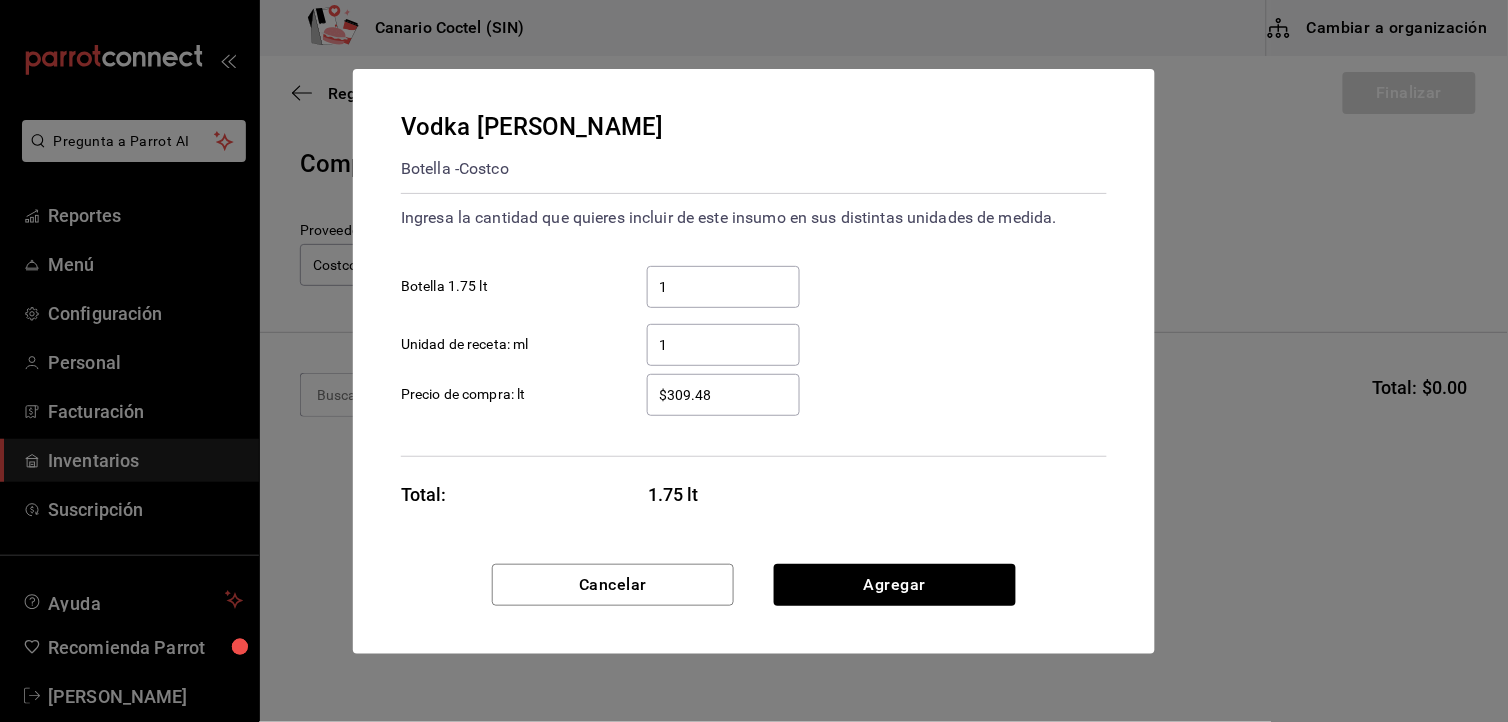 type 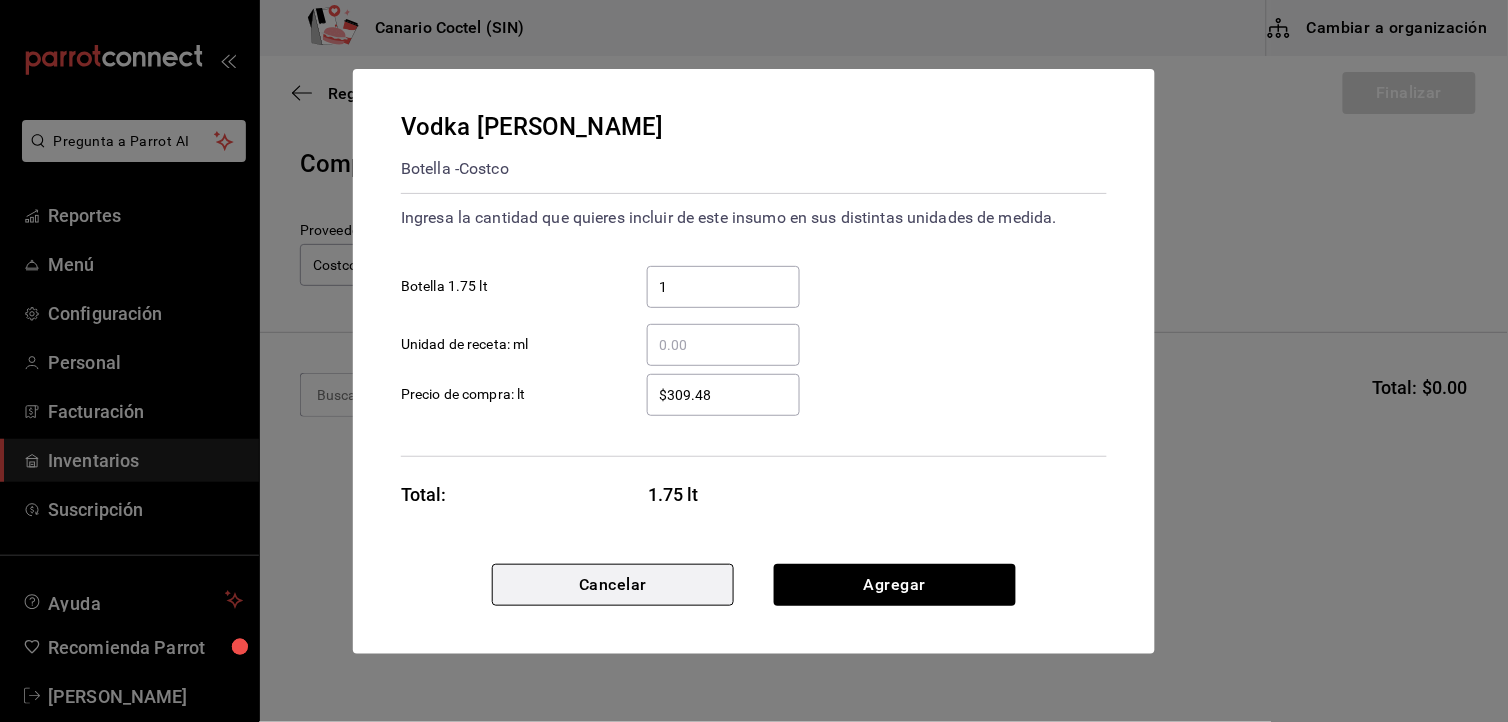 click on "Cancelar" at bounding box center [613, 585] 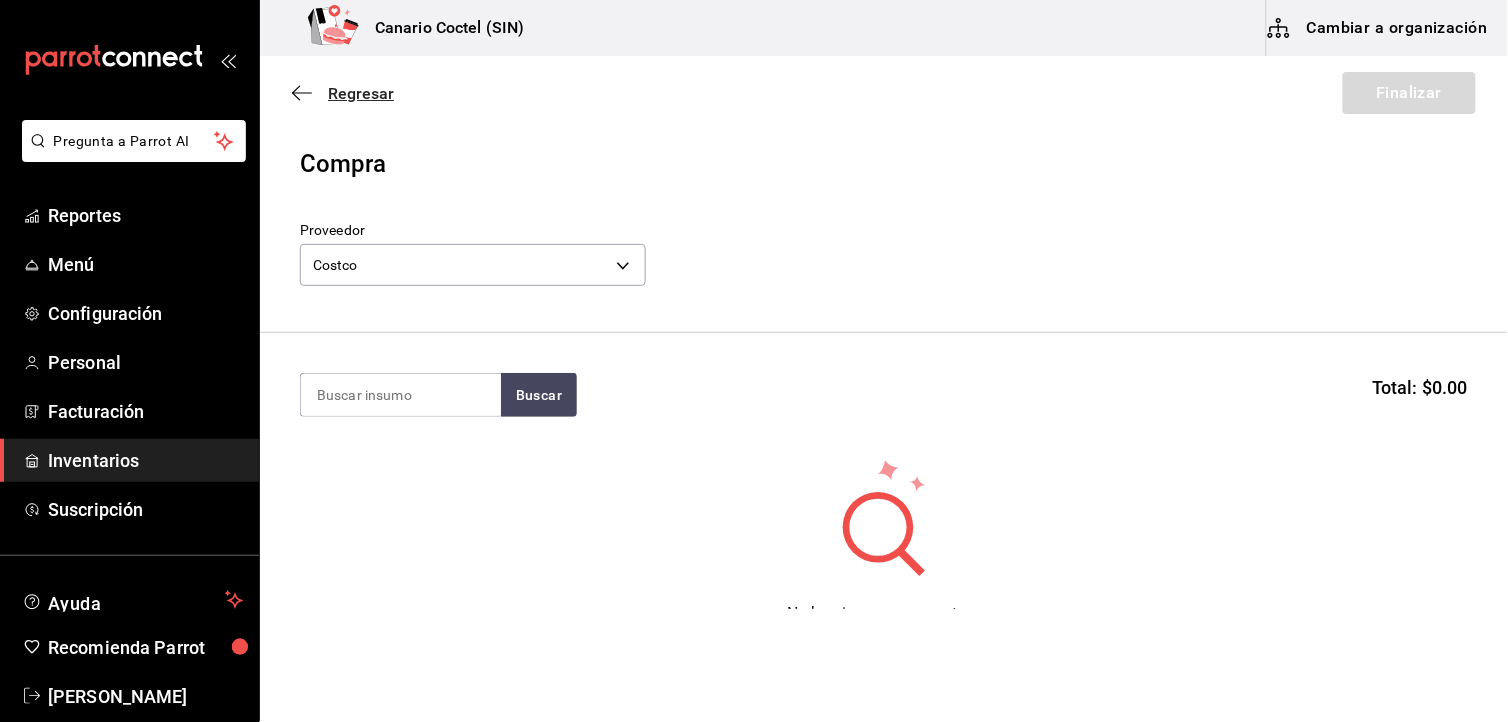 click 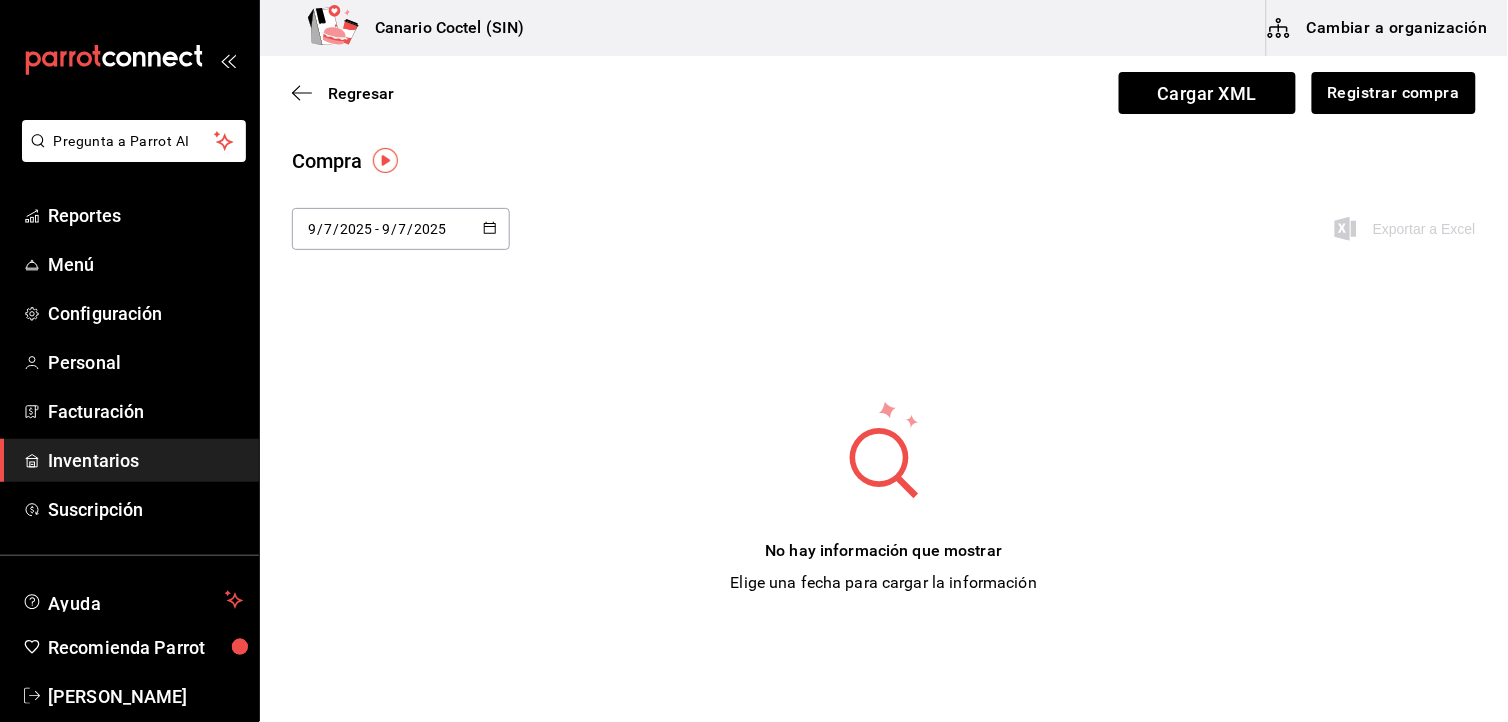 click on "Cambiar a organización" at bounding box center [1379, 28] 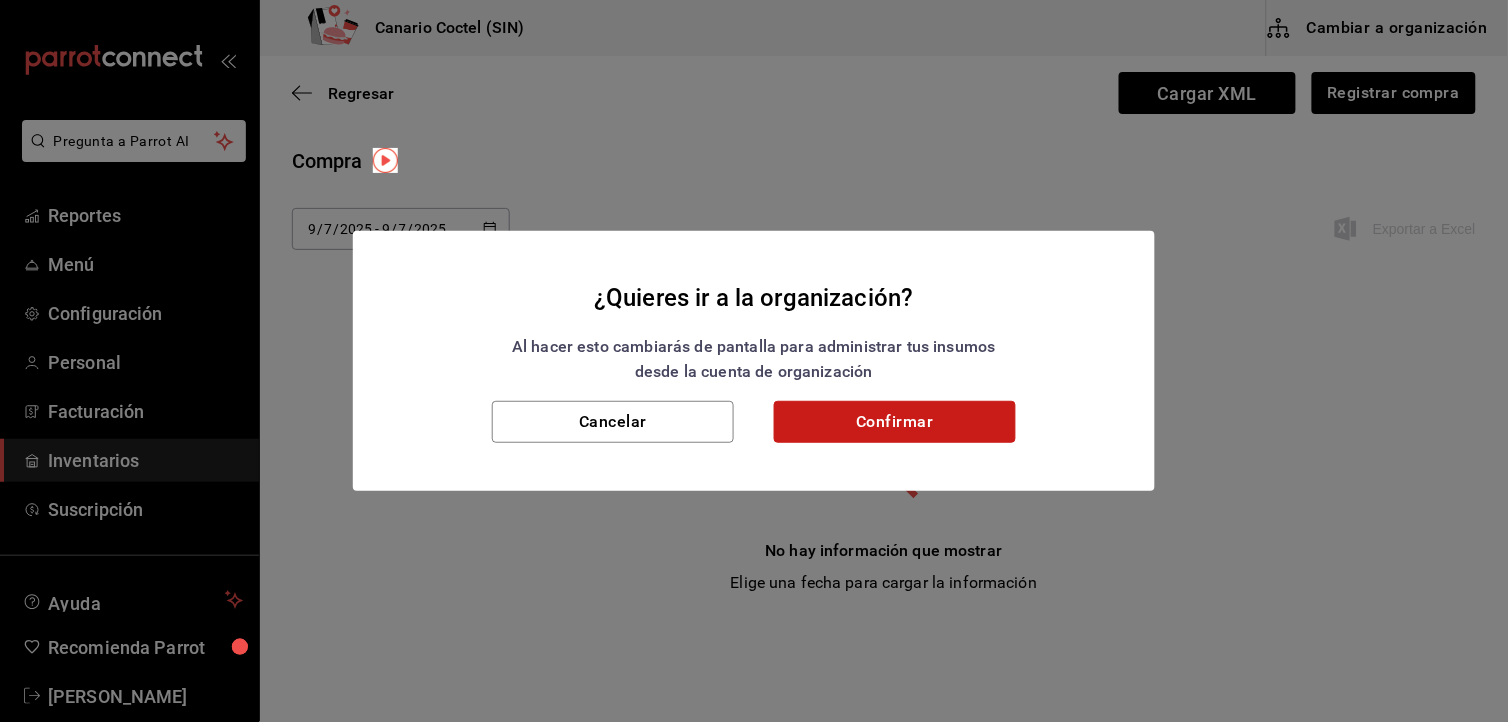 click on "Confirmar" at bounding box center (895, 422) 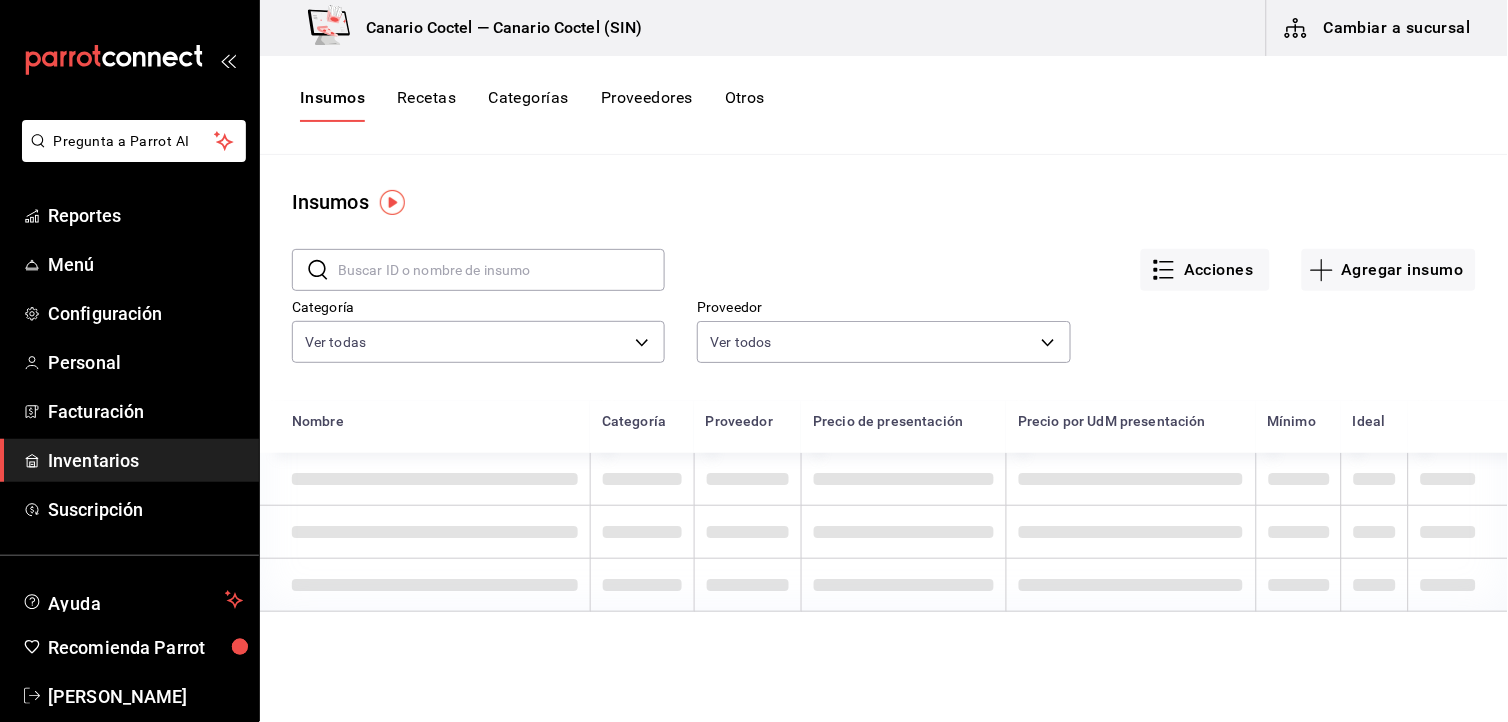 click at bounding box center (501, 270) 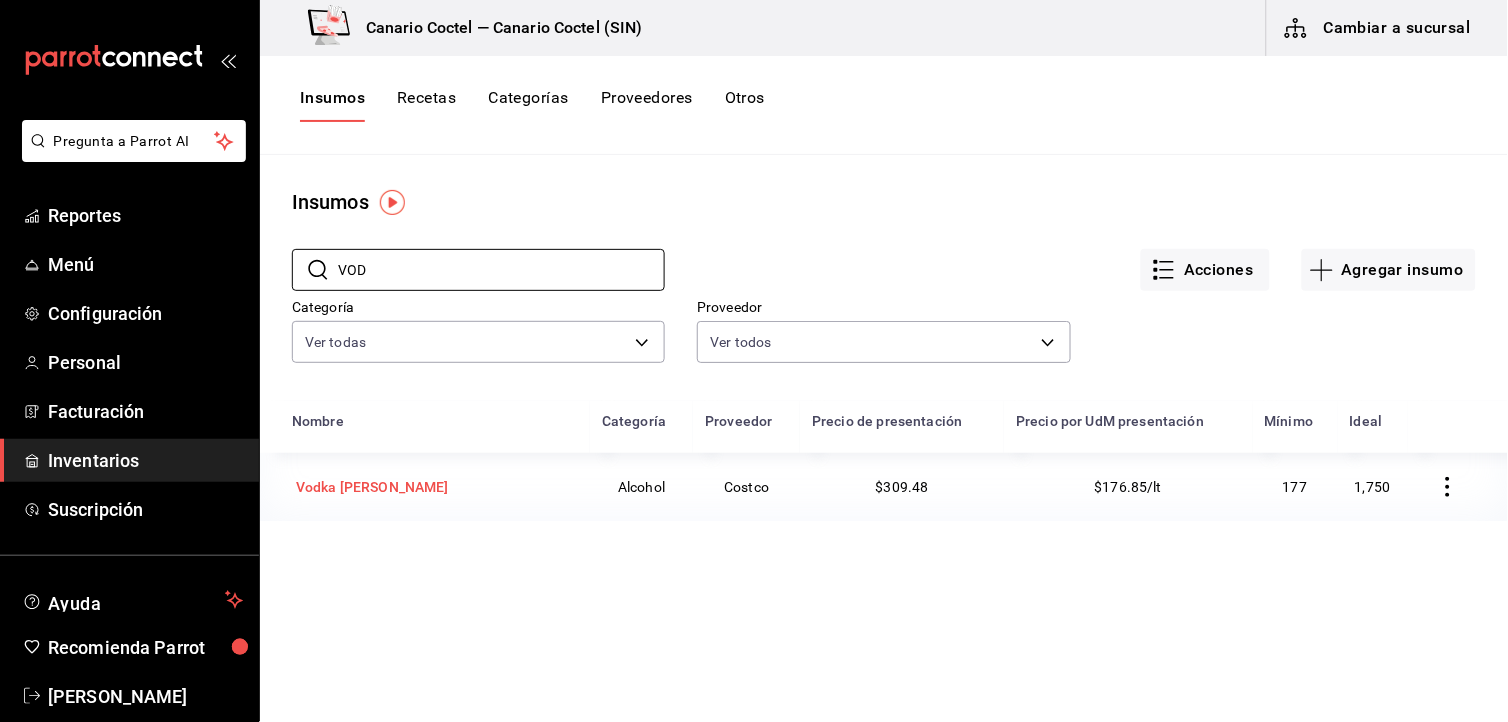 type on "VOD" 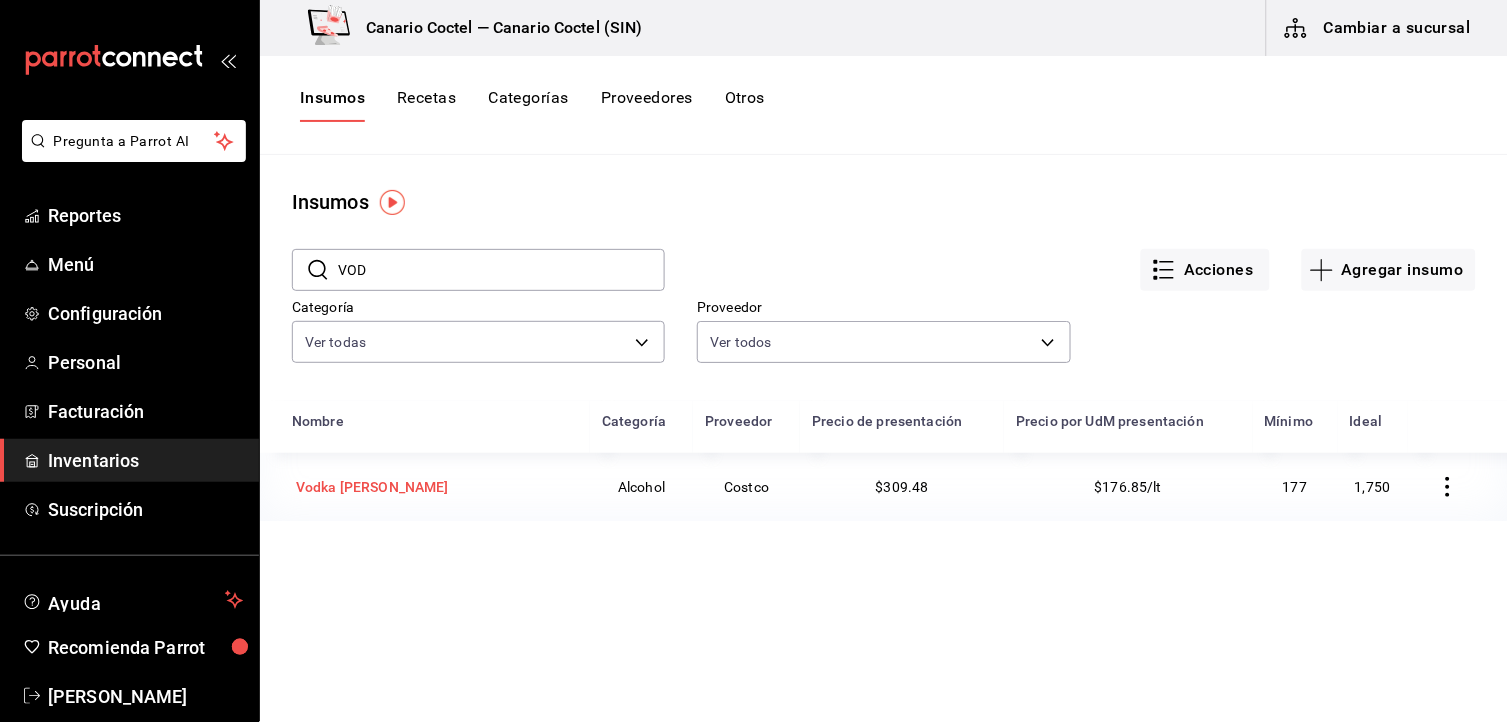 click on "Vodka [PERSON_NAME]" at bounding box center [435, 487] 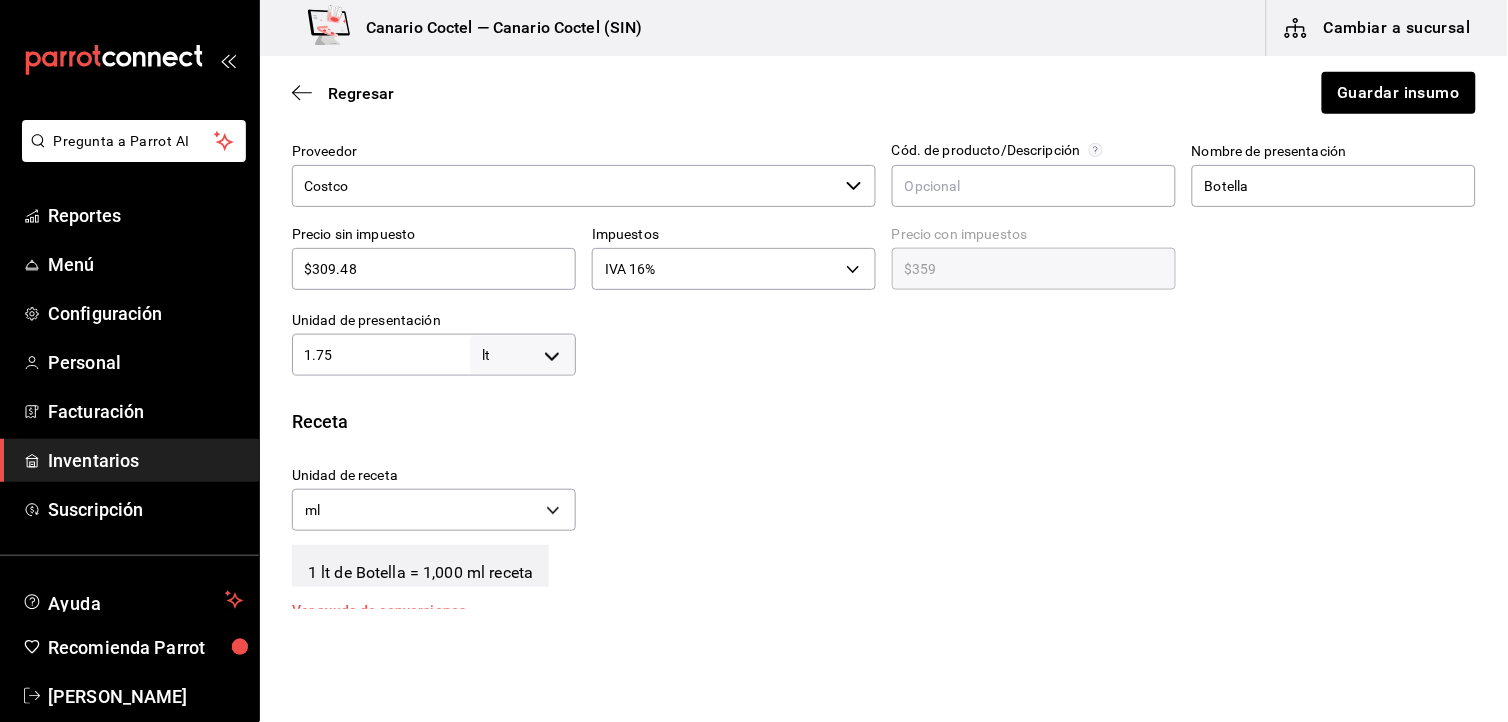 scroll, scrollTop: 465, scrollLeft: 0, axis: vertical 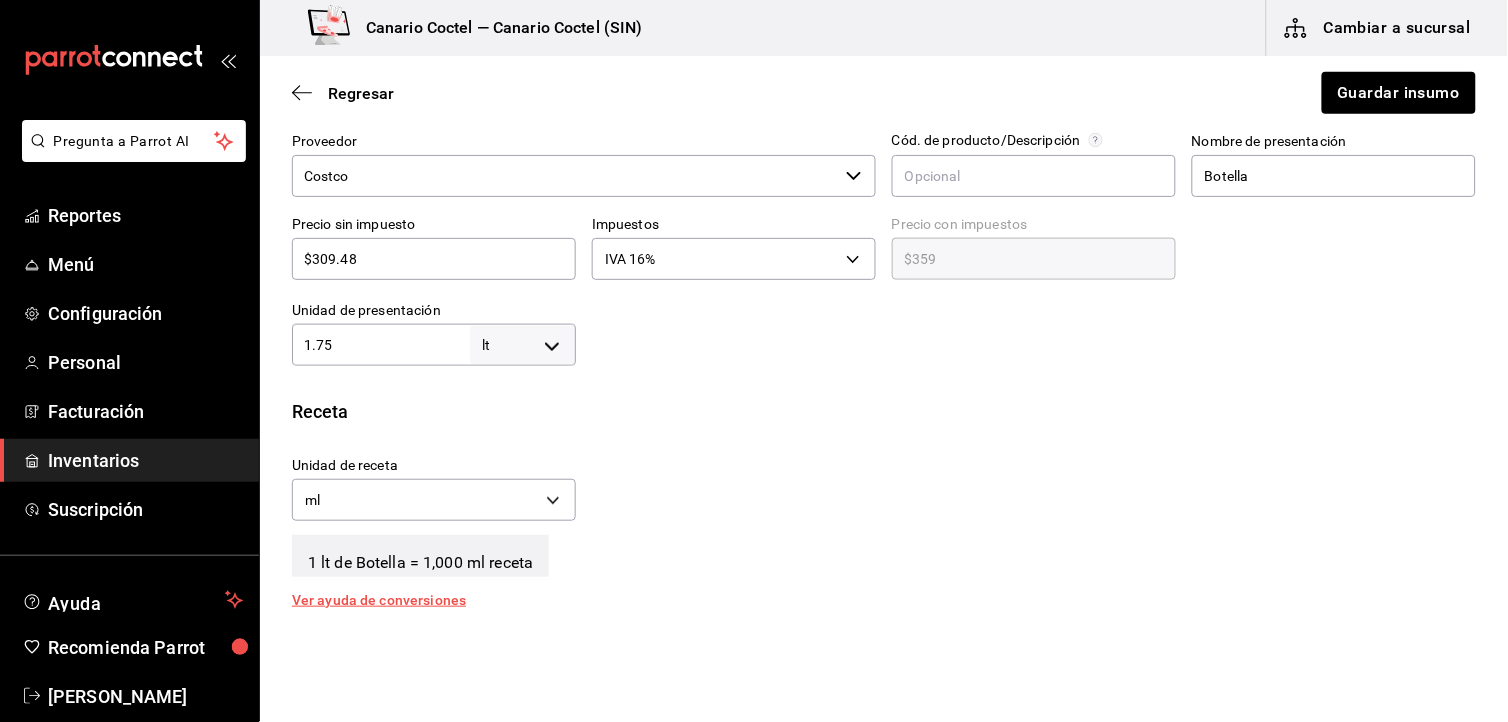 click on "1.75" at bounding box center [381, 345] 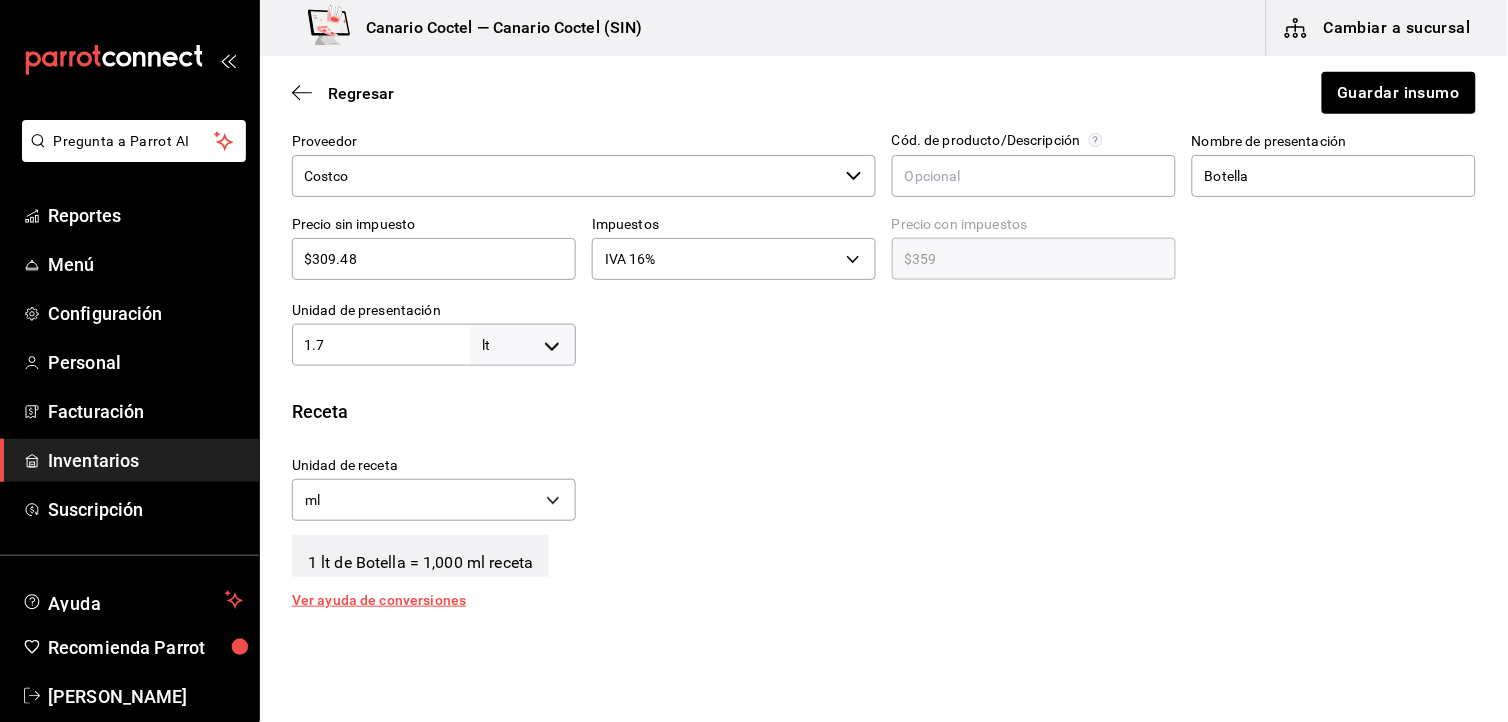 type on "1,700" 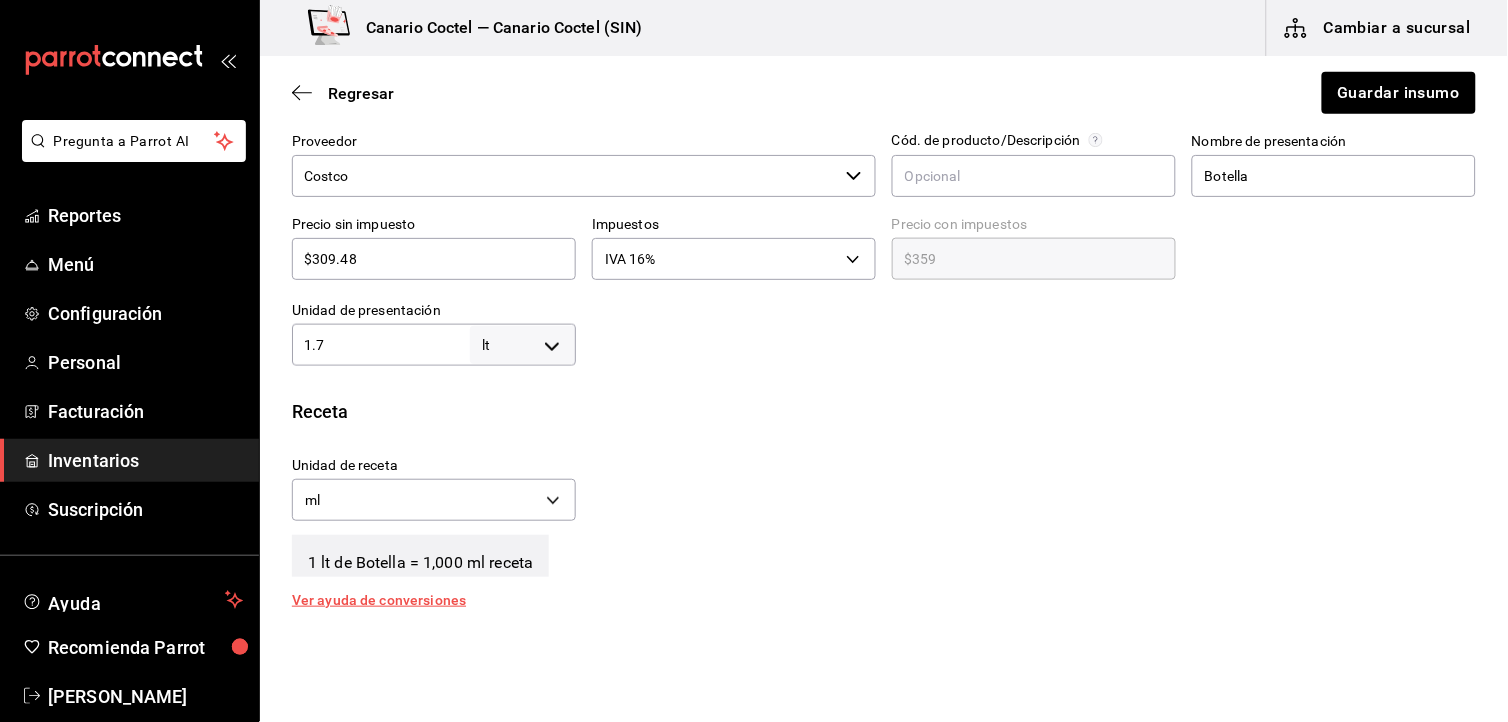 type on "1." 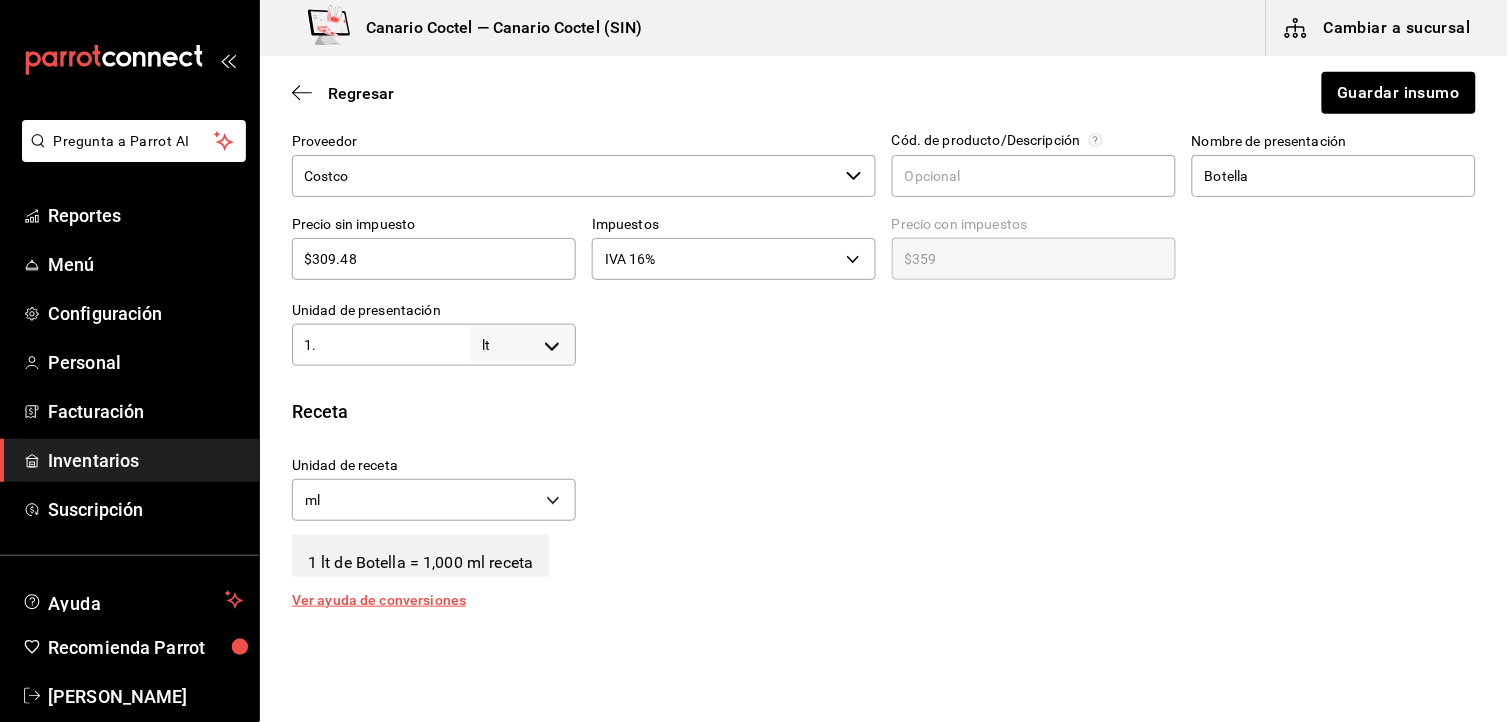 type on "1,000" 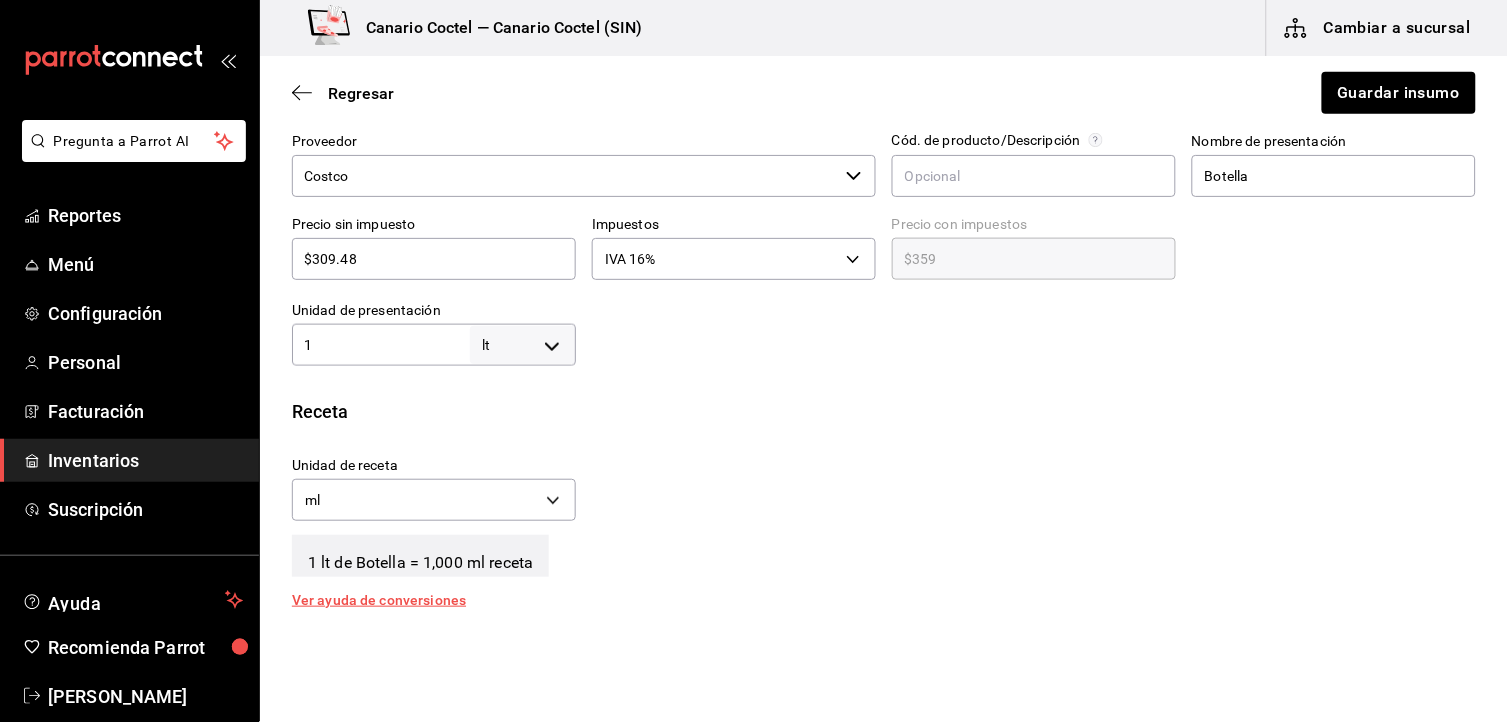 type on "15" 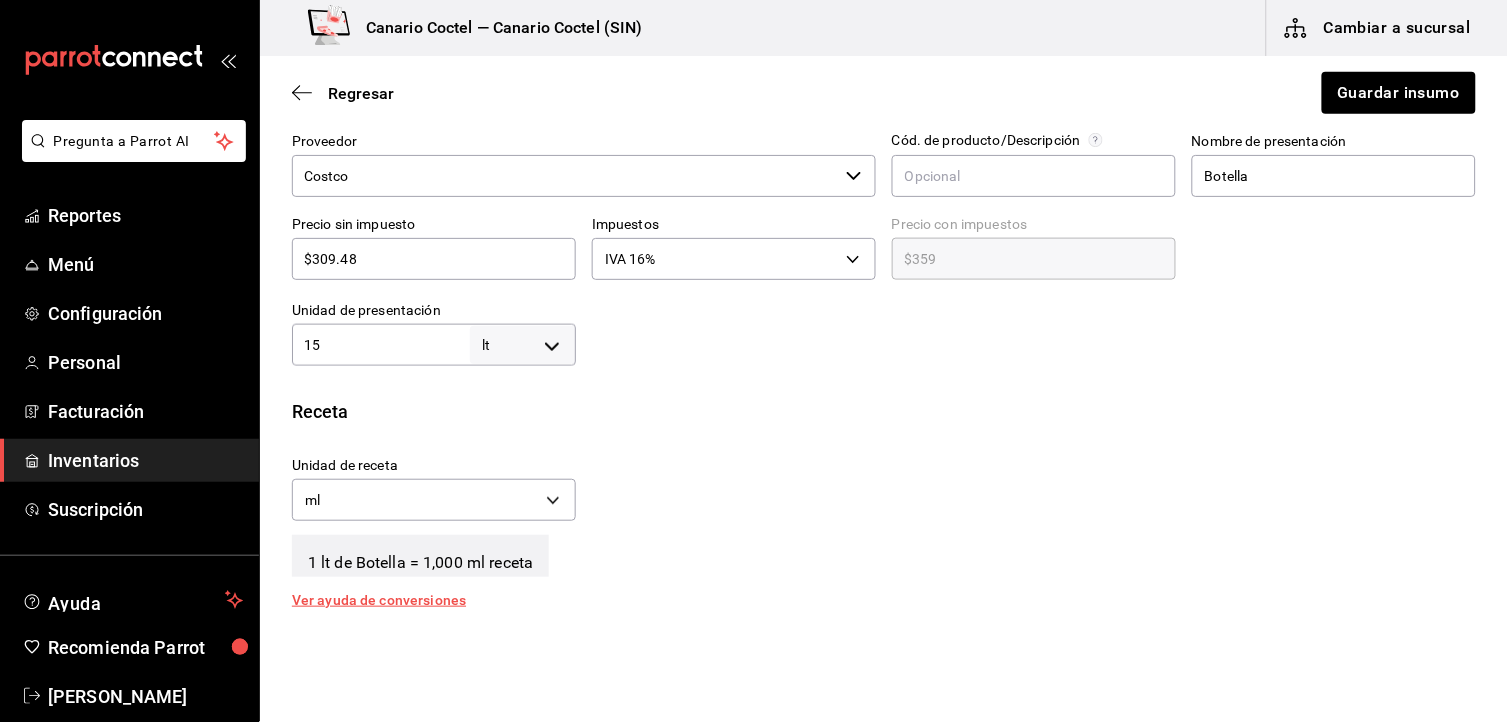 type on "15,000" 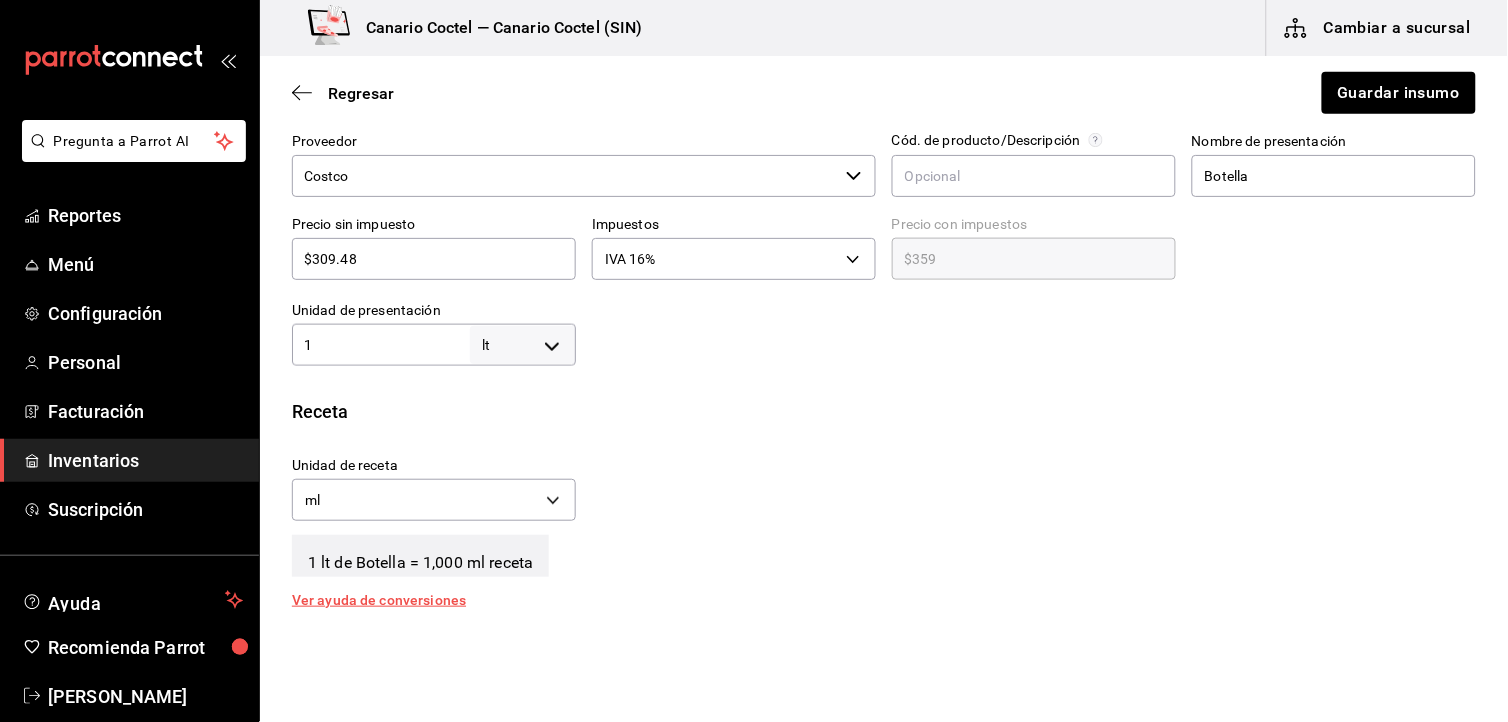 type on "1,000" 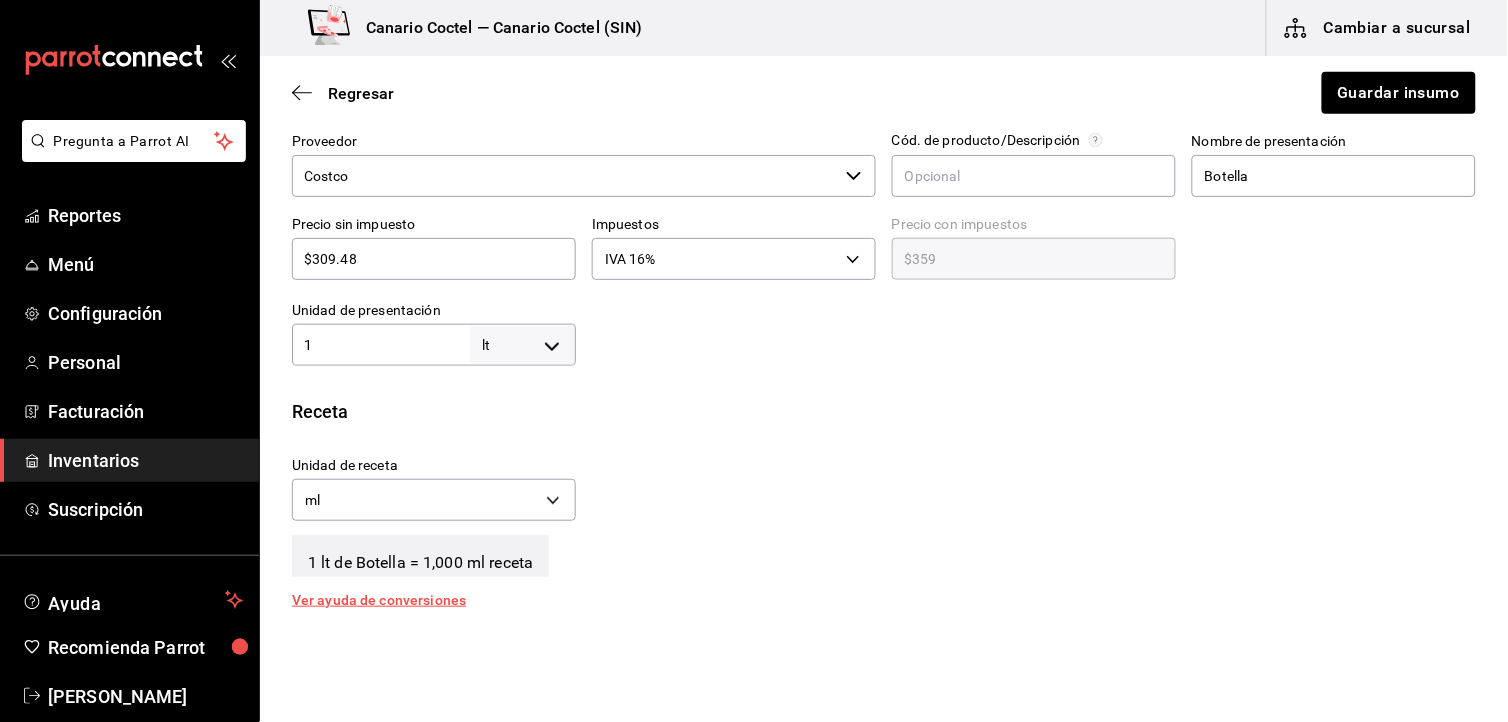 type on "17" 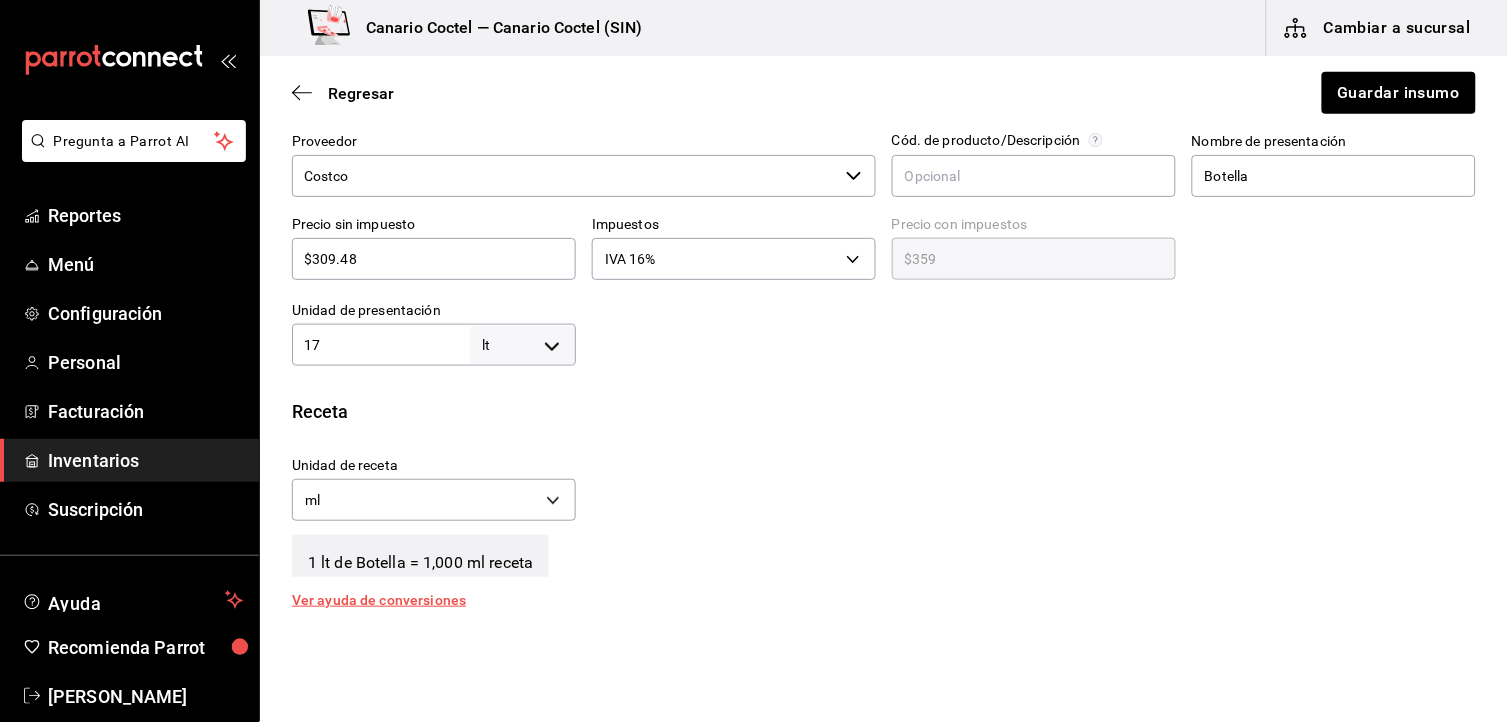 type on "17,000" 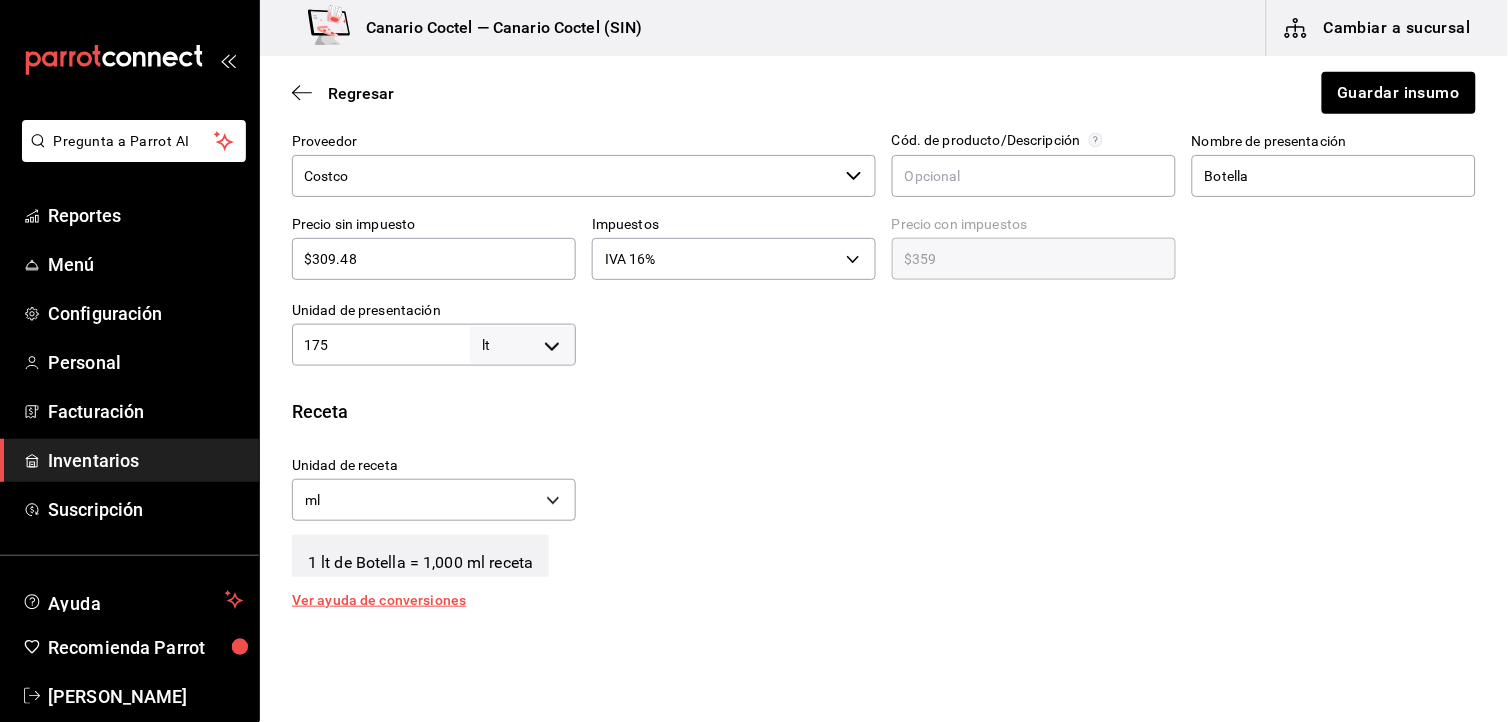 type on "175,000" 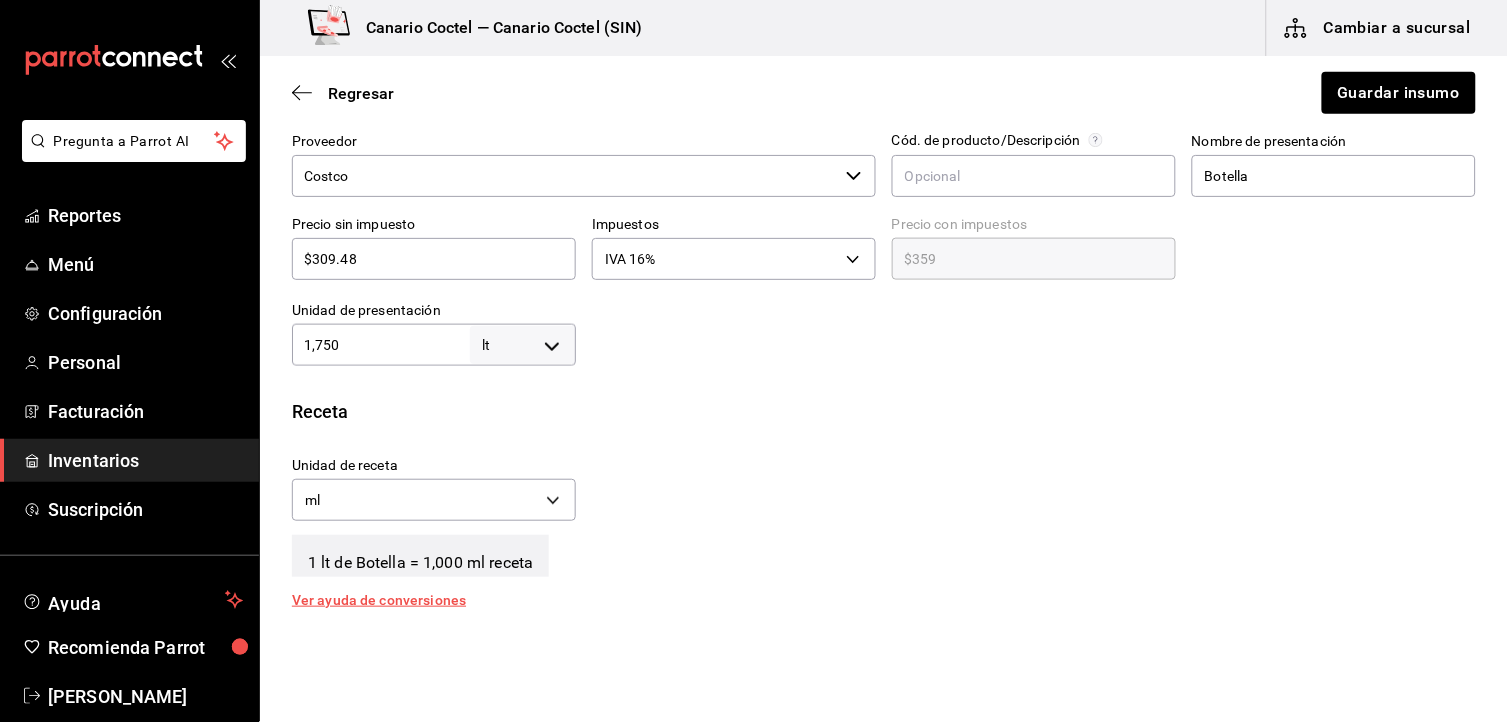 type on "1,750,000" 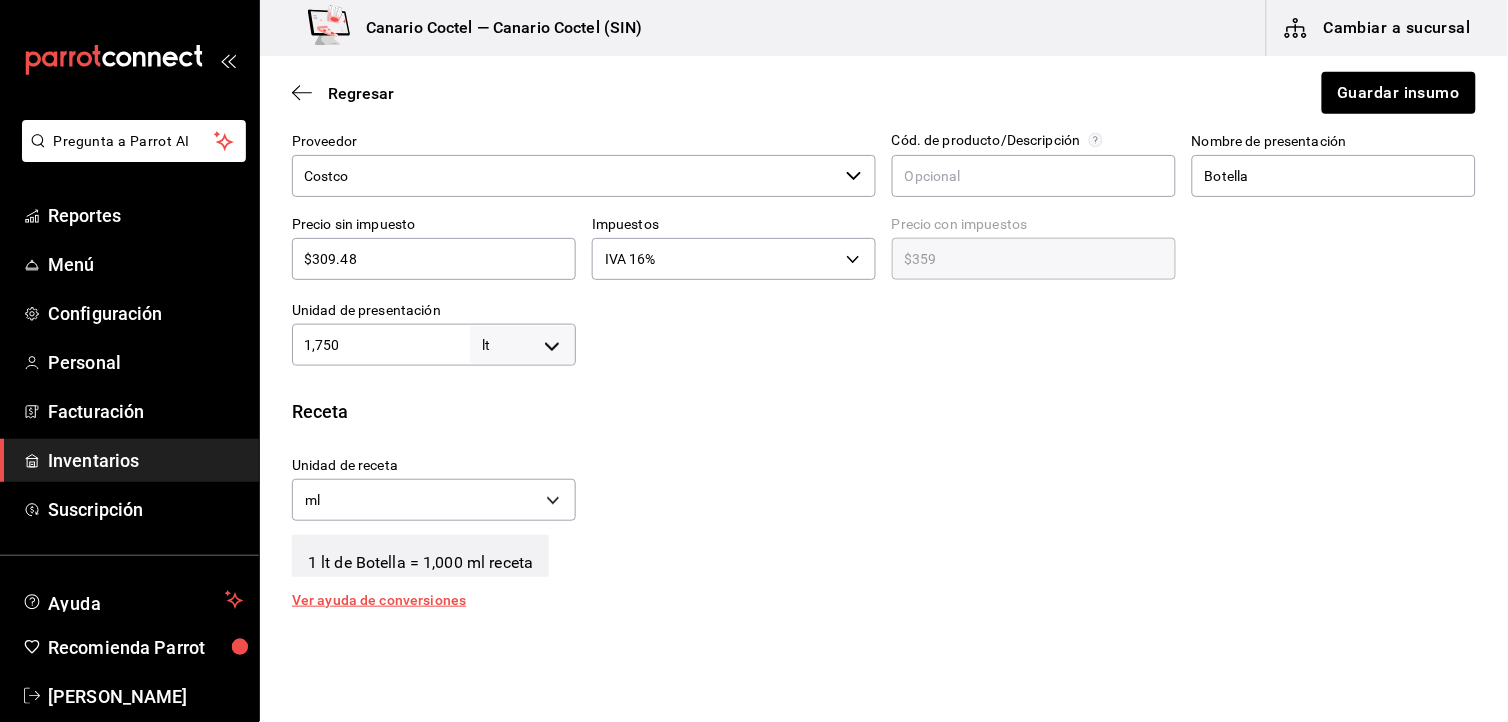 type on "1,750" 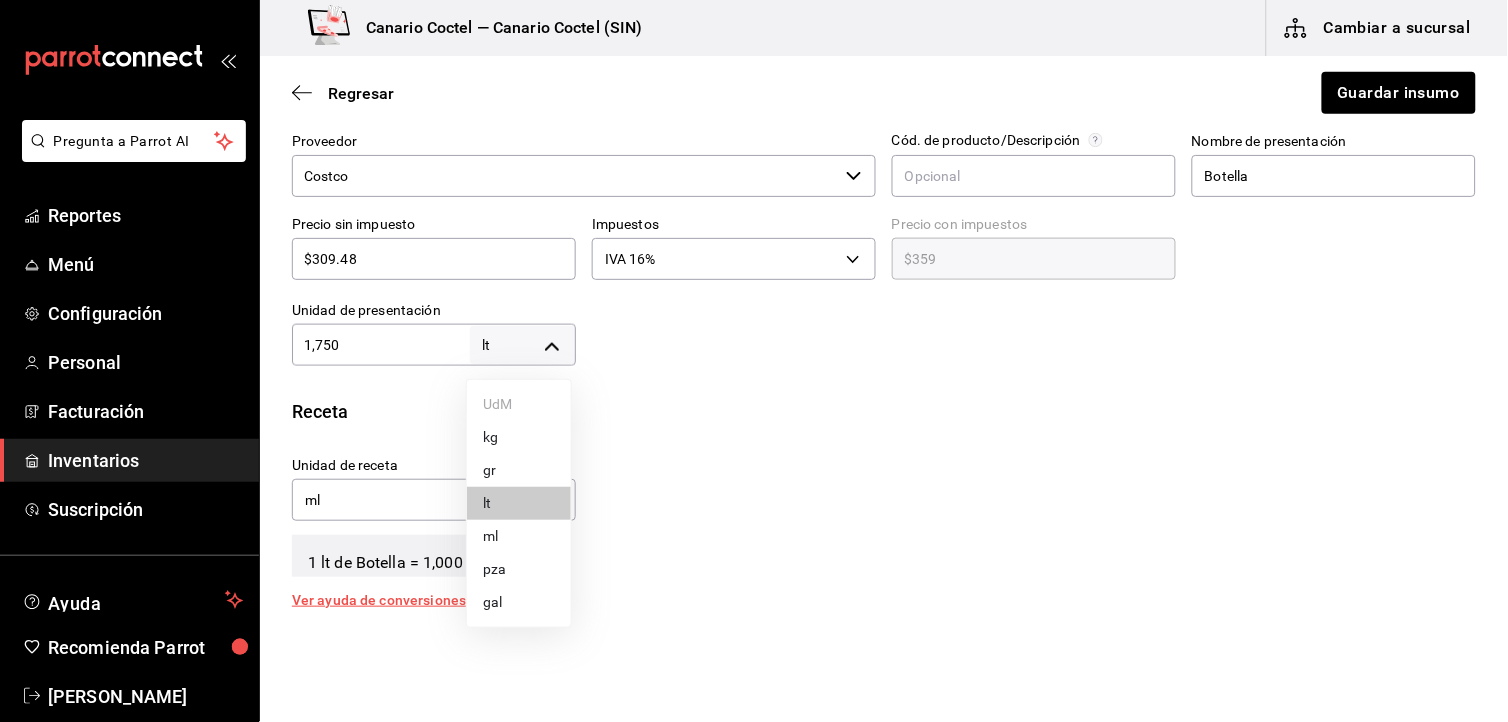 click on "Pregunta a Parrot AI Reportes   Menú   Configuración   Personal   Facturación   Inventarios   Suscripción   Ayuda Recomienda Parrot   Fernando Valdez   Sugerir nueva función   Canario Coctel — Canario Coctel (SIN) Cambiar a sucursal Regresar Guardar insumo Insumo IN-1749706812637 Nombre Vodka Kirland Categoría de inventario Alcohol ​ Mínimo 177 ​ Ideal 1,750 ​ Insumo de producción Este insumo se produce con una receta de producción Presentación Proveedor Costco ​ Cód. de producto/Descripción Nombre de presentación Botella Precio sin impuesto $309.48 ​ Impuestos IVA 16% IVA_16 Precio con impuestos $359 ​ Unidad de presentación 1,750 lt LITER ​ Receta Unidad de receta ml MILLILITER Factor de conversión 1,750,000 ​ 1 lt de Botella = 1,000 ml receta Ver ayuda de conversiones ¿La presentación (Botella) viene en otra caja? Si No Unidades de conteo lt Botella (1,750 lt) ; GANA 1 MES GRATIS EN TU SUSCRIPCIÓN AQUÍ Pregunta a Parrot AI Reportes   Menú   Configuración   Personal" at bounding box center (754, 304) 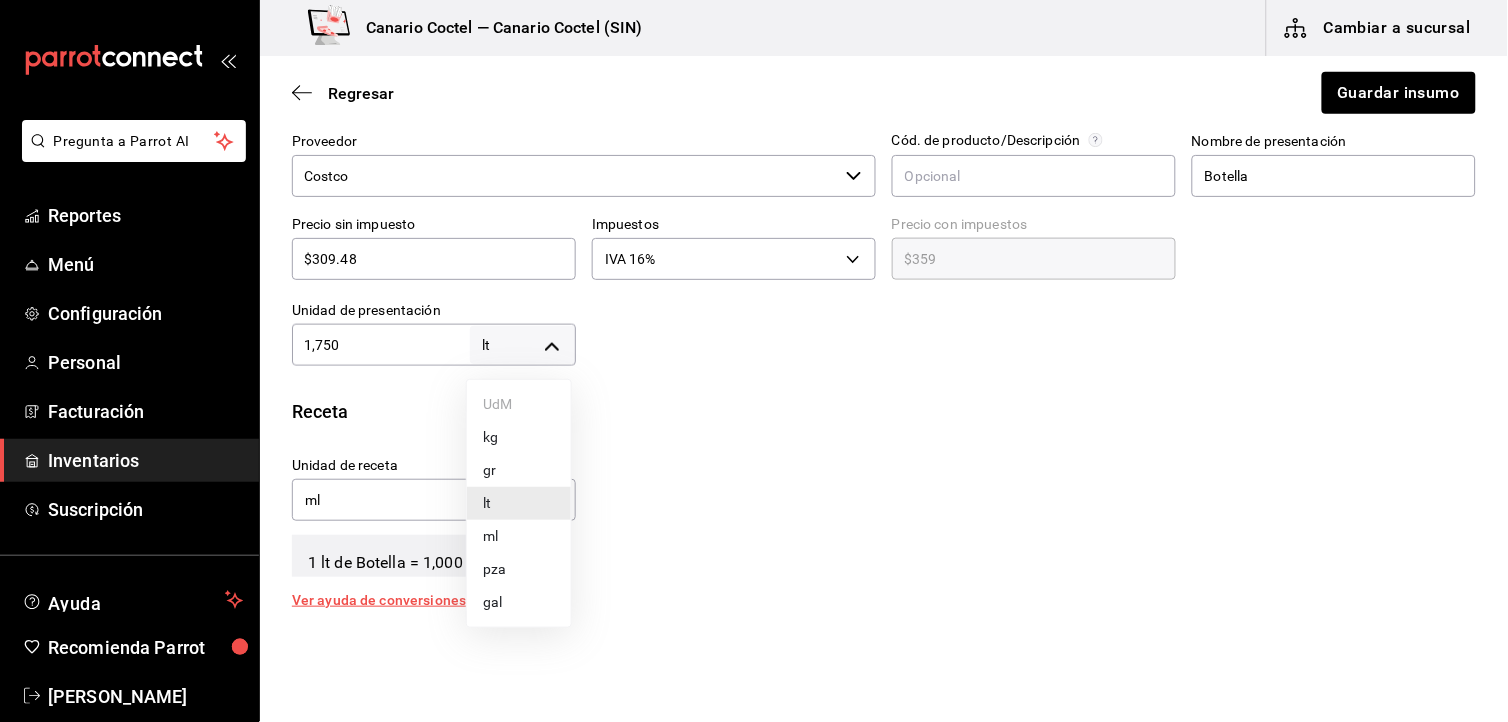 click on "ml" at bounding box center (519, 536) 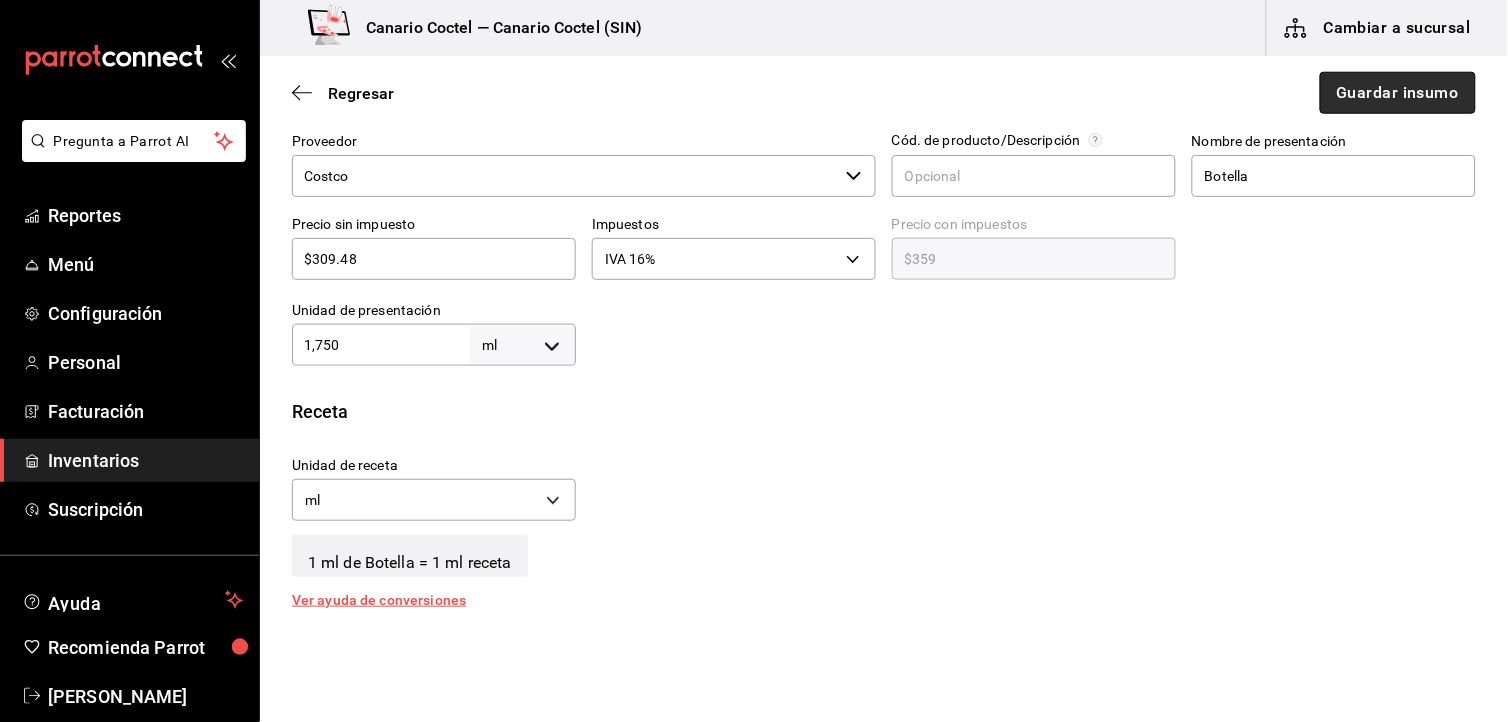 click on "Guardar insumo" at bounding box center (1398, 93) 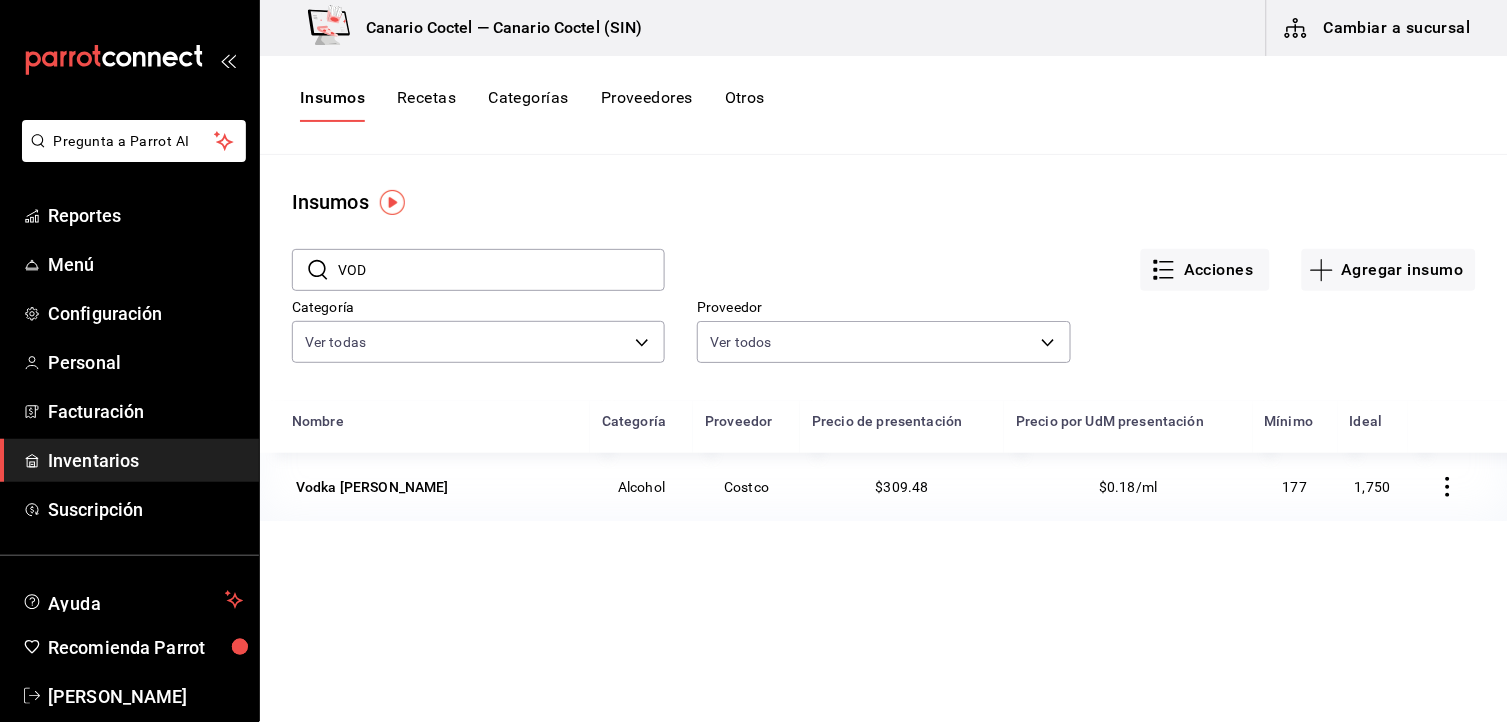 click on "Cambiar a sucursal" at bounding box center (1379, 28) 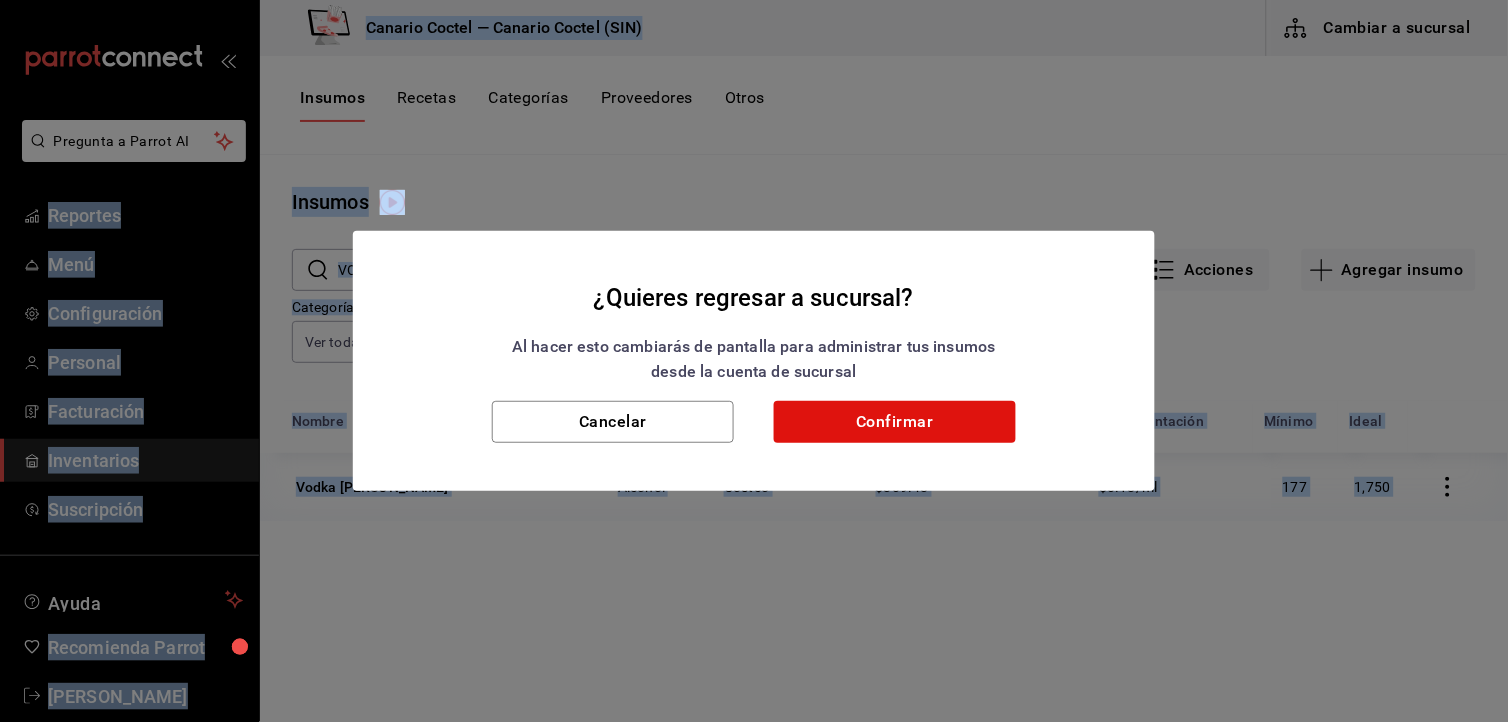 click on "¿Quieres regresar a sucursal? Al hacer esto cambiarás de pantalla para administrar tus insumos desde la cuenta de sucursal Cancelar Confirmar" at bounding box center [754, 361] 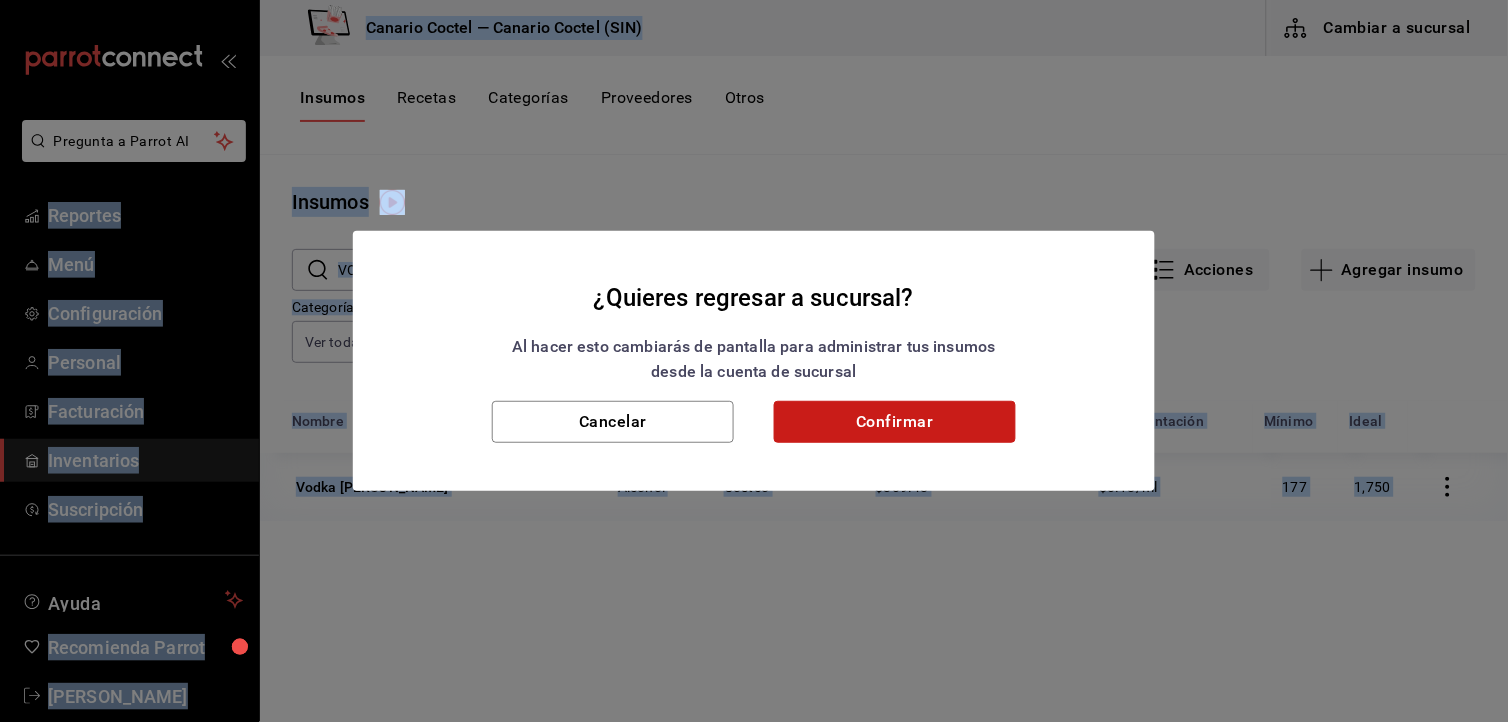 click on "Confirmar" at bounding box center [895, 422] 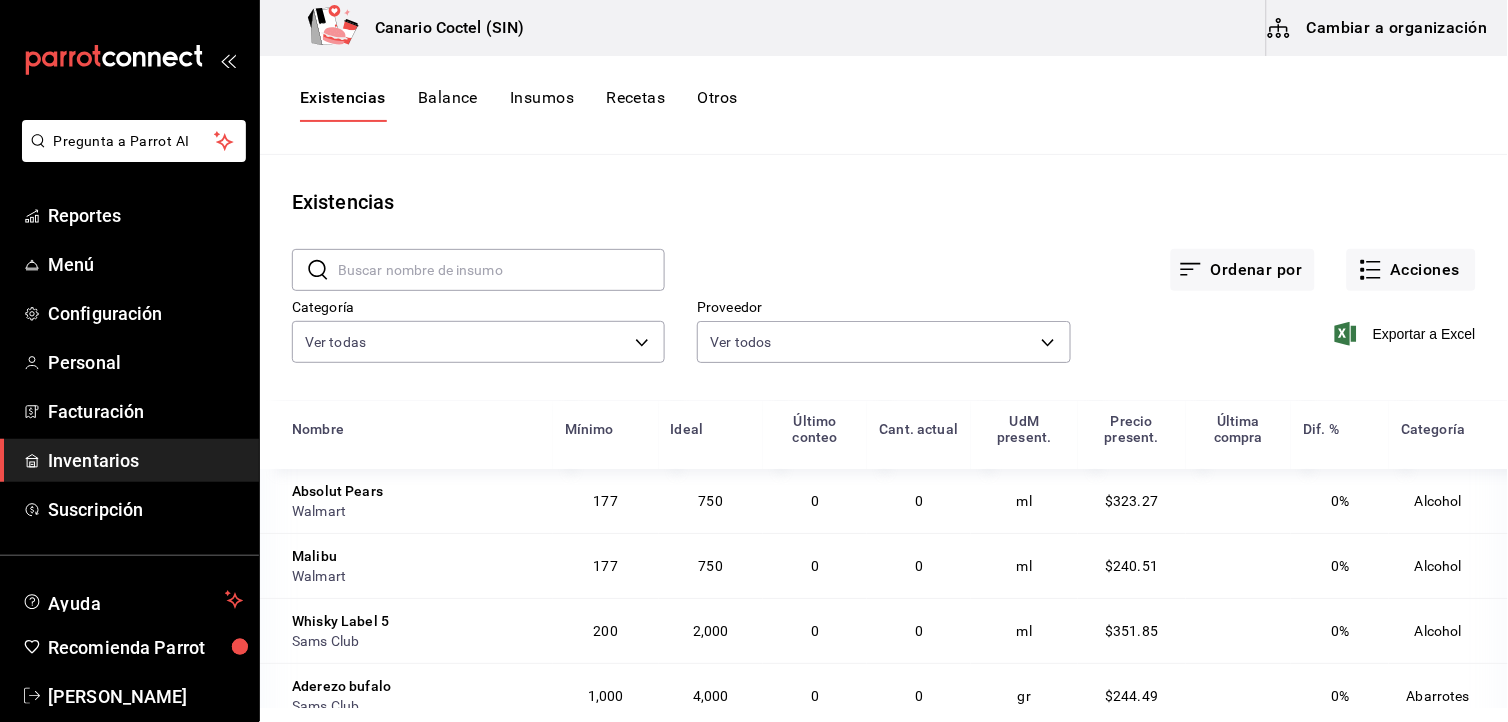 click on "Existencias Balance Insumos Recetas Otros" at bounding box center [884, 105] 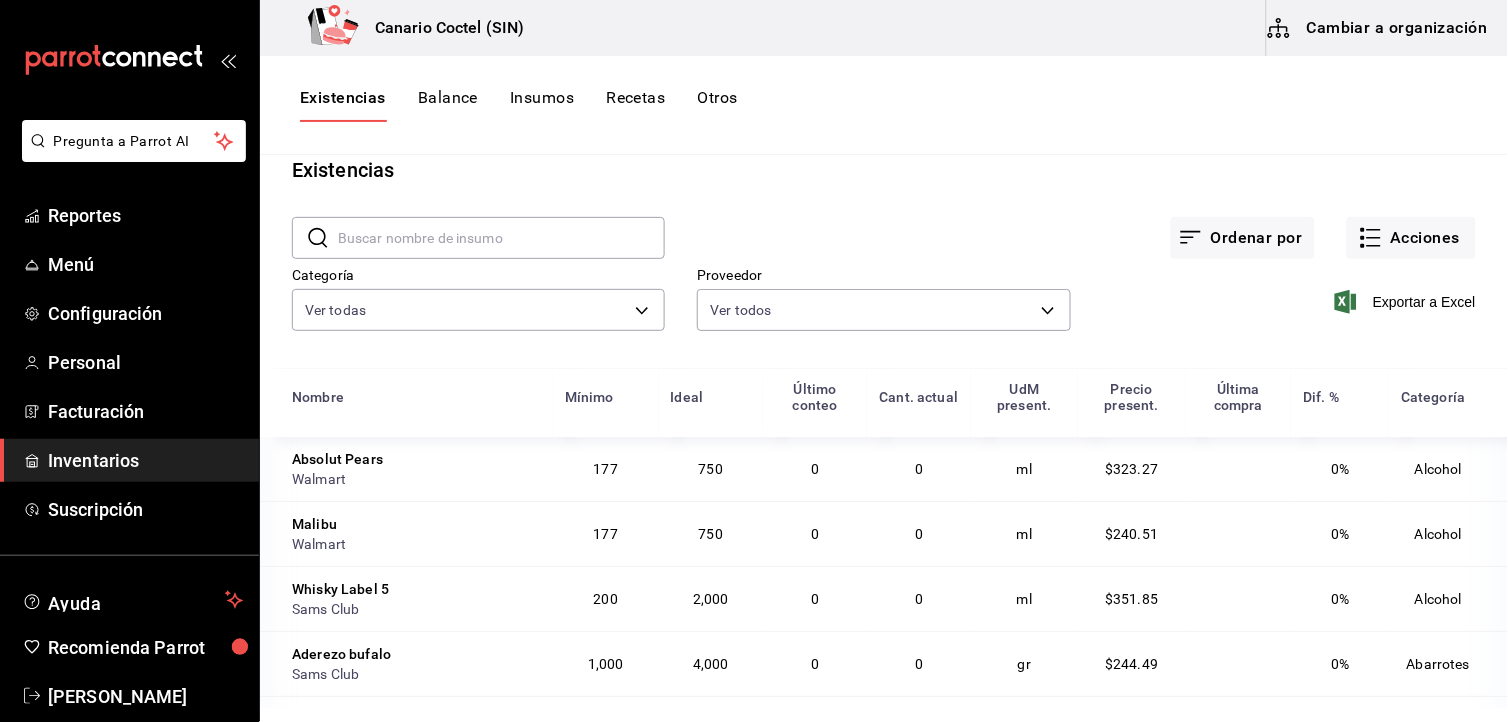 scroll, scrollTop: 51, scrollLeft: 0, axis: vertical 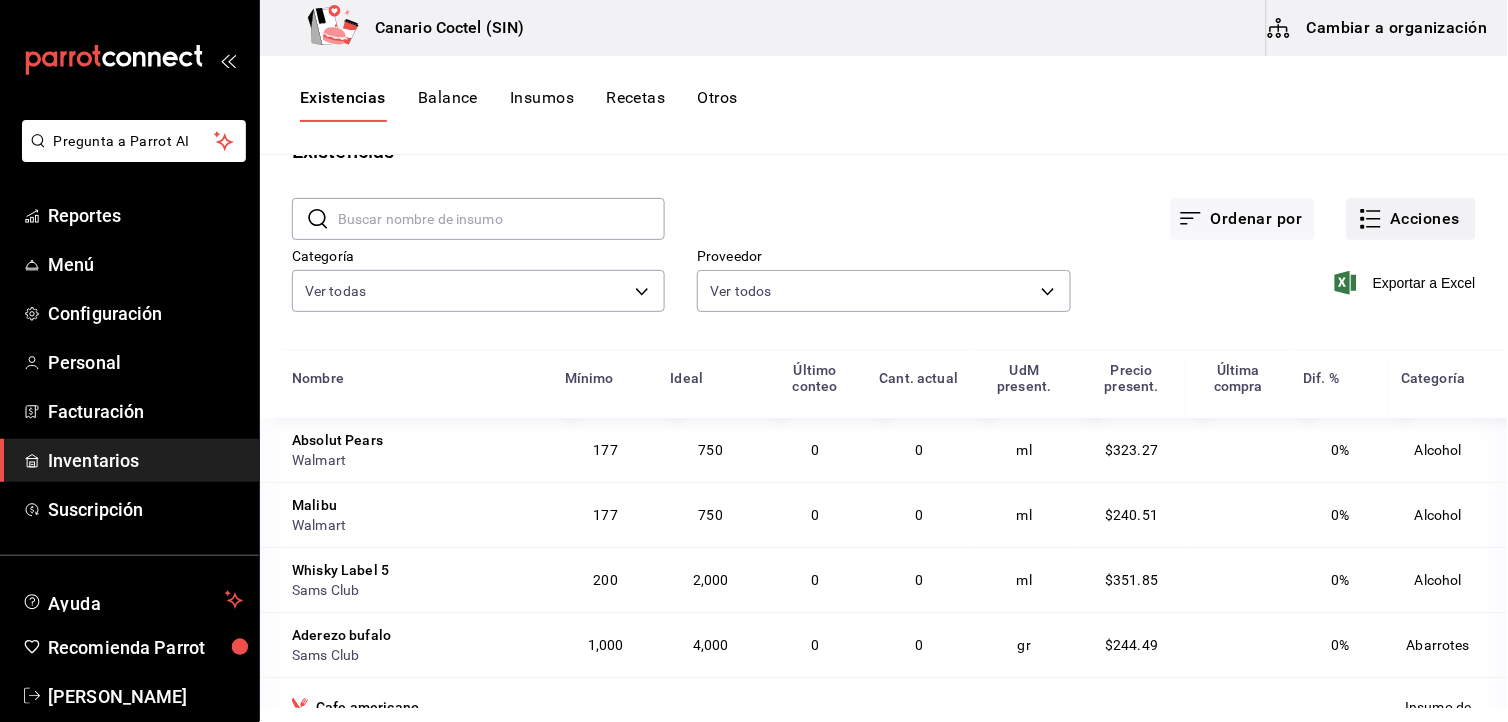 click on "Acciones" at bounding box center [1411, 219] 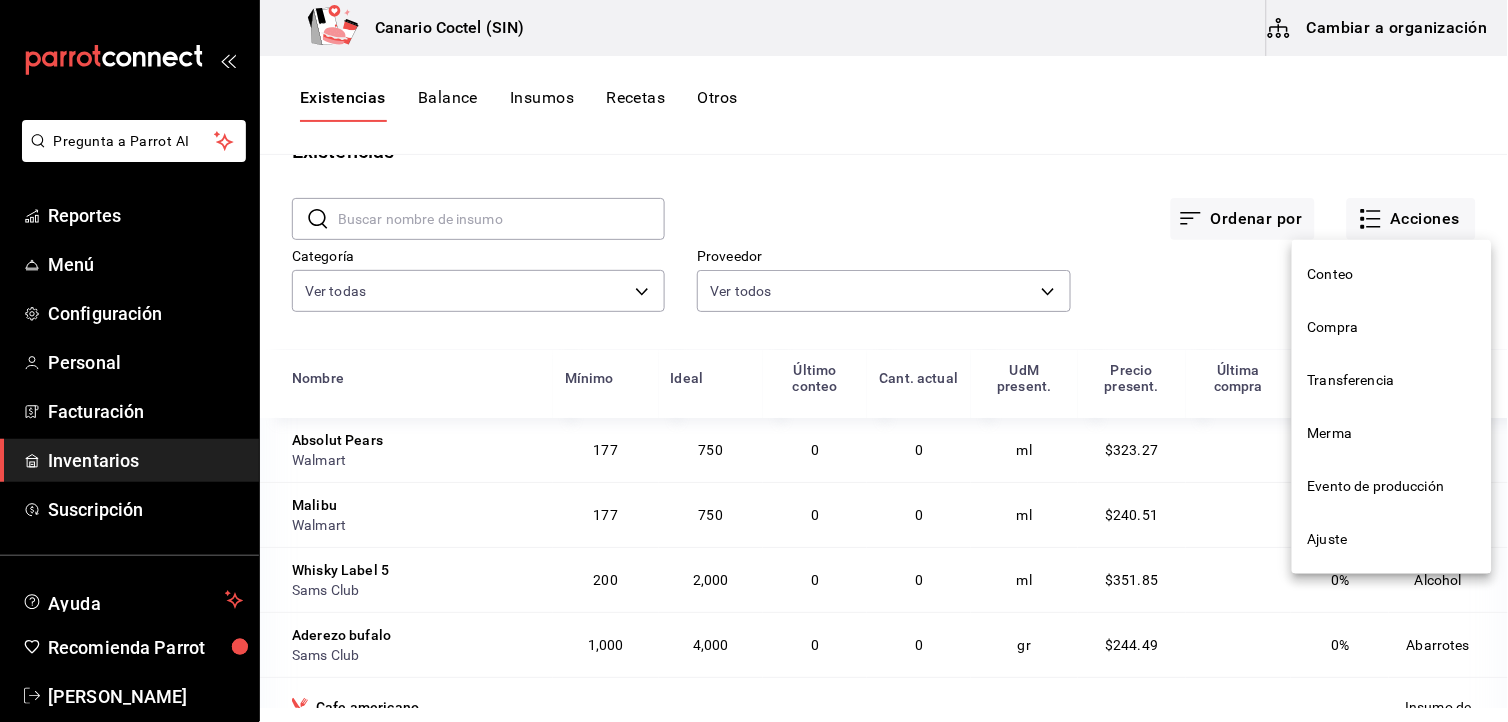 click on "Compra" at bounding box center (1392, 327) 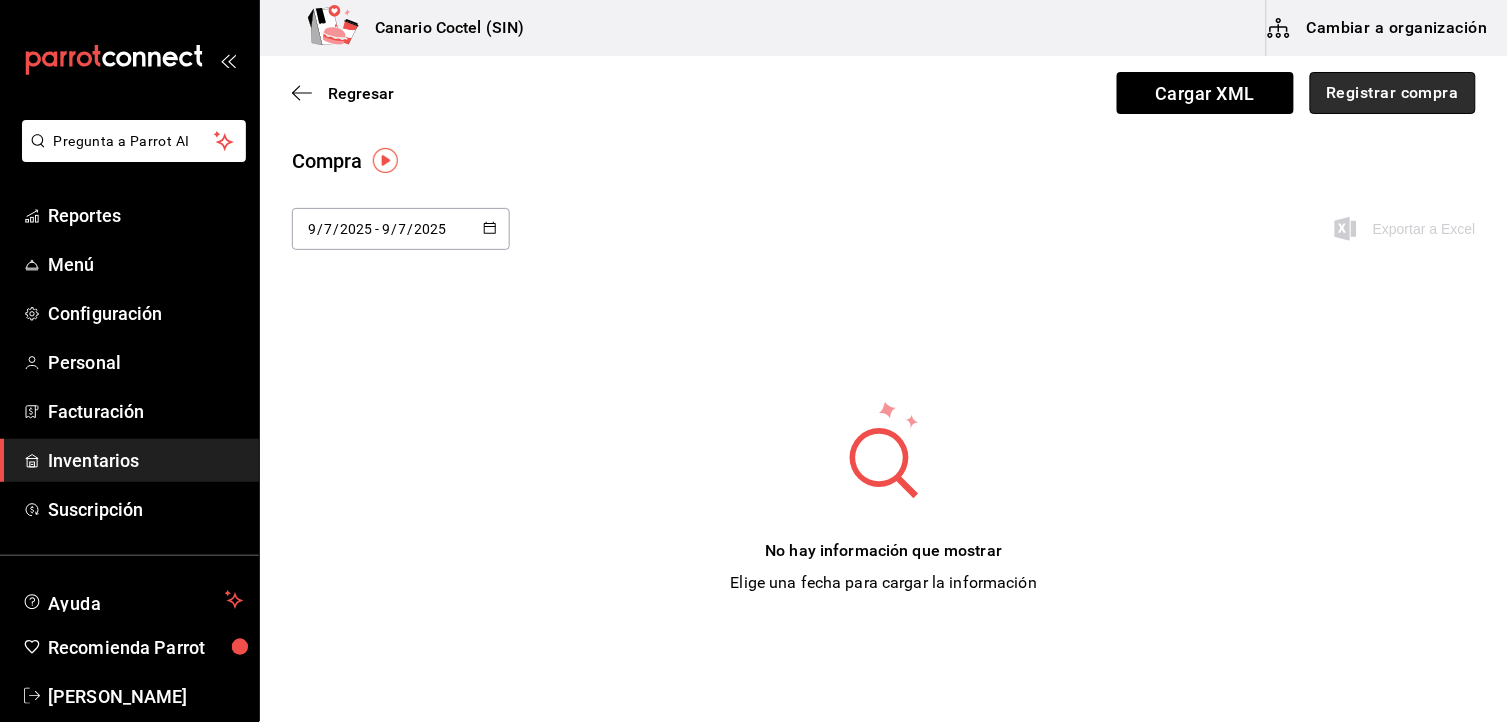 click on "Registrar compra" at bounding box center [1393, 93] 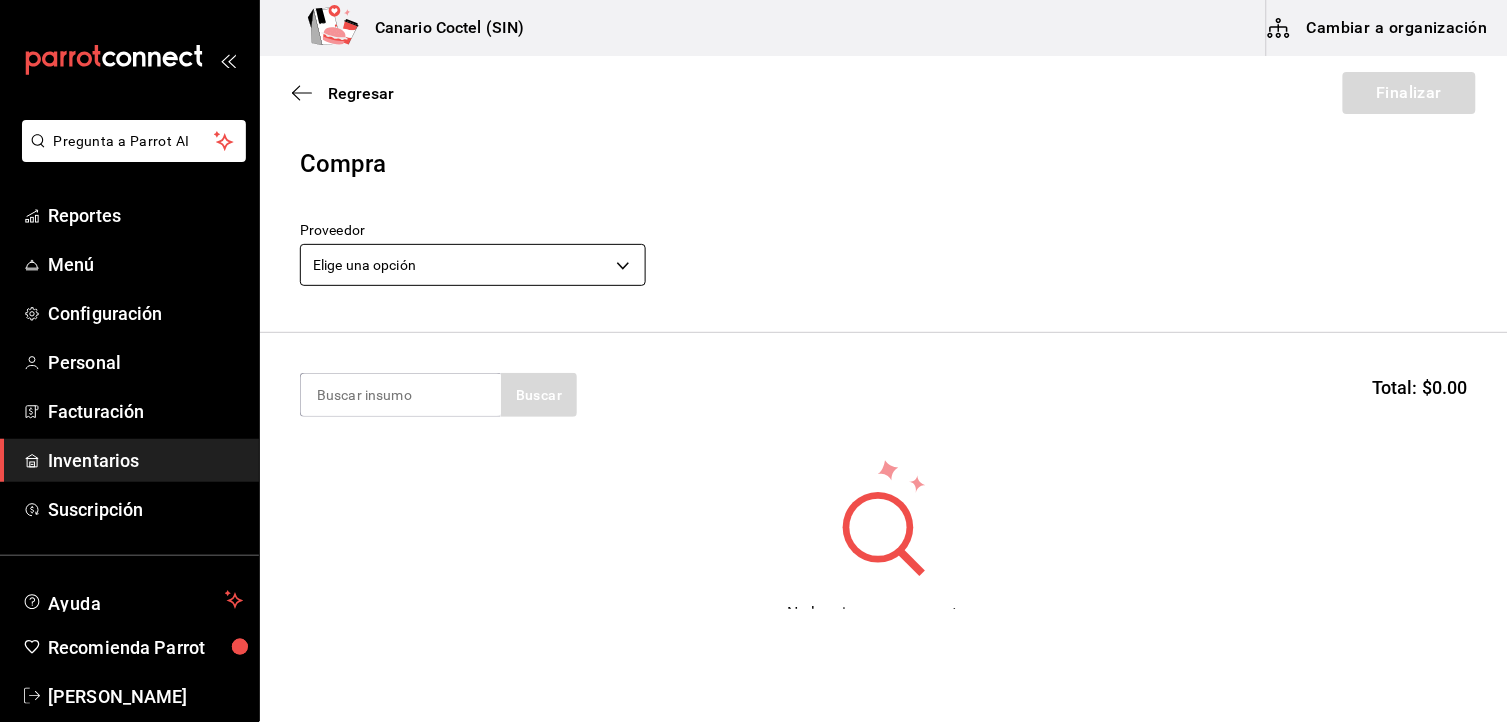 drag, startPoint x: 438, startPoint y: 241, endPoint x: 425, endPoint y: 252, distance: 17.029387 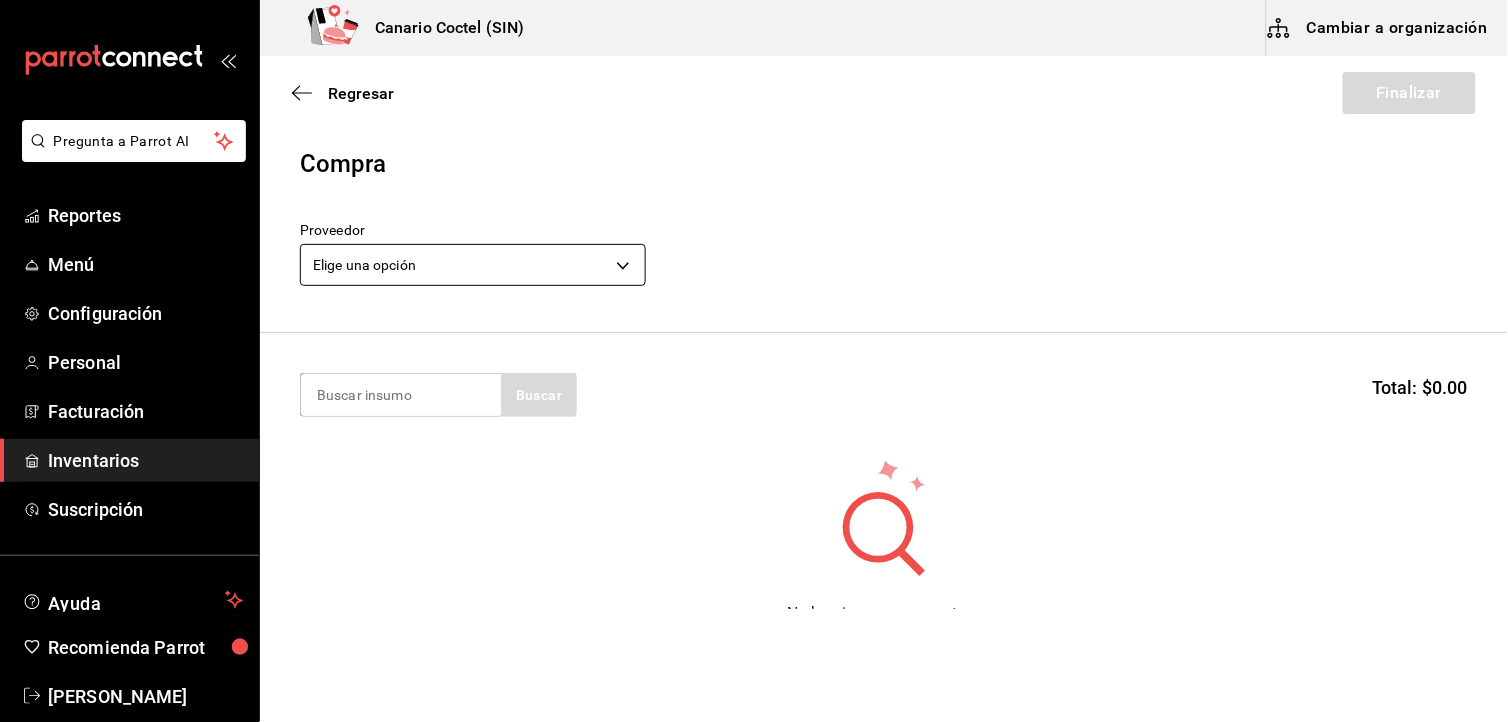 click on "Elige una opción default" at bounding box center (473, 262) 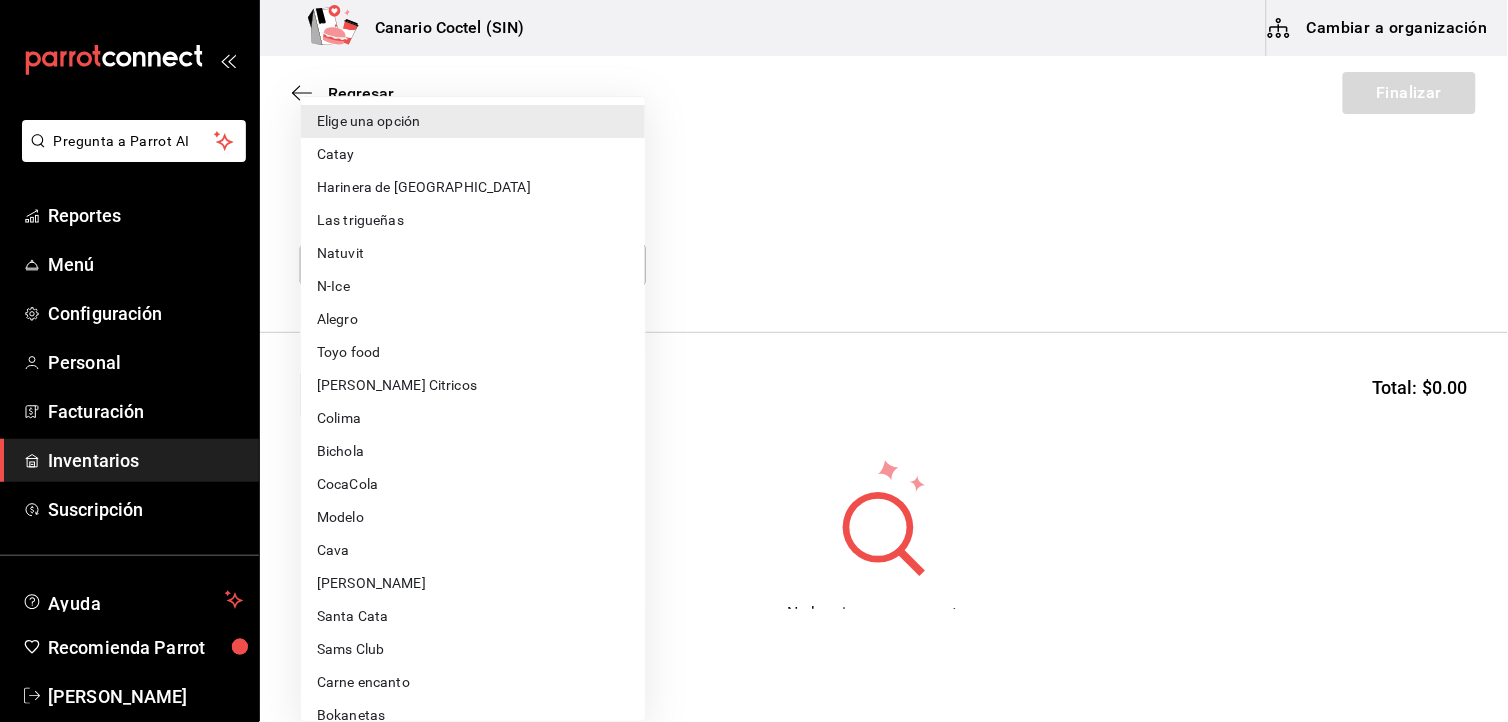 click on "Pregunta a Parrot AI Reportes   Menú   Configuración   Personal   Facturación   Inventarios   Suscripción   Ayuda Recomienda Parrot   Fernando Valdez   Sugerir nueva función   Canario Coctel (SIN) Cambiar a organización Regresar Finalizar Compra Proveedor Elige una opción default Buscar Total: $0.00 No hay insumos a mostrar. Busca un insumo para agregarlo a la lista GANA 1 MES GRATIS EN TU SUSCRIPCIÓN AQUÍ ¿Recuerdas cómo empezó tu restaurante?
Hoy puedes ayudar a un colega a tener el mismo cambio que tú viviste.
Recomienda Parrot directamente desde tu Portal Administrador.
Es fácil y rápido.
🎁 Por cada restaurante que se una, ganas 1 mes gratis. Ver video tutorial Ir a video Pregunta a Parrot AI Reportes   Menú   Configuración   Personal   Facturación   Inventarios   Suscripción   Ayuda Recomienda Parrot   Fernando Valdez   Sugerir nueva función   Editar Eliminar Visitar centro de ayuda (81) 2046 6363 soporte@parrotsoftware.io Visitar centro de ayuda (81) 2046 6363 Elige una opción" at bounding box center (754, 304) 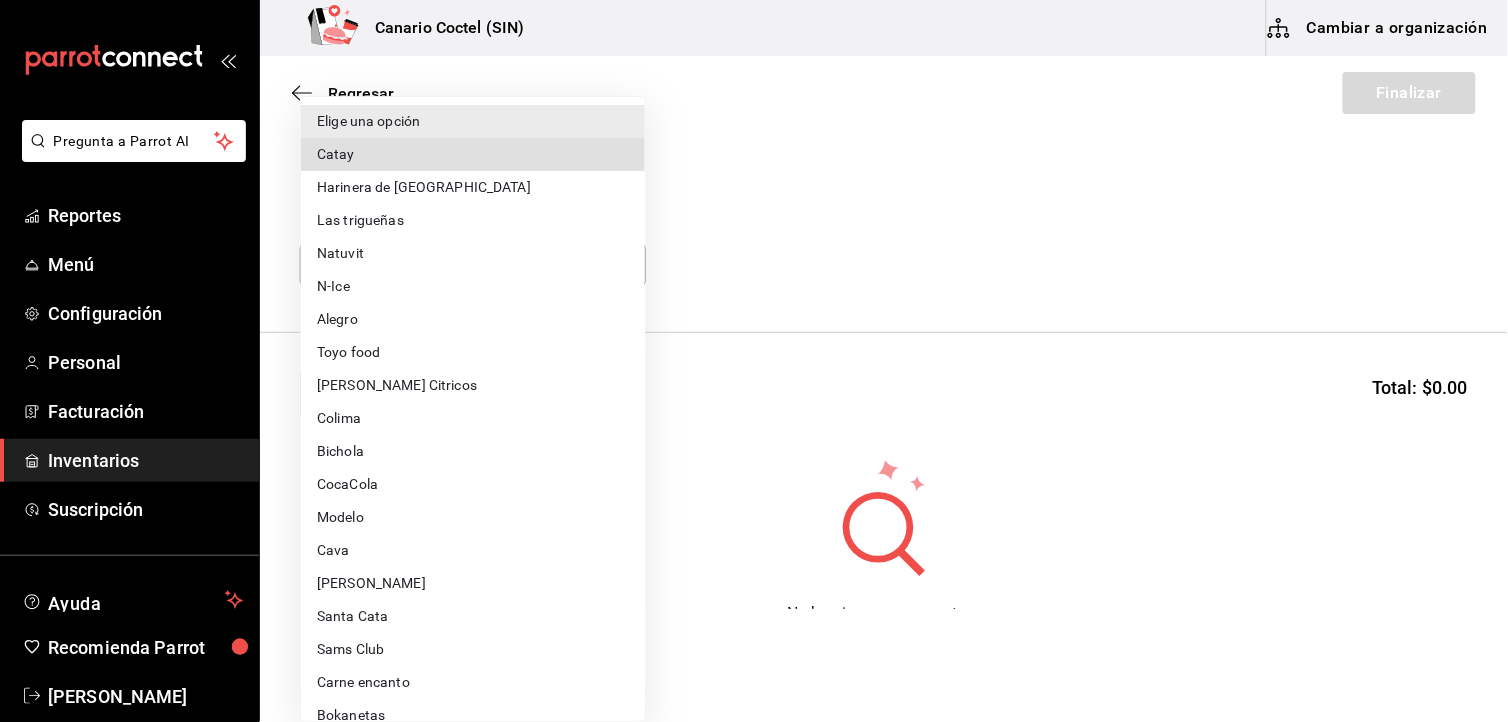 type 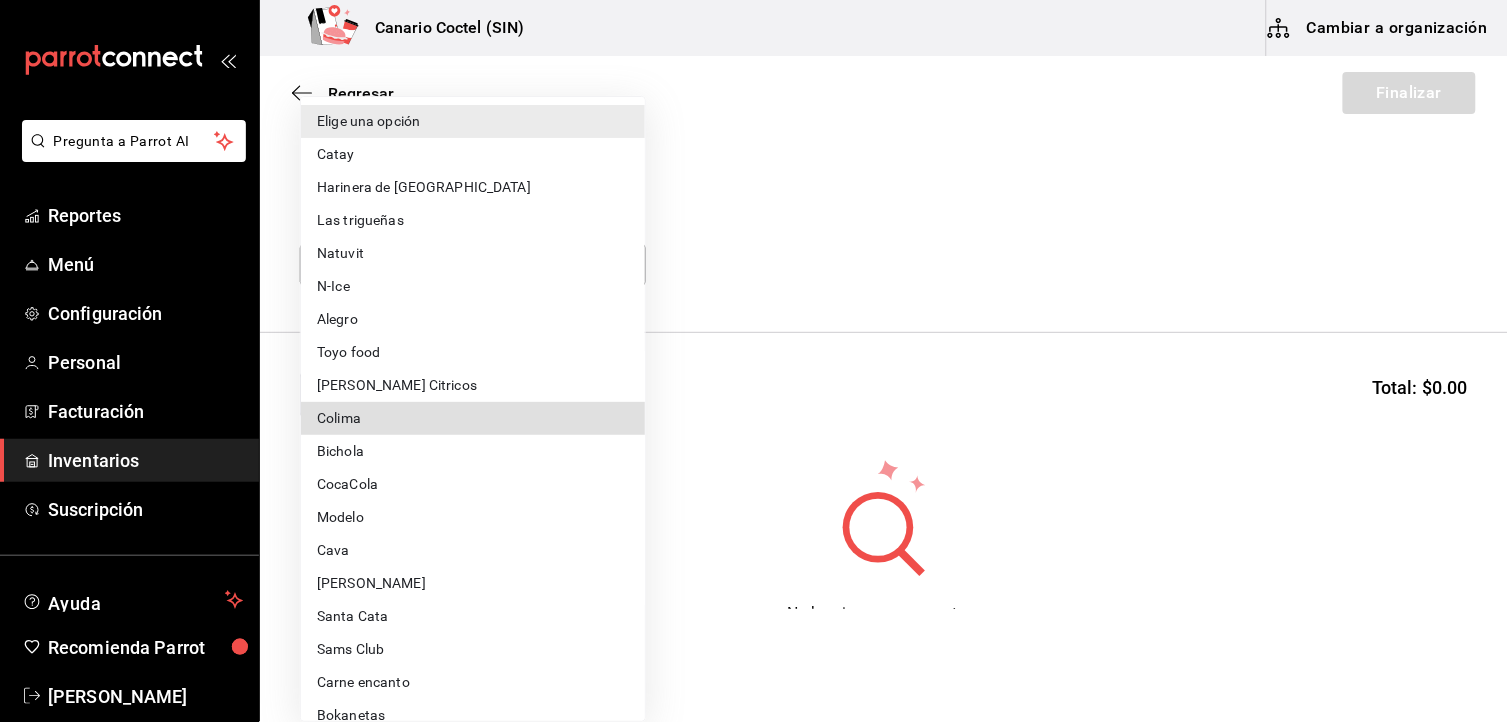 type 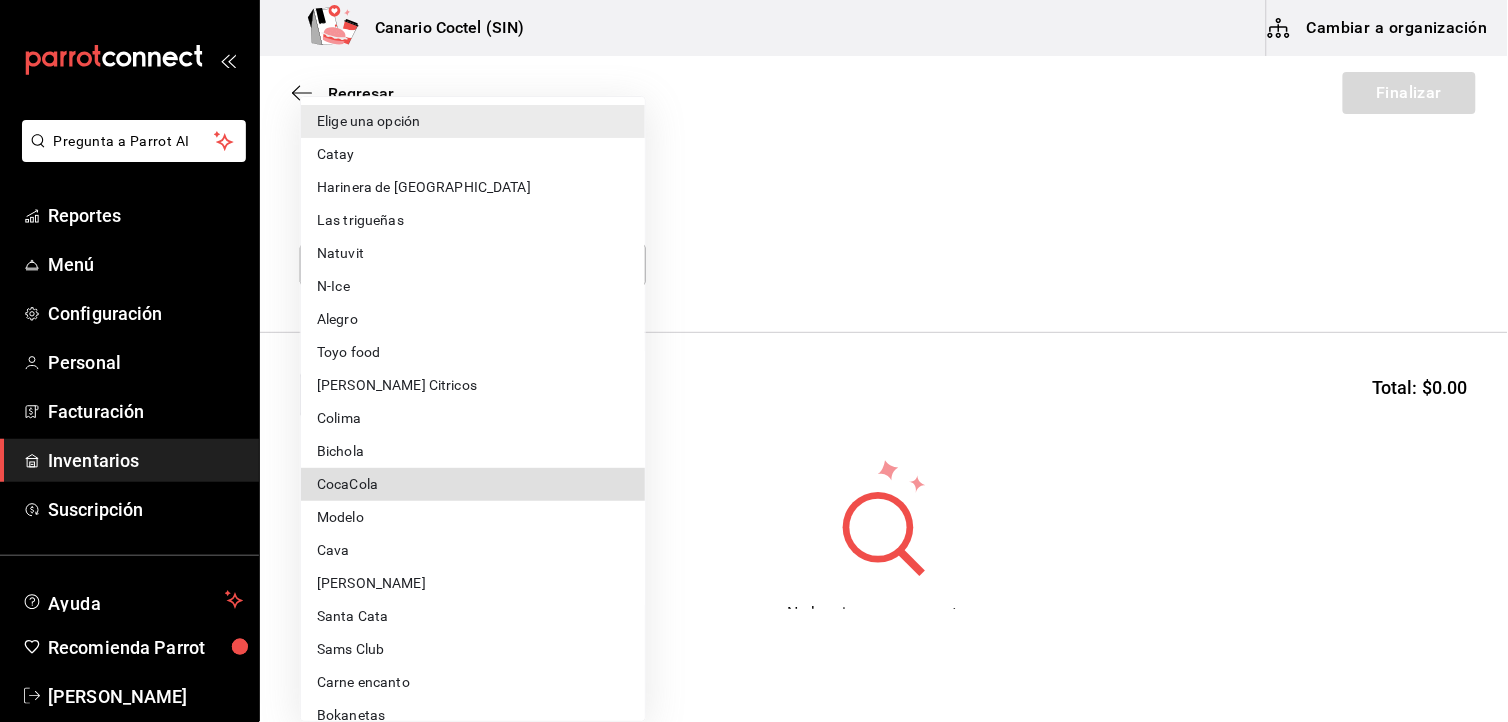 type 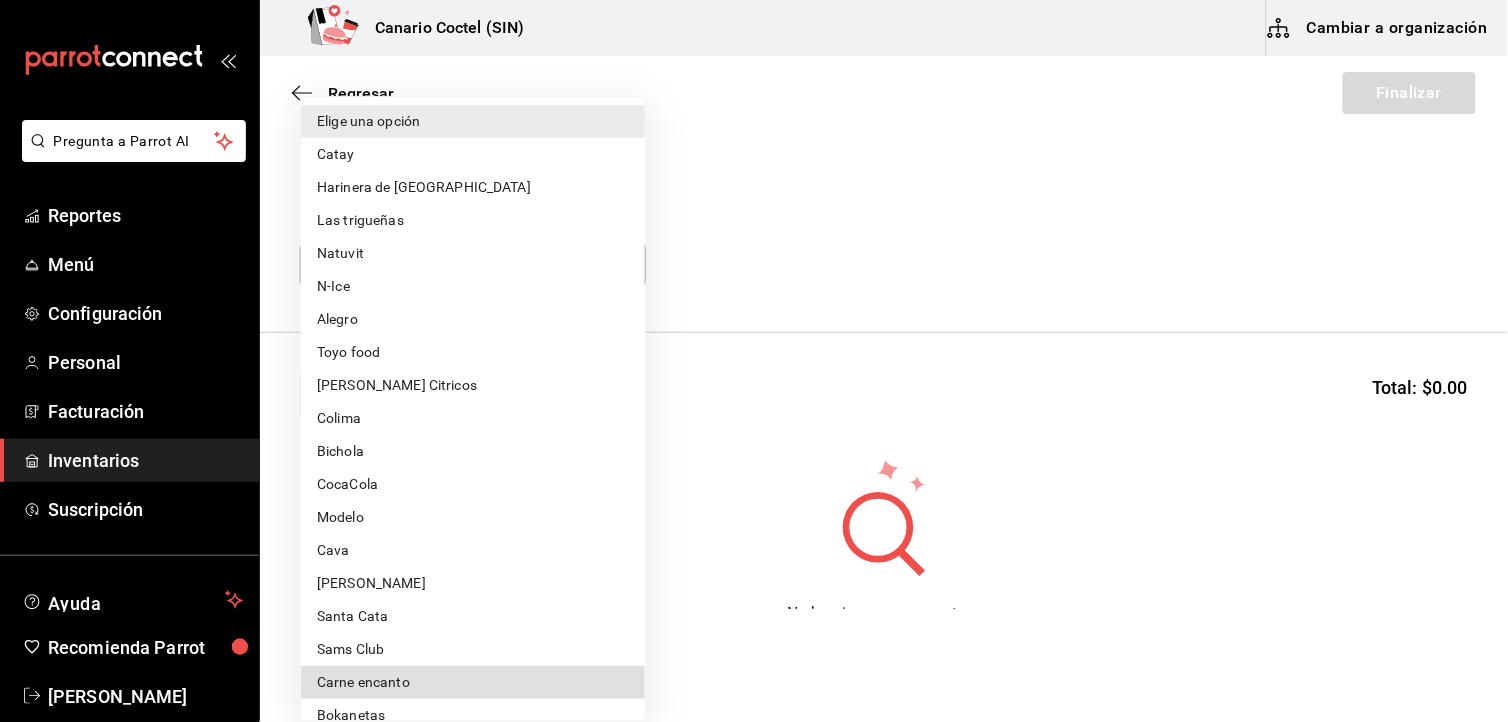type 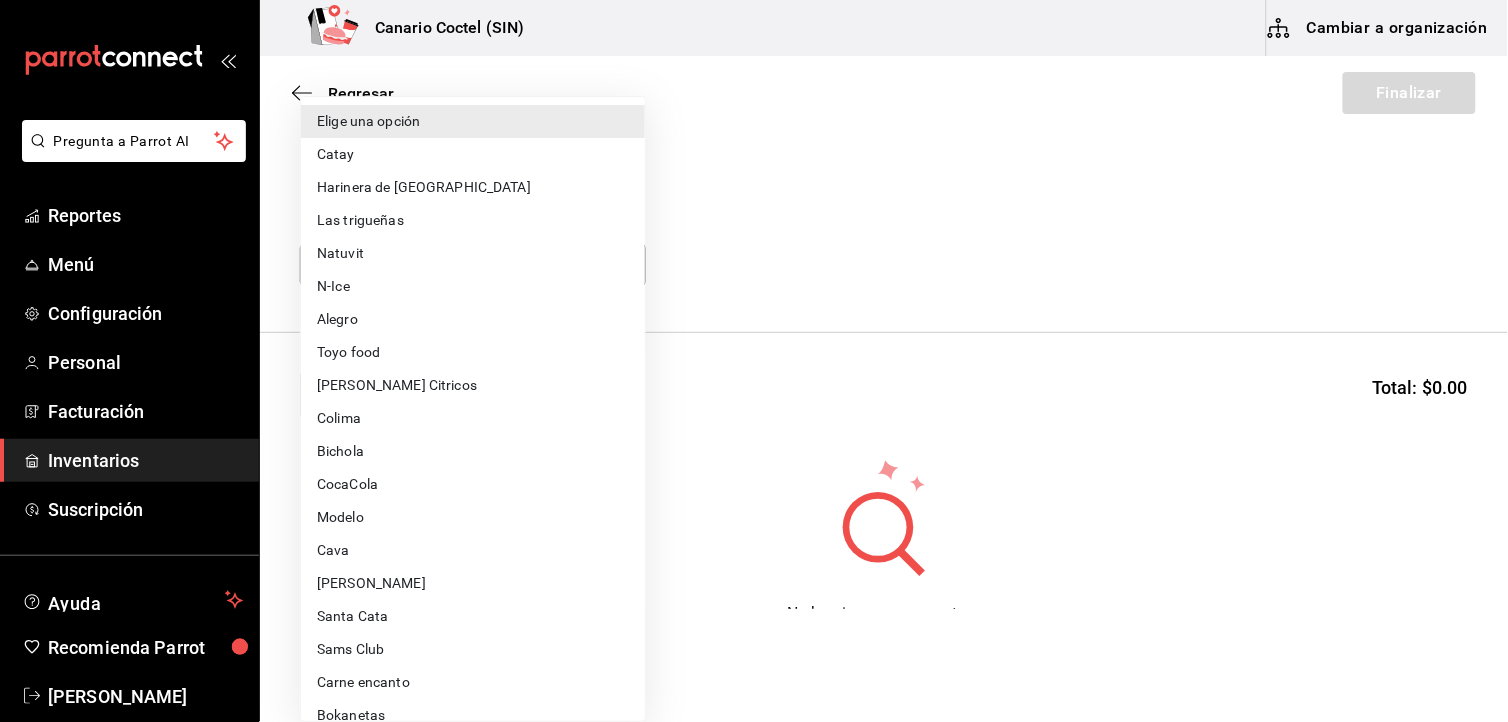 scroll, scrollTop: 338, scrollLeft: 0, axis: vertical 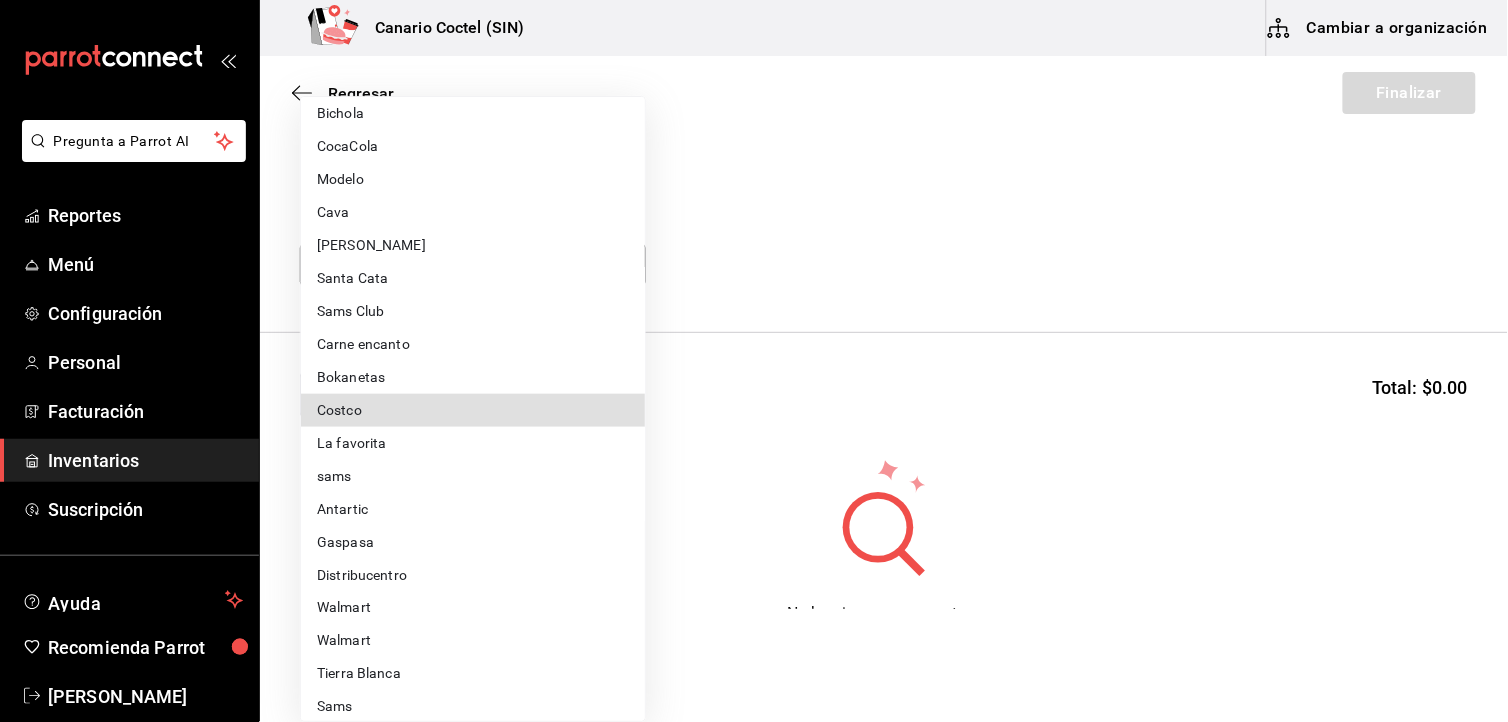 type 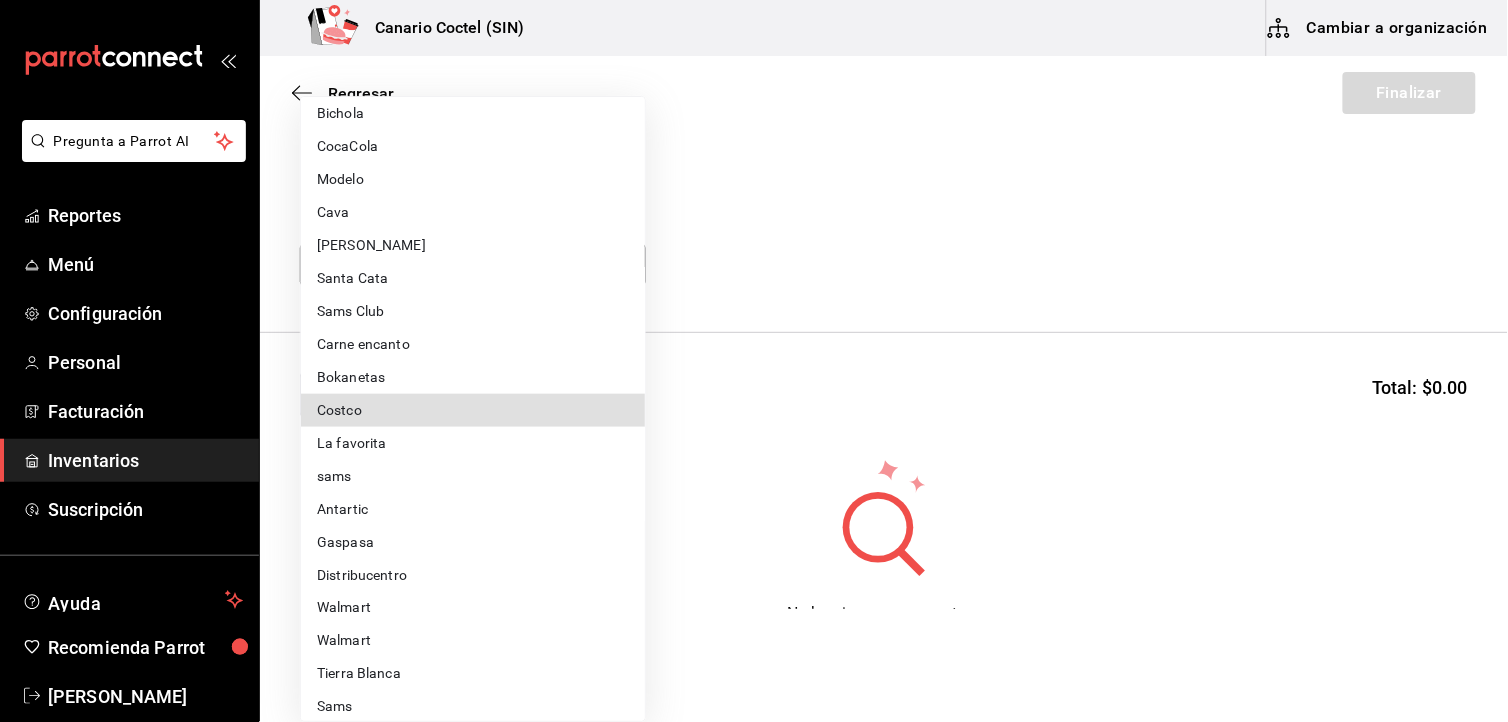 type on "318cf0a0-d354-4919-95f6-0098ed00cd5b" 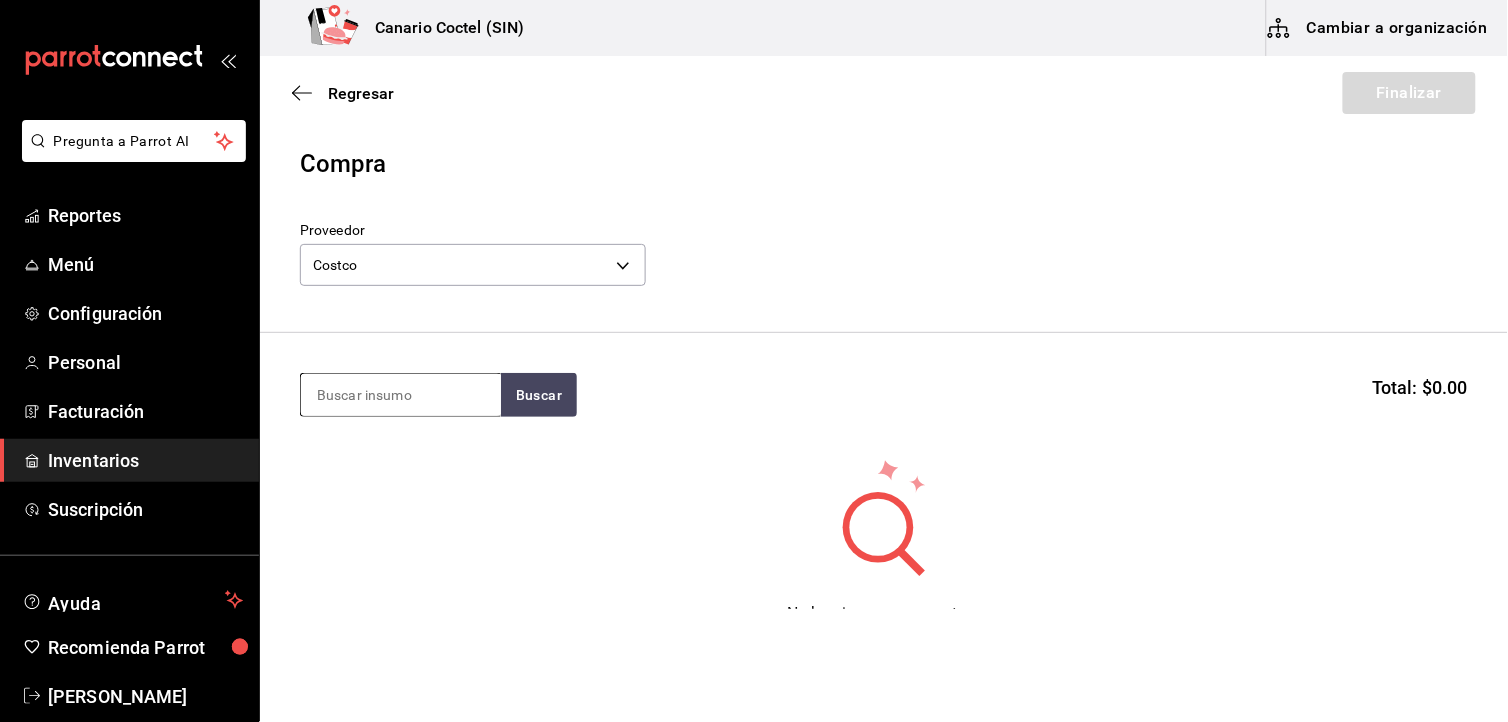 click at bounding box center (401, 395) 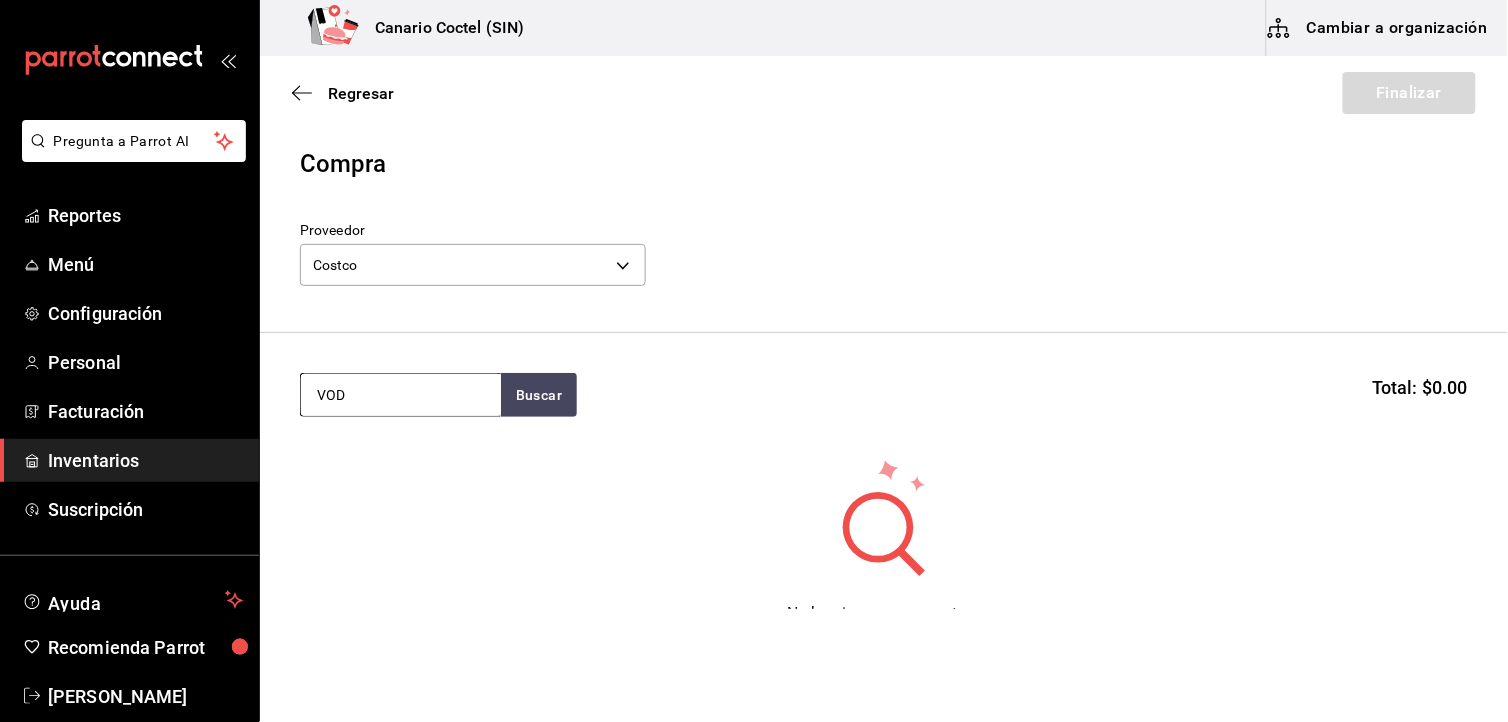 type on "VOD" 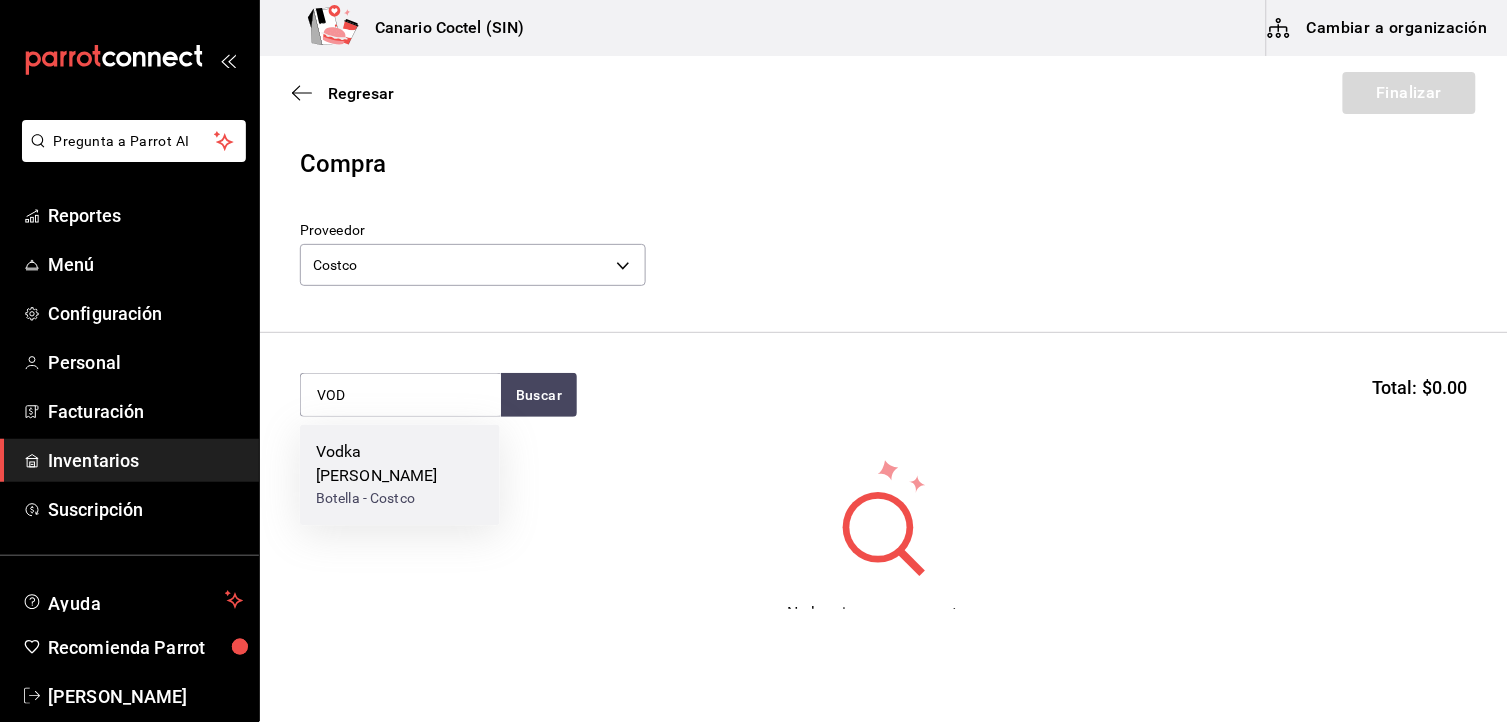 click on "Vodka [PERSON_NAME]" at bounding box center (400, 465) 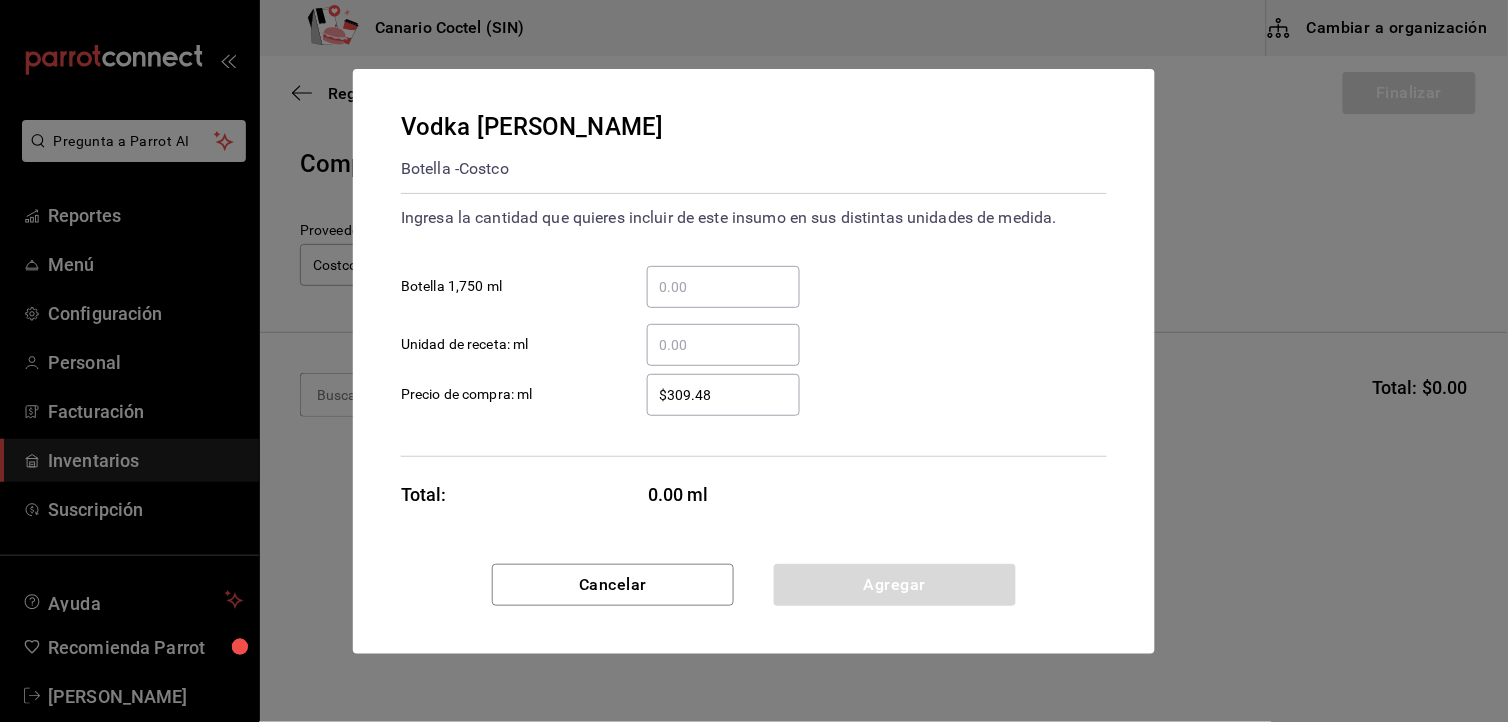click on "​ Botella 1,750 ml" at bounding box center (723, 287) 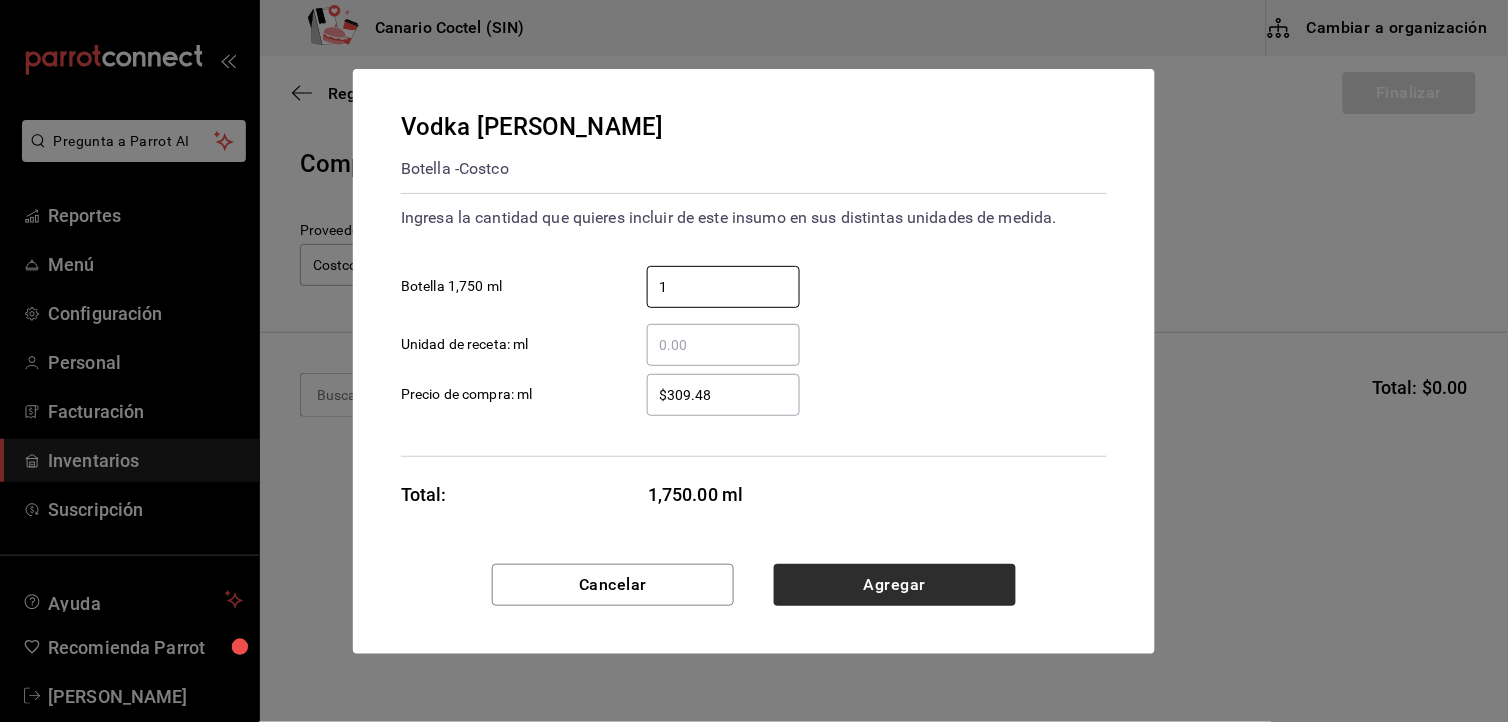 type on "1" 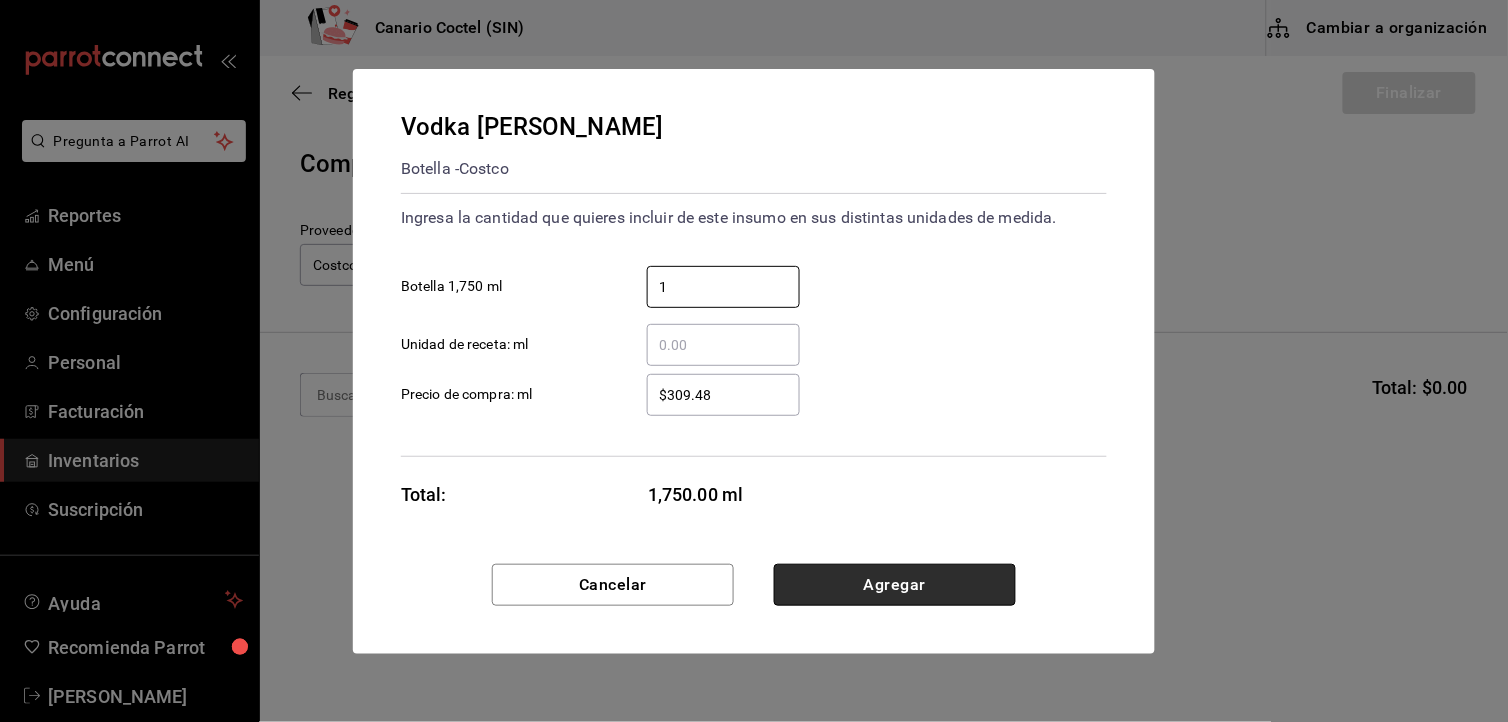 click on "Agregar" at bounding box center (895, 585) 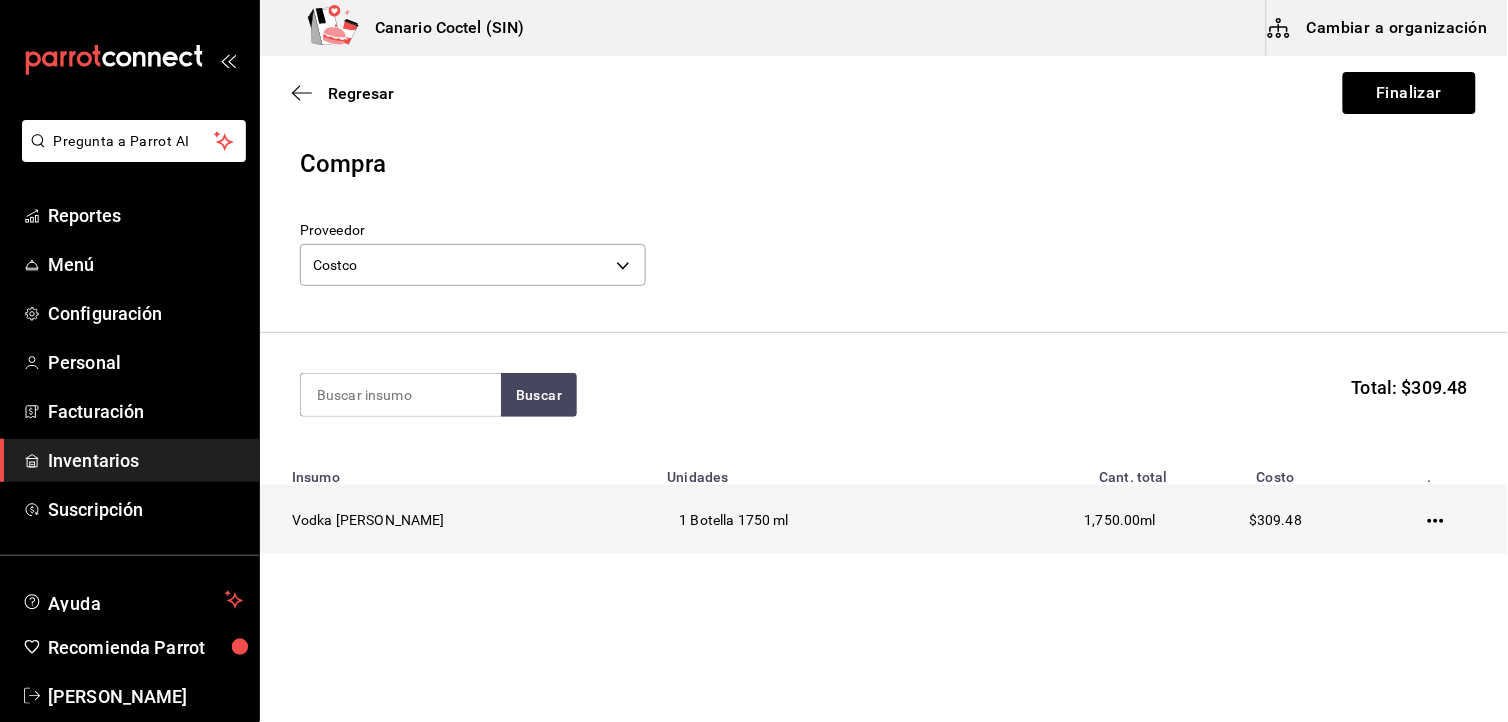 click 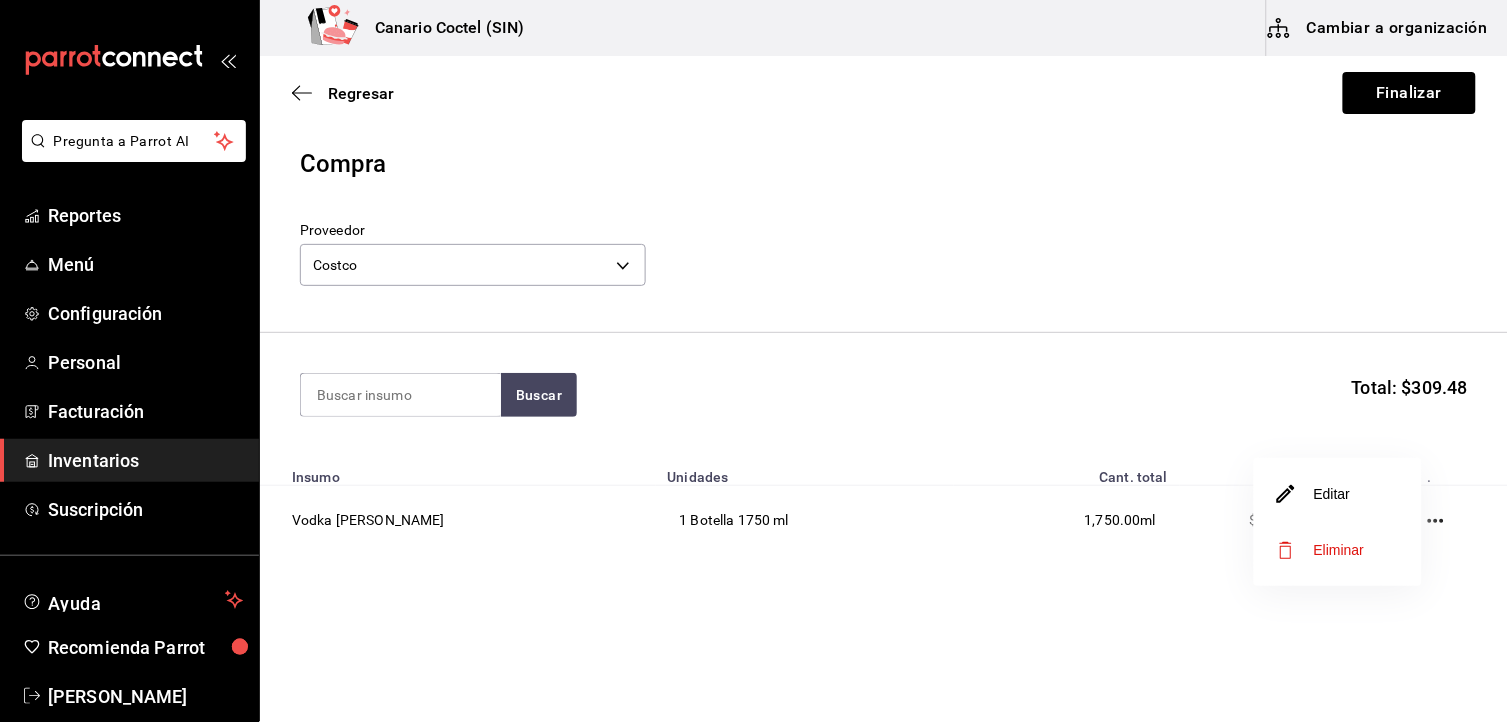 click on "Eliminar" at bounding box center (1339, 550) 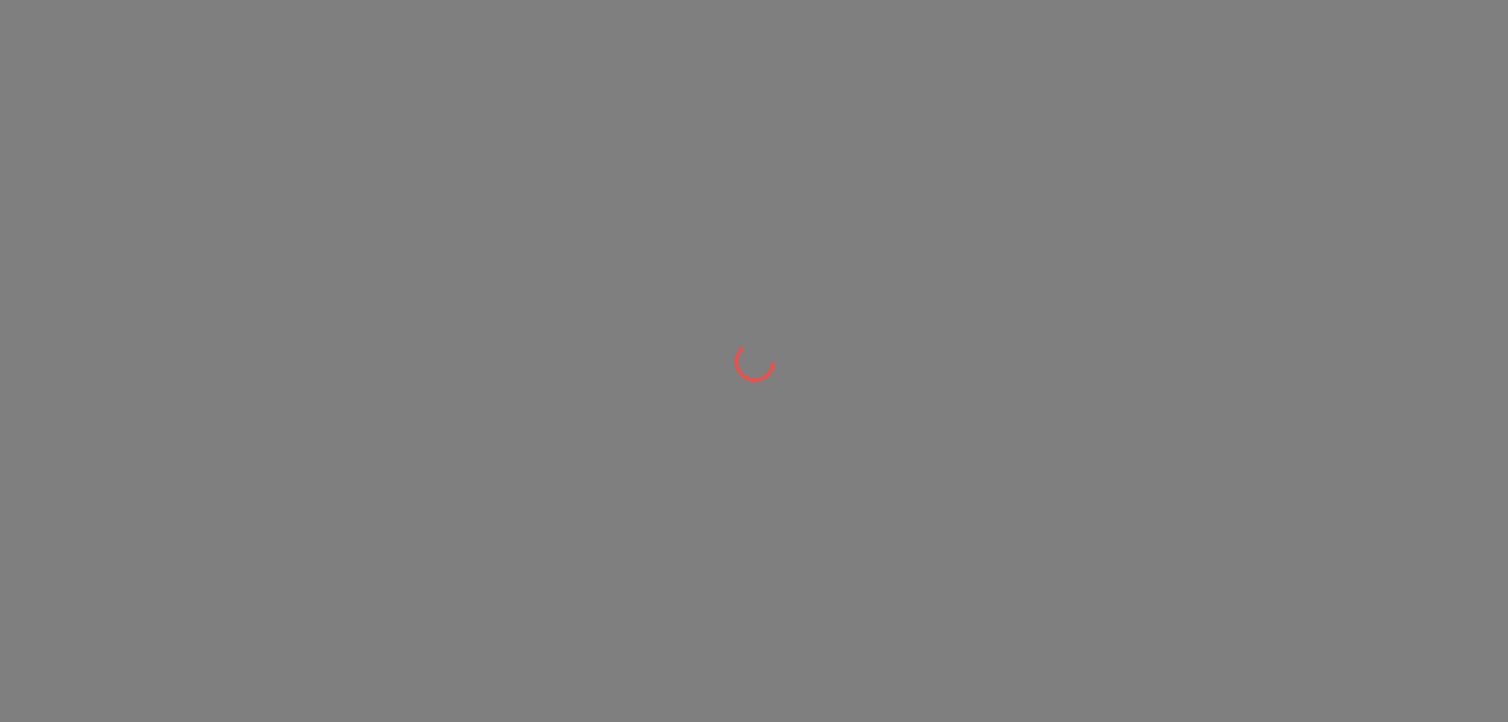 scroll, scrollTop: 0, scrollLeft: 0, axis: both 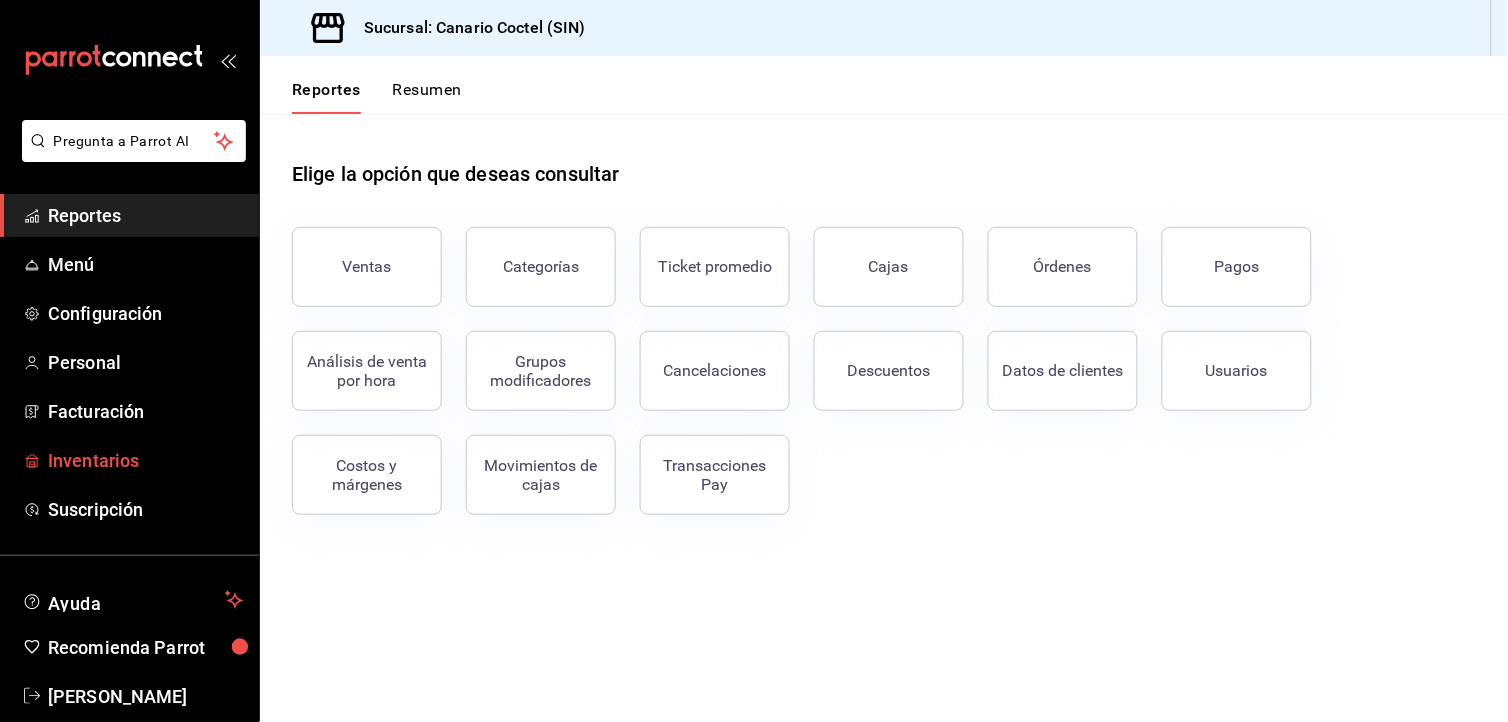 click on "Inventarios" at bounding box center (145, 460) 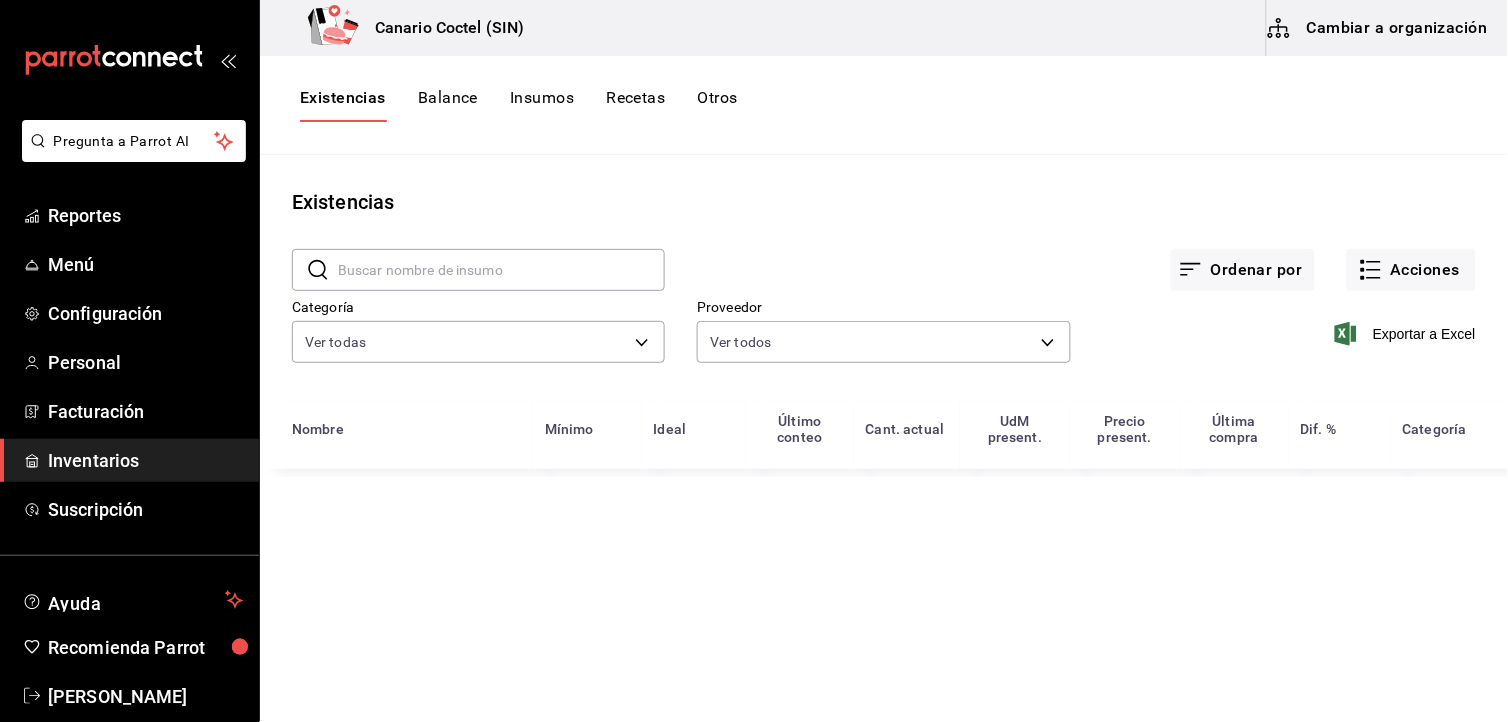 click on "Cambiar a organización" at bounding box center [1379, 28] 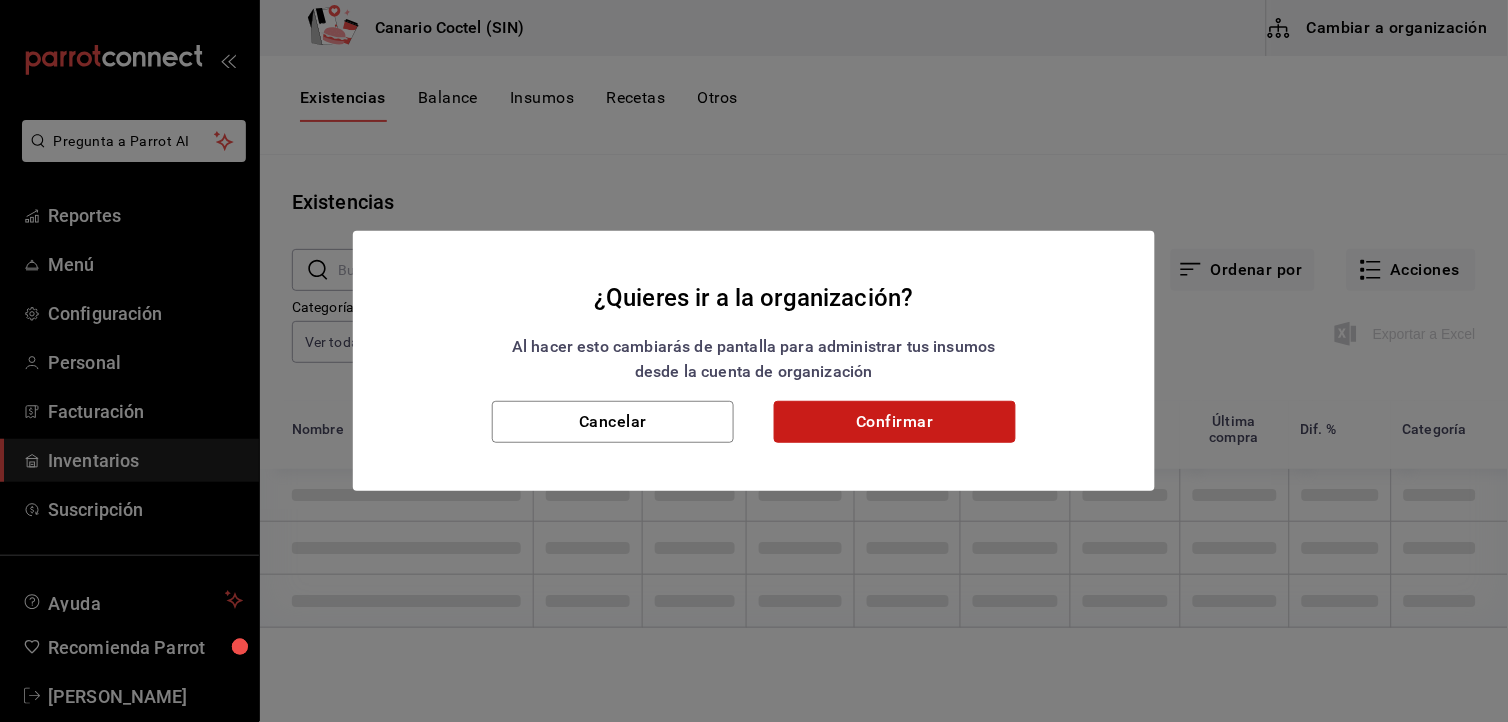 click on "Confirmar" at bounding box center [895, 422] 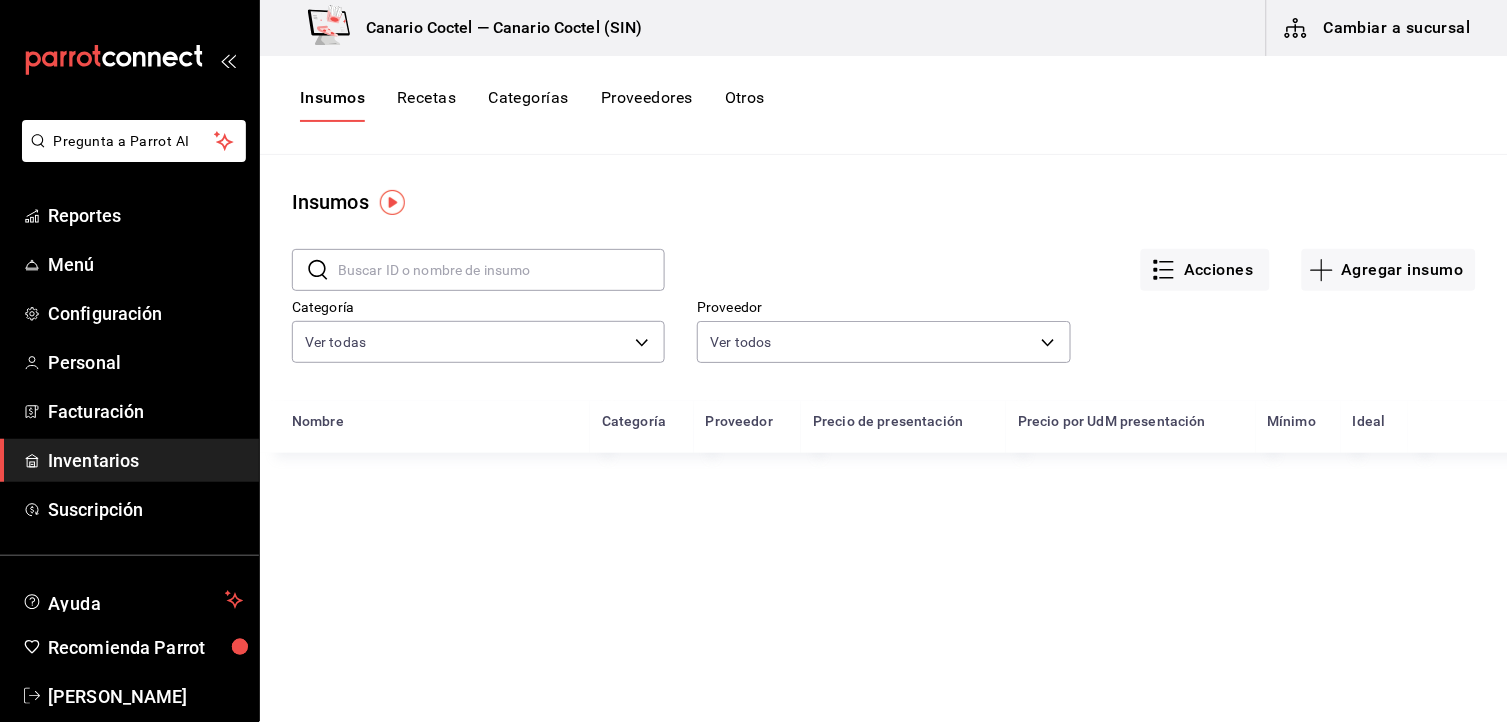 click at bounding box center [501, 270] 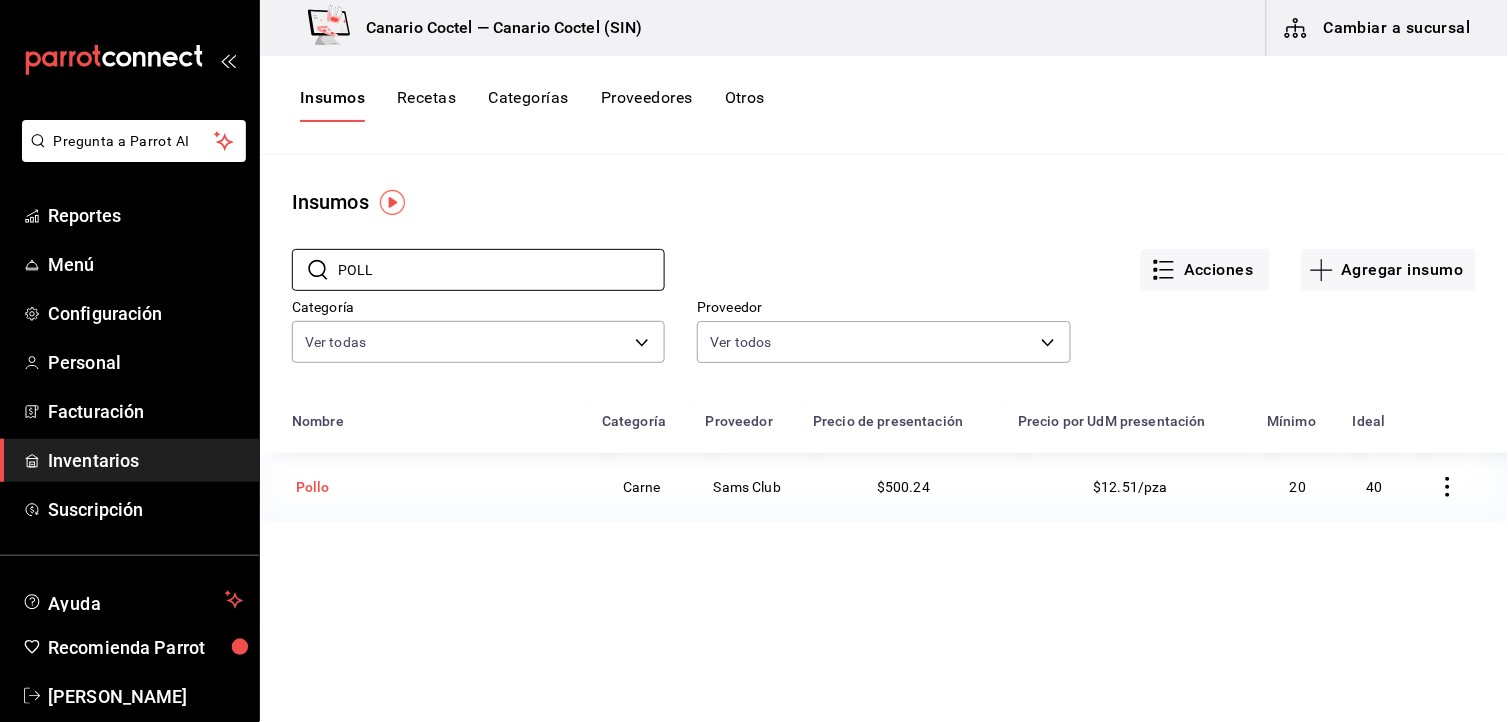 type on "POLL" 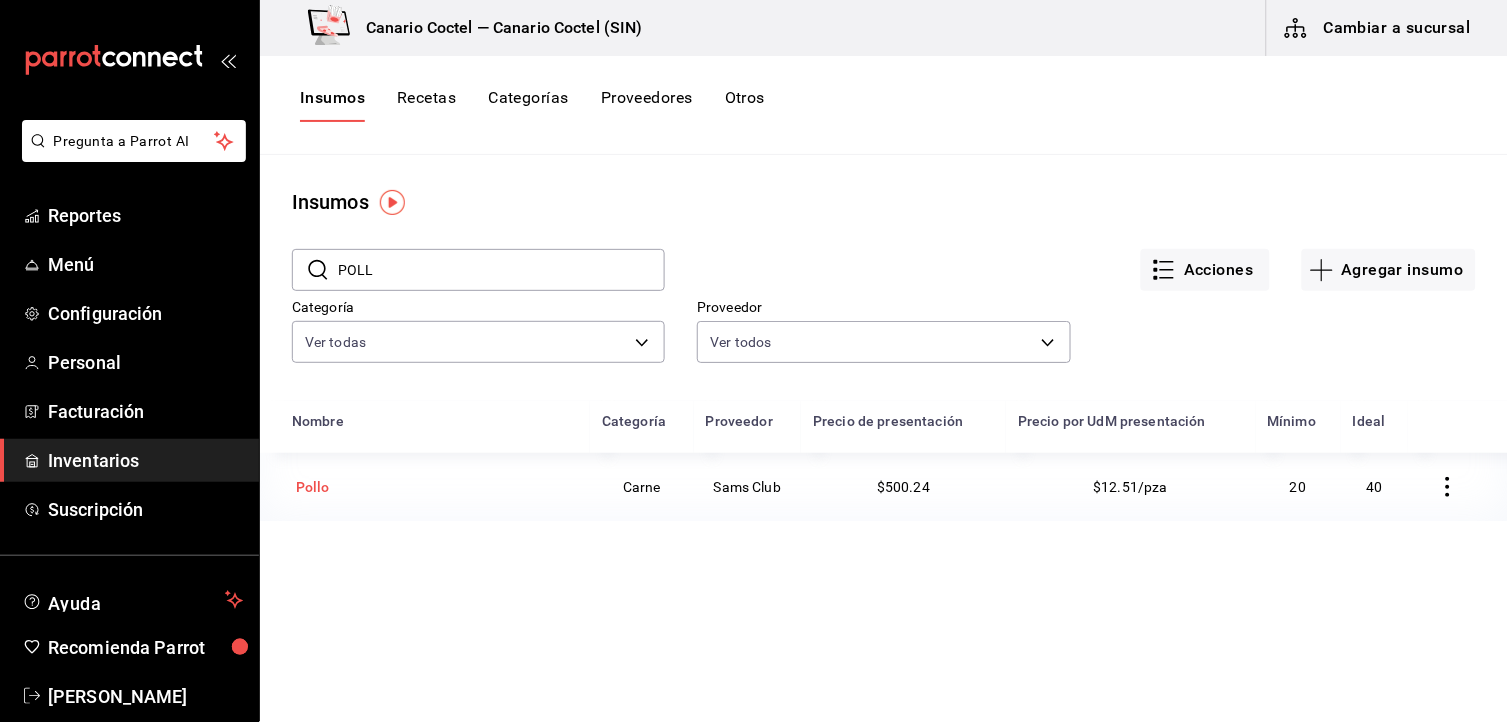 click on "Pollo" at bounding box center (435, 487) 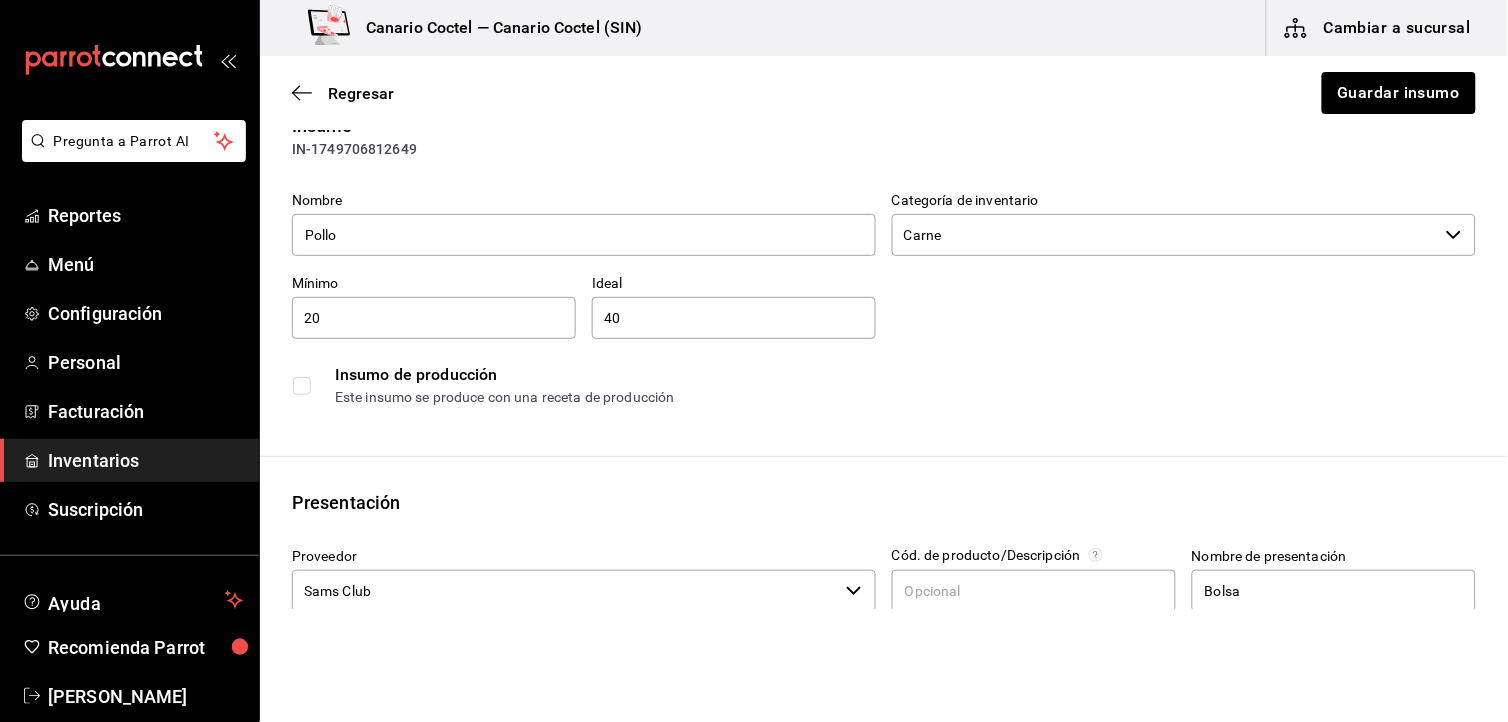 scroll, scrollTop: 43, scrollLeft: 0, axis: vertical 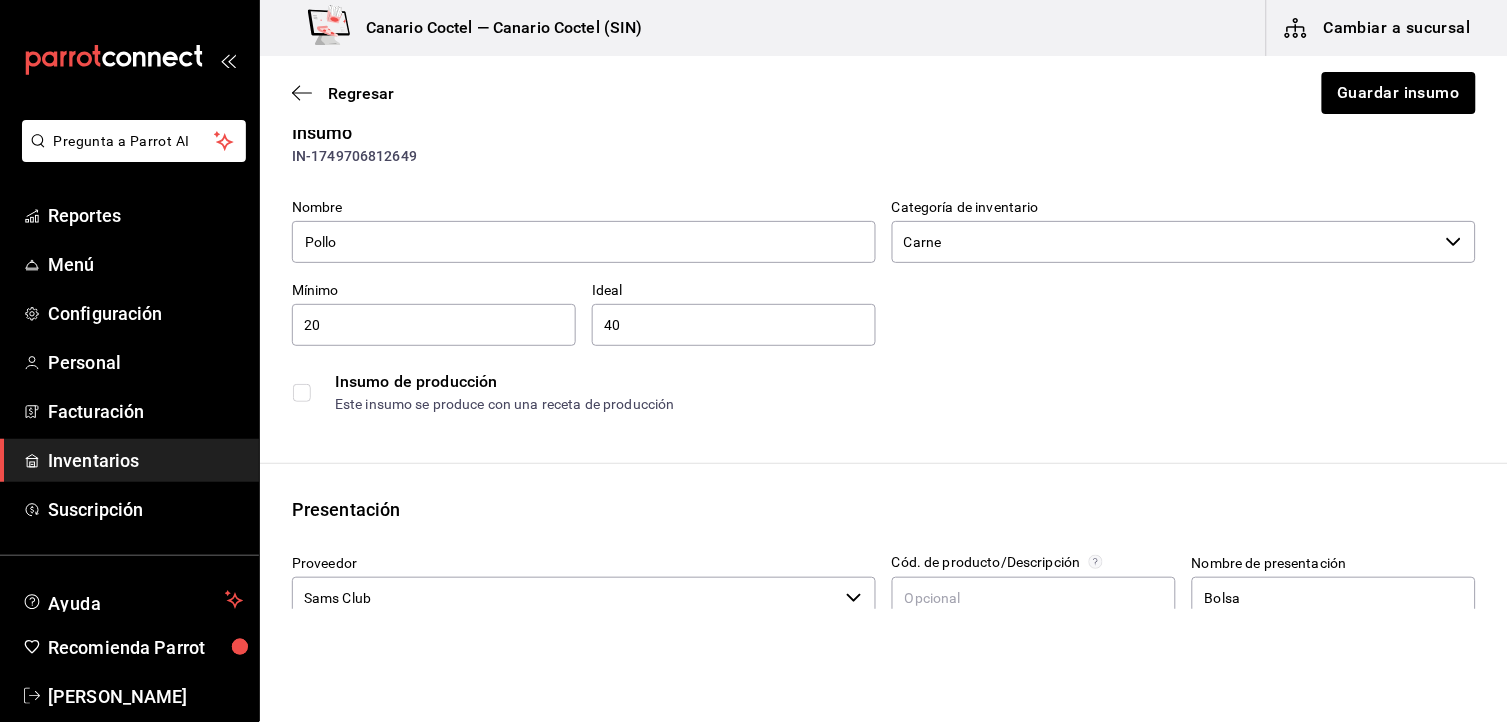 click on "20" at bounding box center (434, 325) 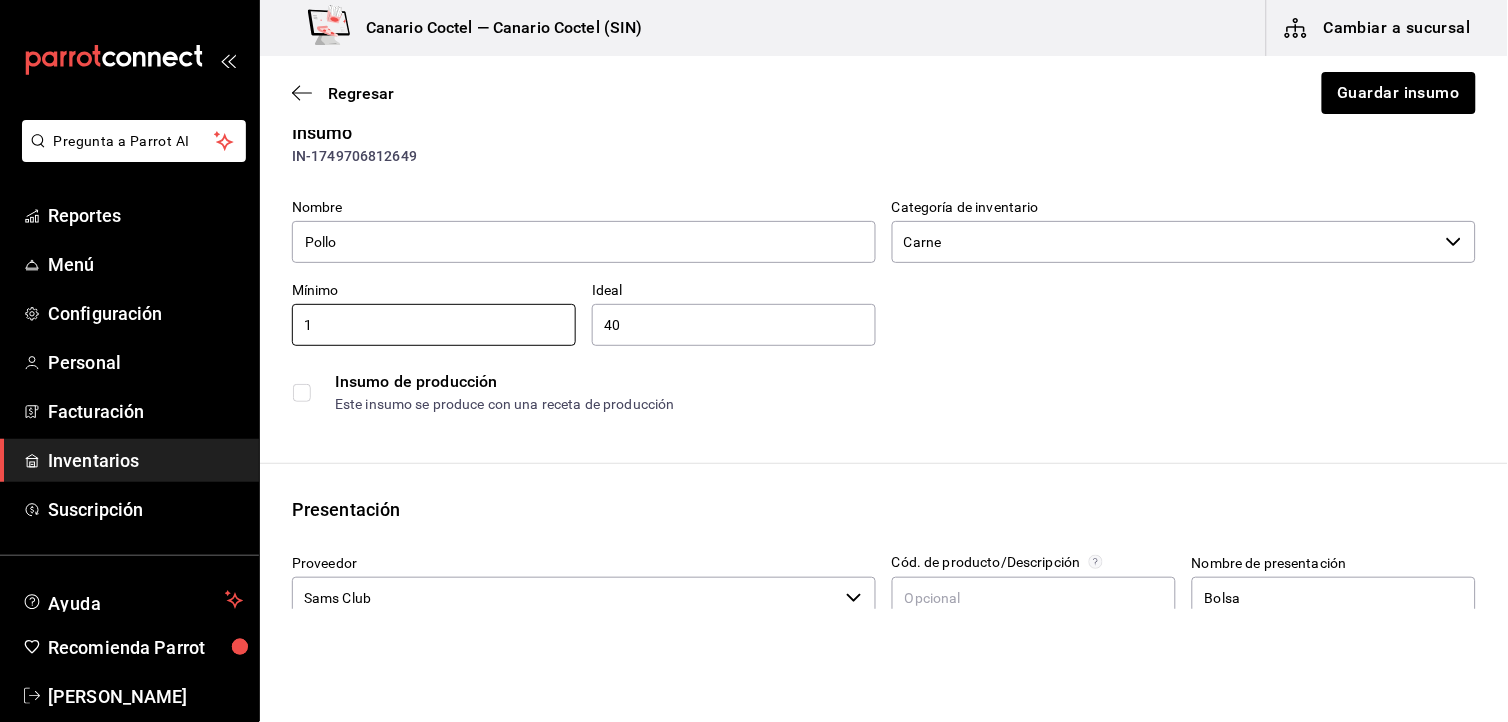 type on "1" 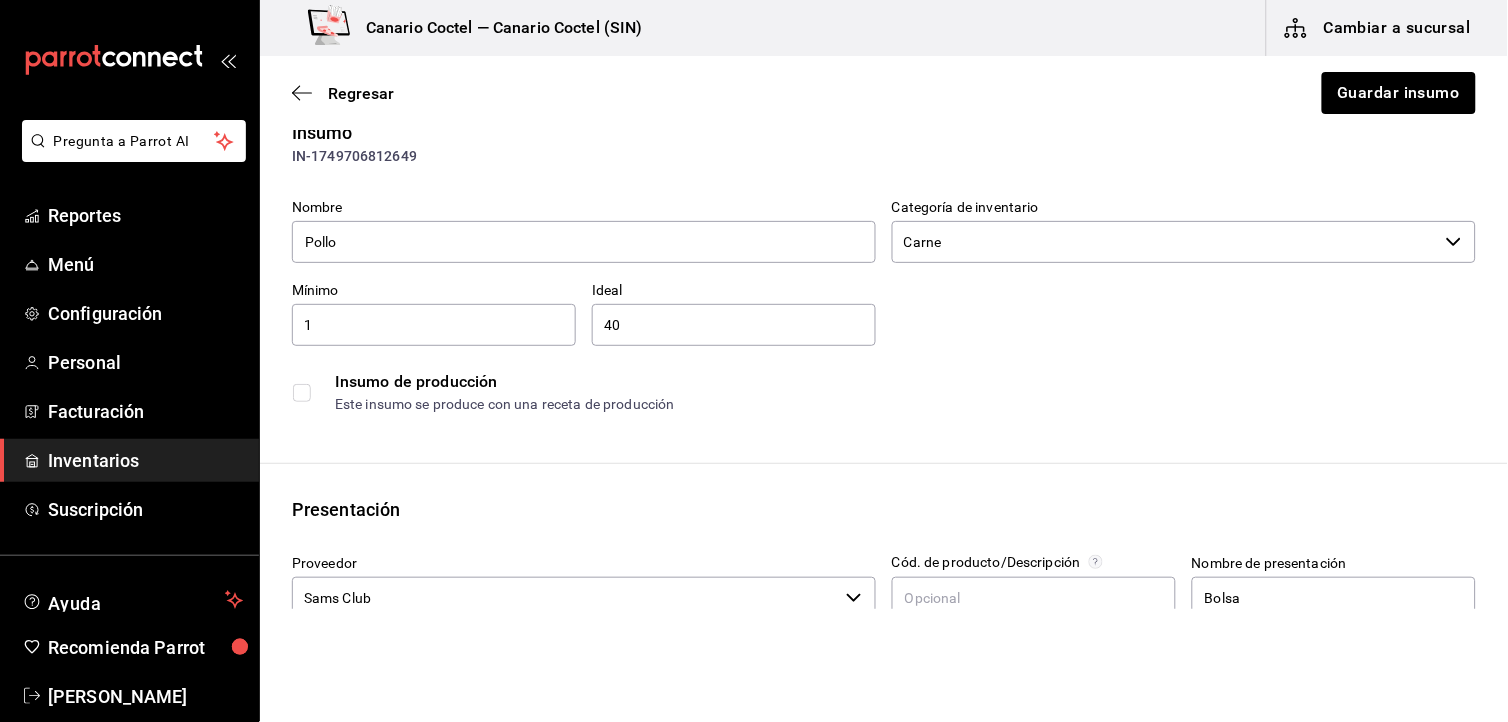 click on "40" at bounding box center (734, 325) 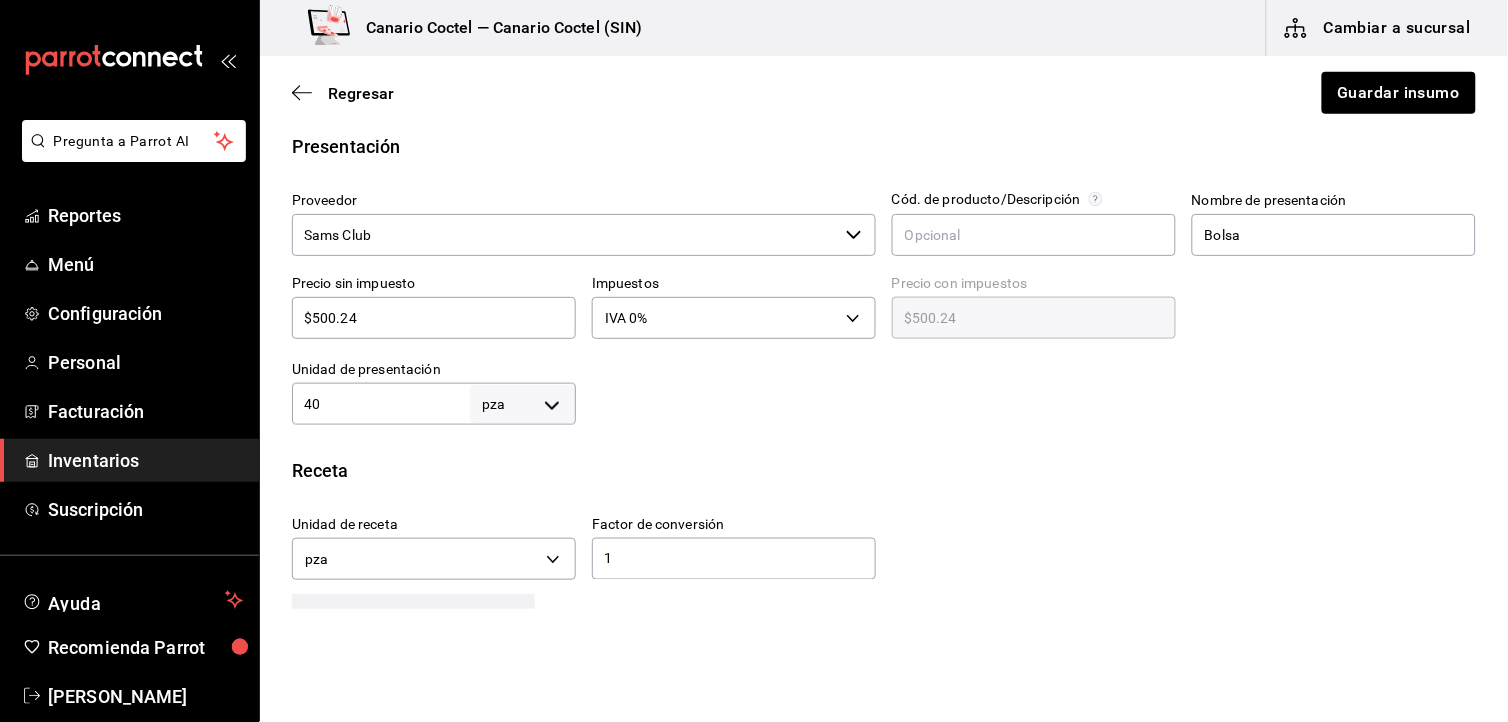 scroll, scrollTop: 408, scrollLeft: 0, axis: vertical 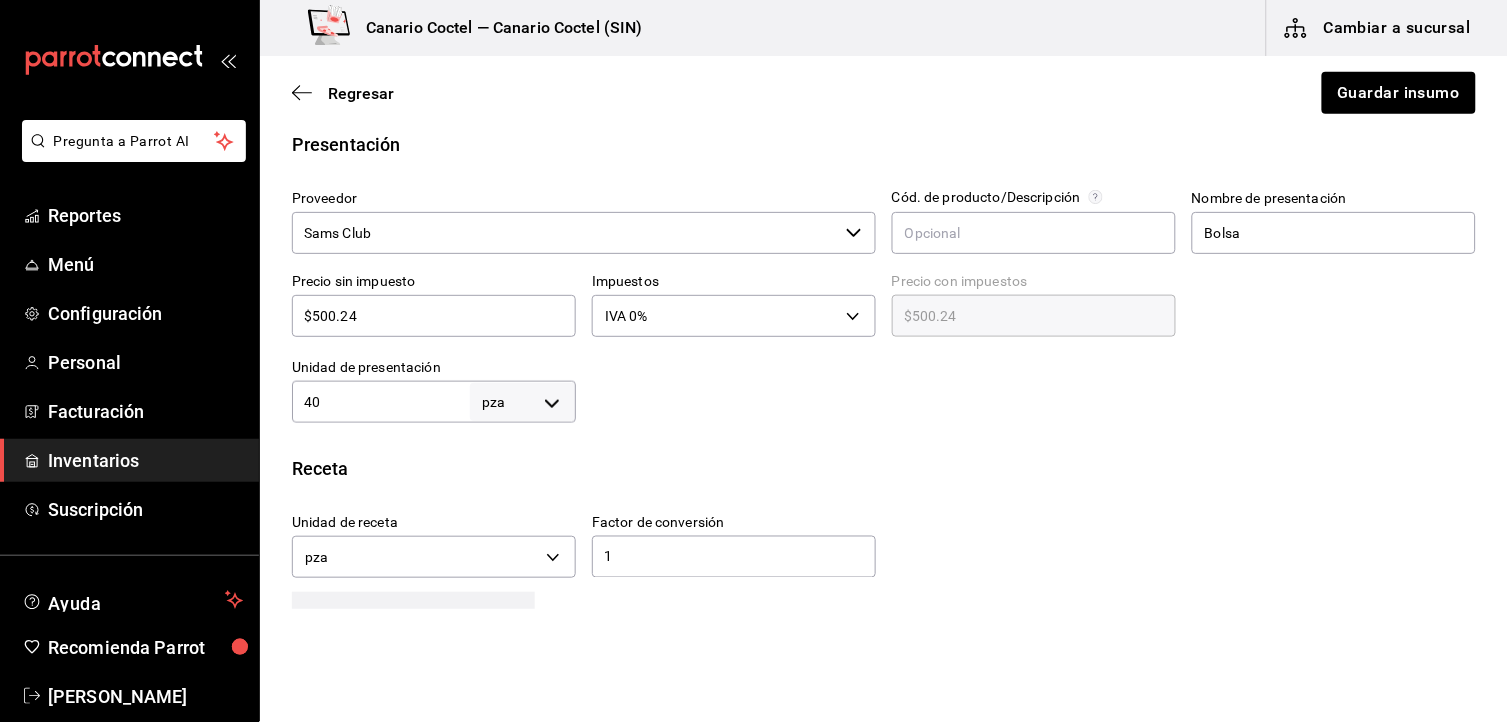 type on "1" 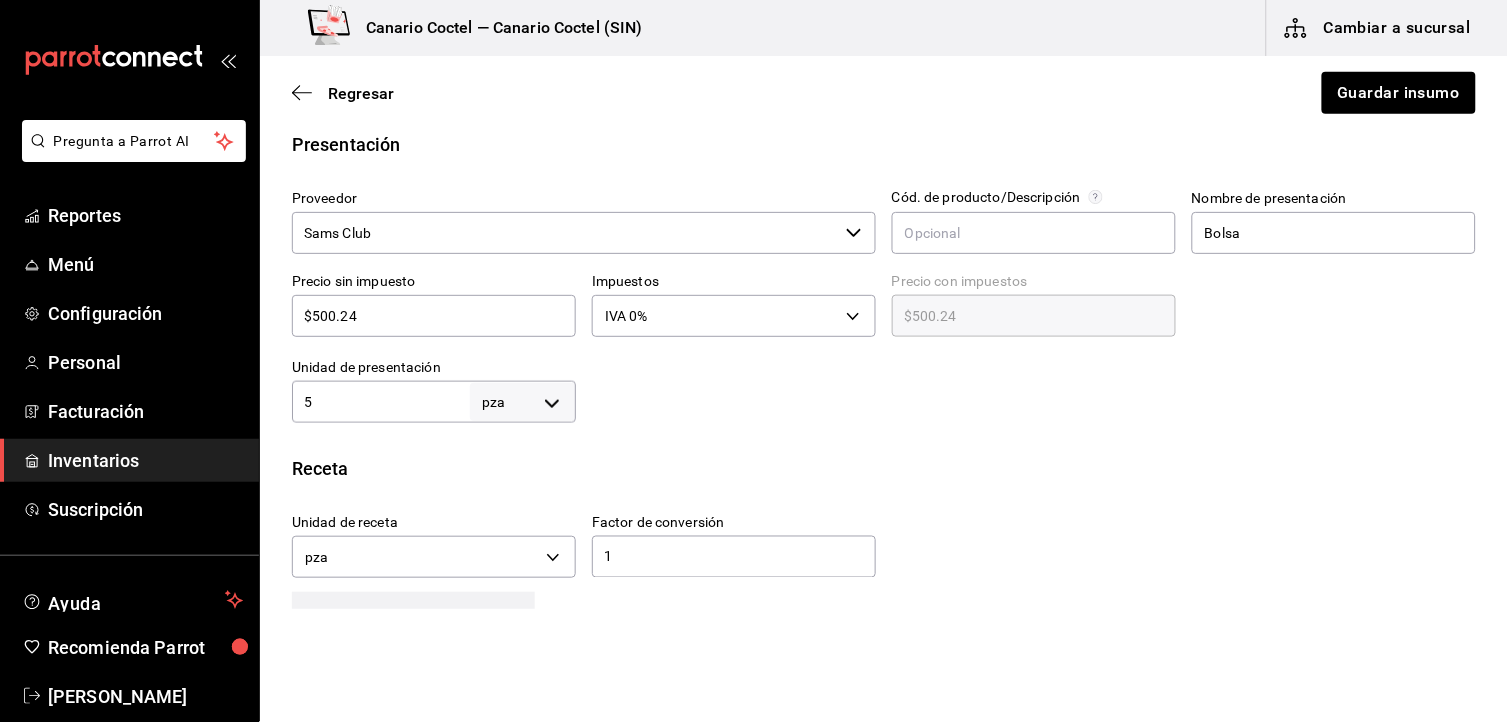 type on "5" 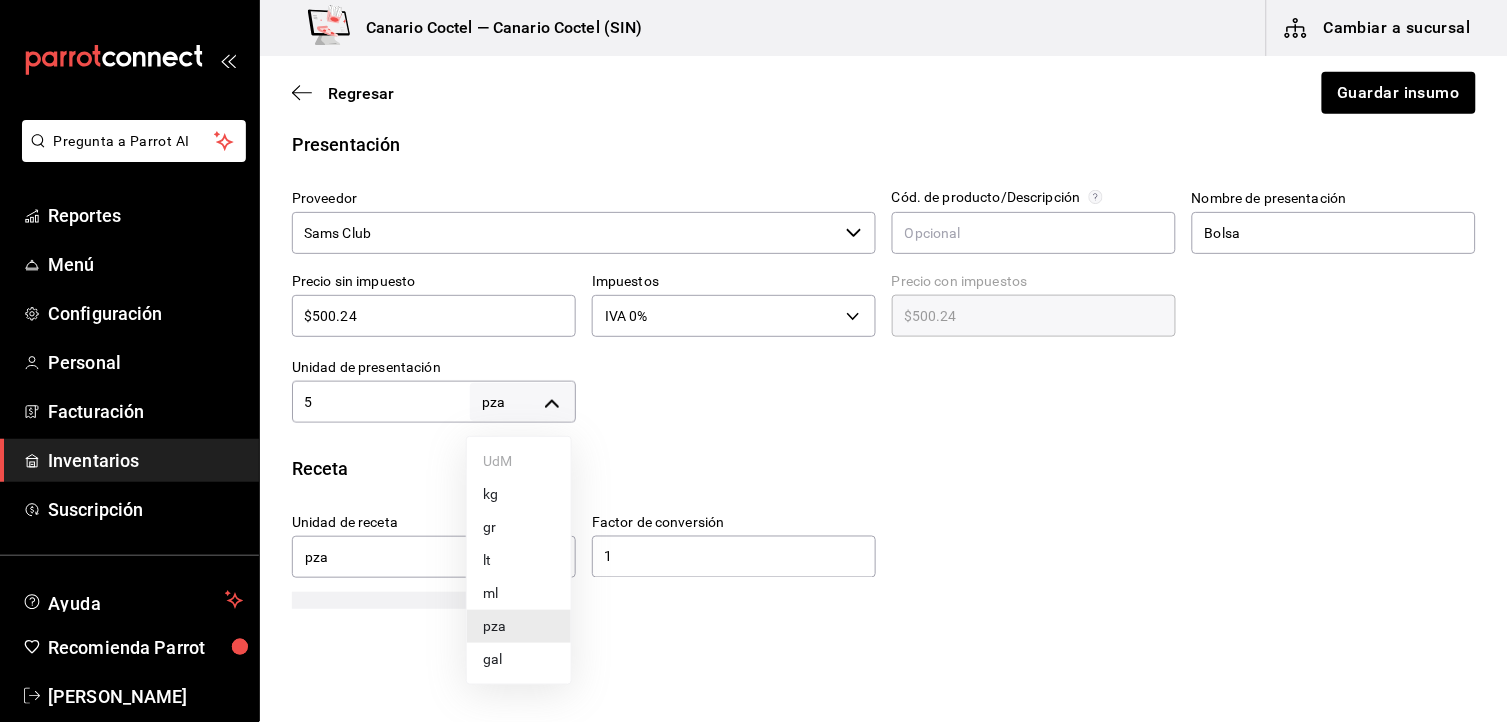 click on "kg" at bounding box center (519, 494) 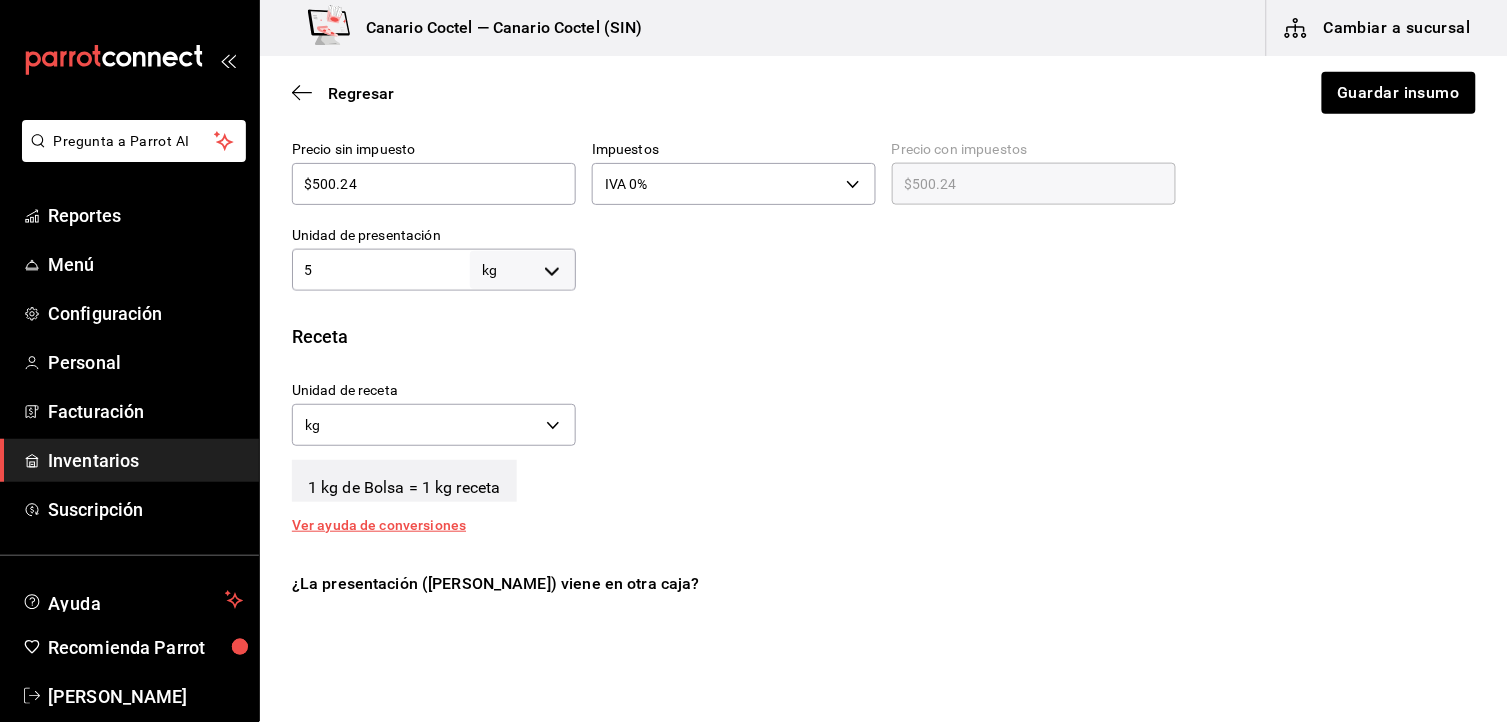 scroll, scrollTop: 573, scrollLeft: 0, axis: vertical 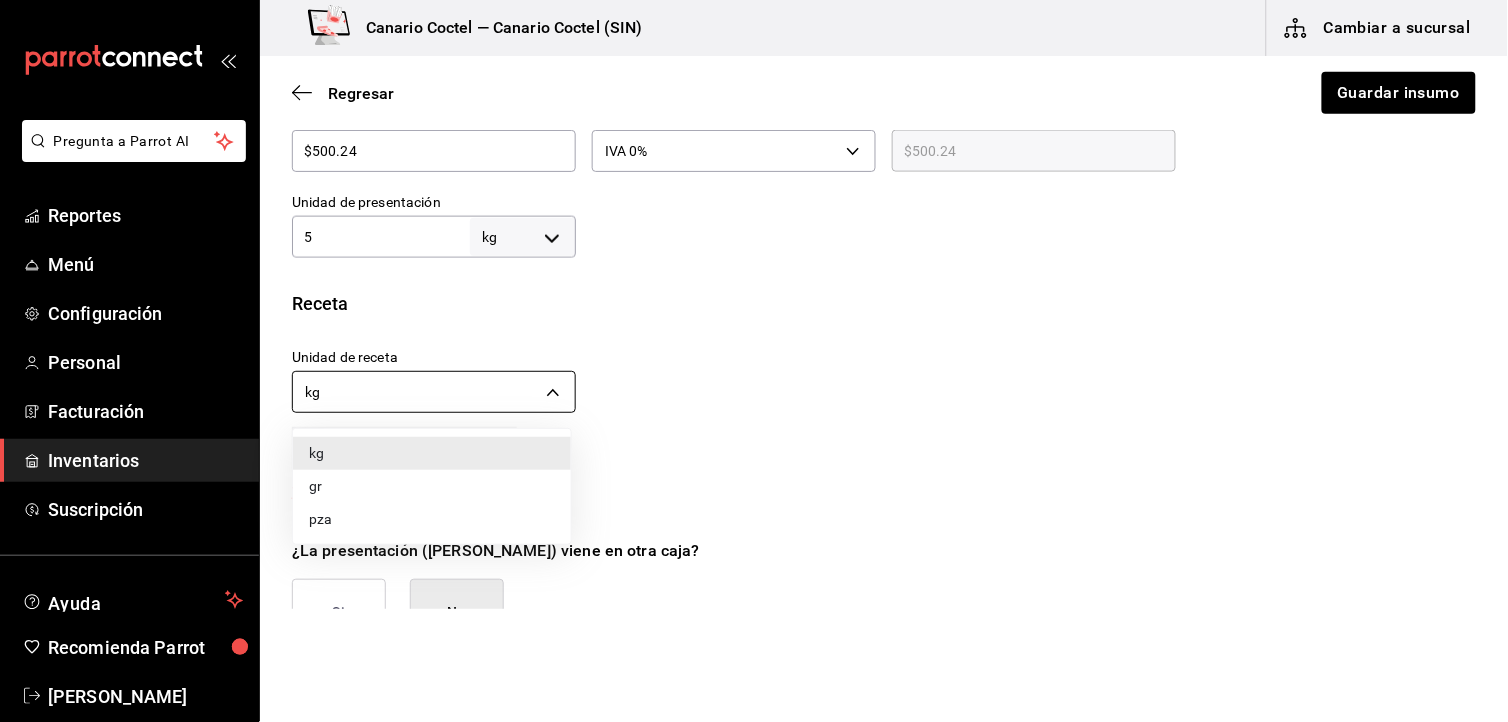 click on "Pregunta a Parrot AI Reportes   Menú   Configuración   Personal   Facturación   Inventarios   Suscripción   Ayuda Recomienda Parrot   [PERSON_NAME]   Sugerir nueva función   Canario Coctel — Canario Coctel (SIN) Cambiar a sucursal Regresar Guardar insumo Insumo IN-1749706812649 Nombre Pollo Categoría de inventario Carne ​ Mínimo 1 ​ Ideal 1 ​ Insumo de producción Este insumo se produce con una receta de producción Presentación Proveedor Sams Club ​ Cód. de producto/Descripción Nombre de presentación Bolsa Precio sin impuesto $500.24 ​ Impuestos IVA 0% IVA_0 Precio con impuestos $500.24 ​ Unidad de presentación 5 kg KILOGRAM ​ Receta Unidad de receta kg KILOGRAM Factor de conversión 5 ​ 1 kg de Bolsa = 1 kg receta Ver ayuda de conversiones ¿La presentación (Bolsa) viene en otra caja? Si No Unidades de conteo kg Bolsa (5 kg) ; GANA 1 MES GRATIS EN TU SUSCRIPCIÓN AQUÍ Pregunta a Parrot AI Reportes   Menú   Configuración   Personal   Facturación   Inventarios     Ayuda" at bounding box center [754, 304] 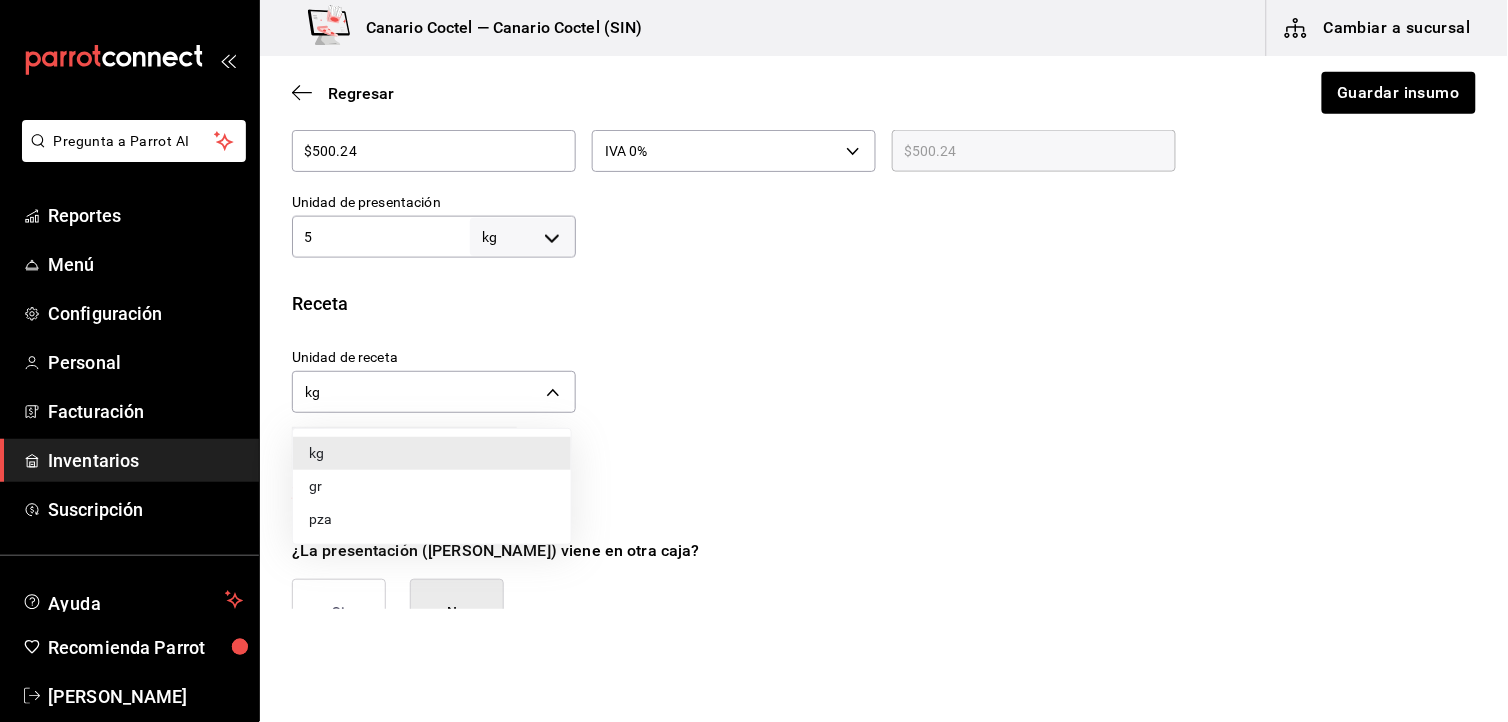 click on "pza" at bounding box center (432, 519) 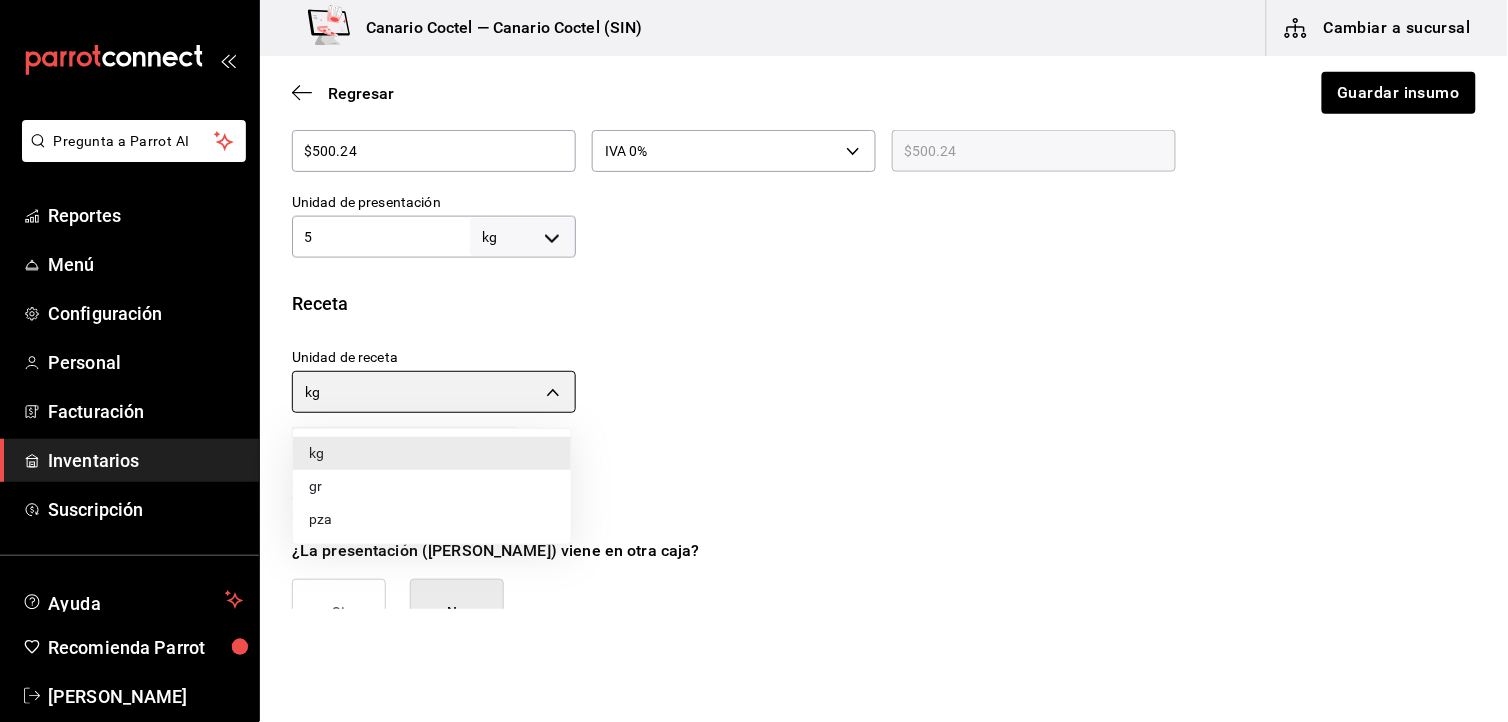 type on "UNIT" 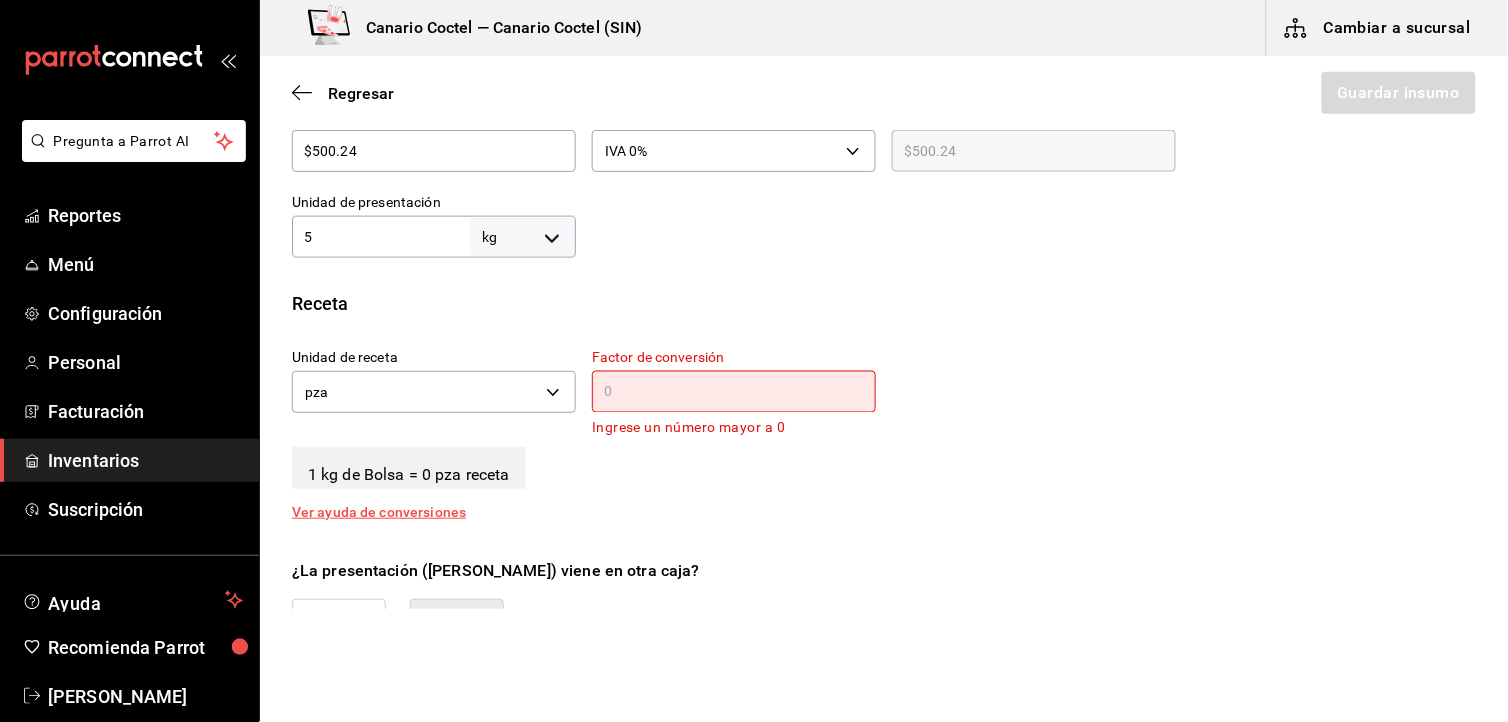 click at bounding box center [734, 392] 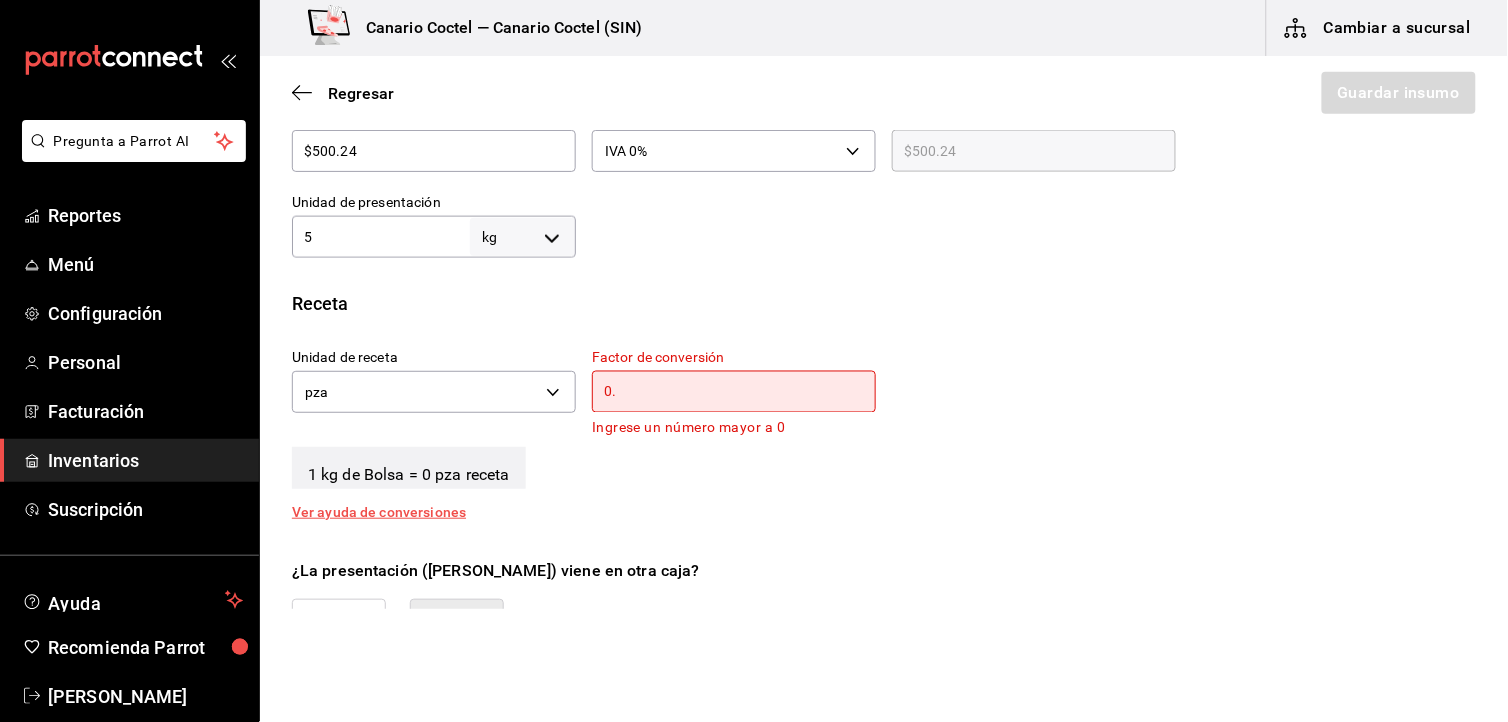 type on "0" 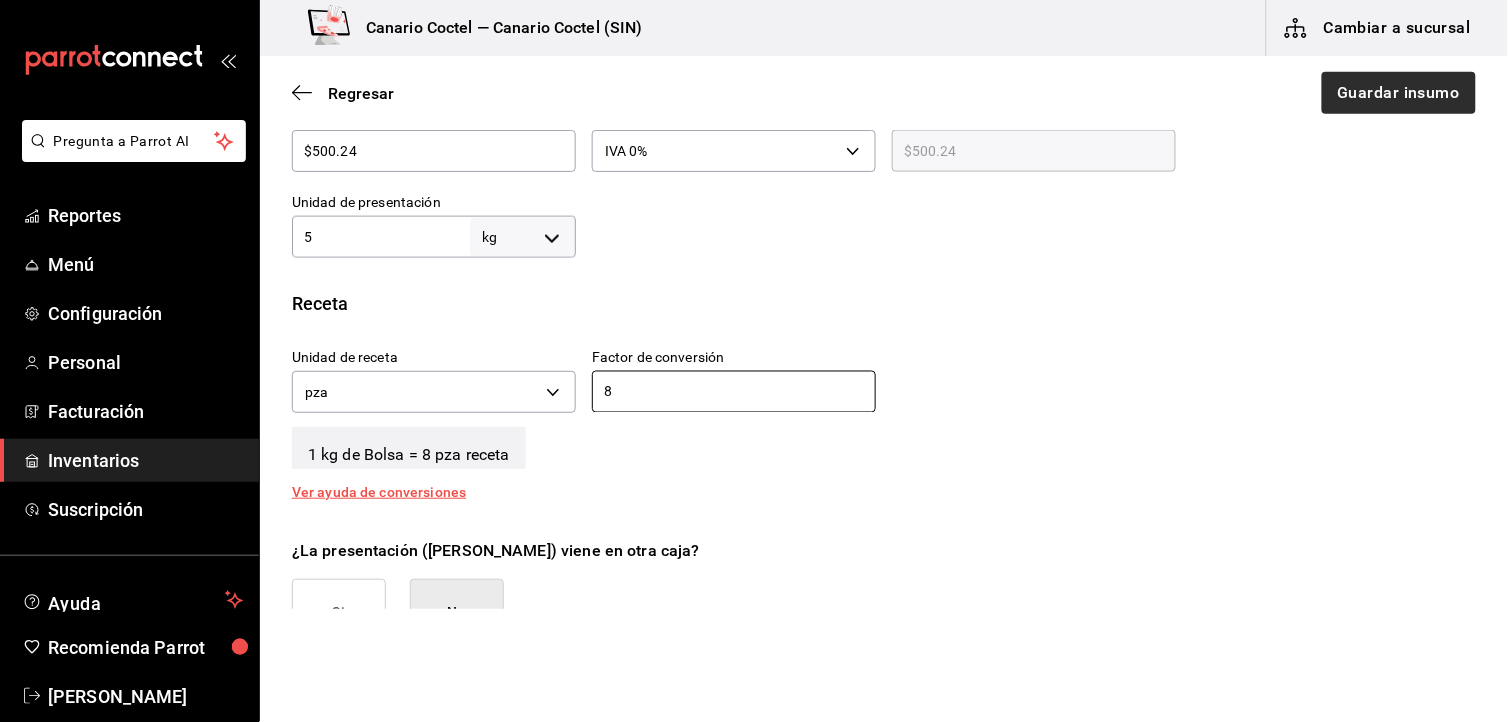 type on "8" 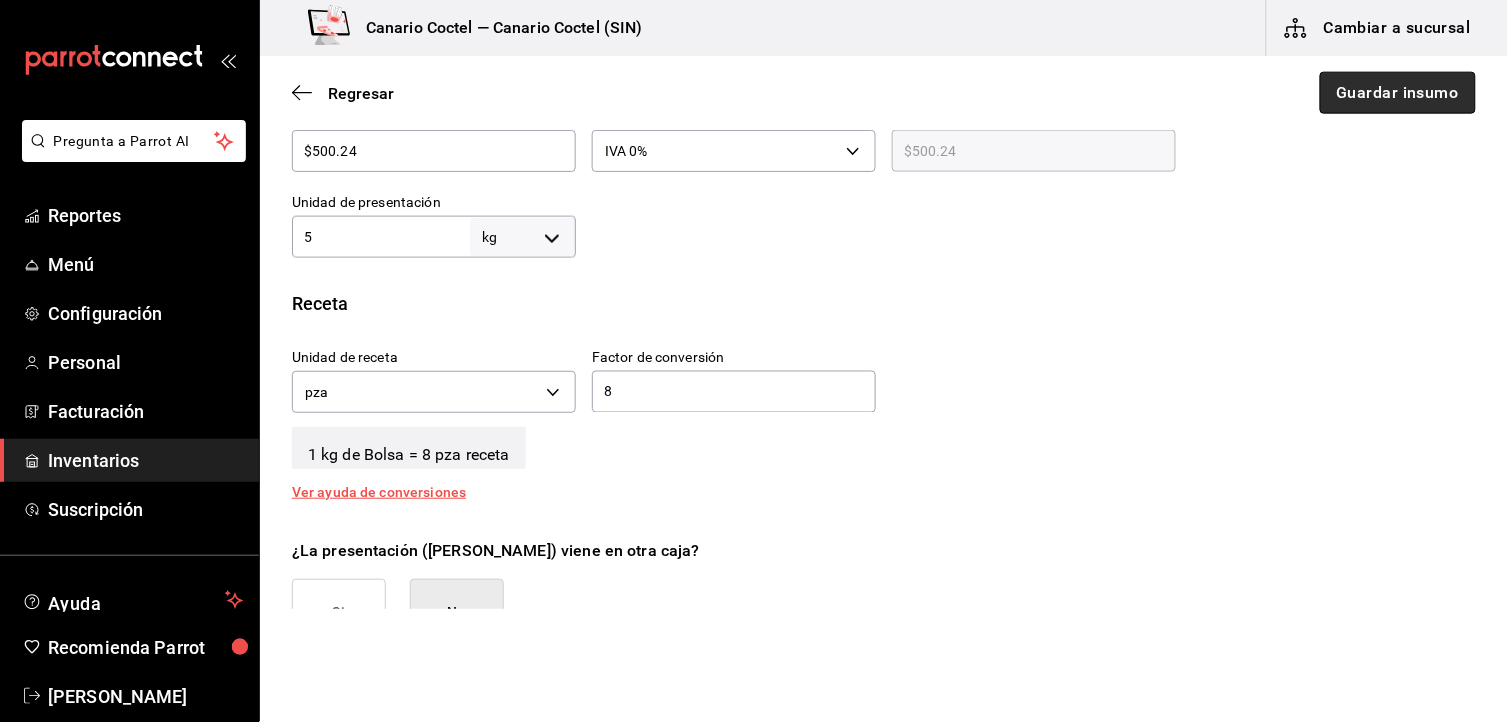 click on "Guardar insumo" at bounding box center (1398, 93) 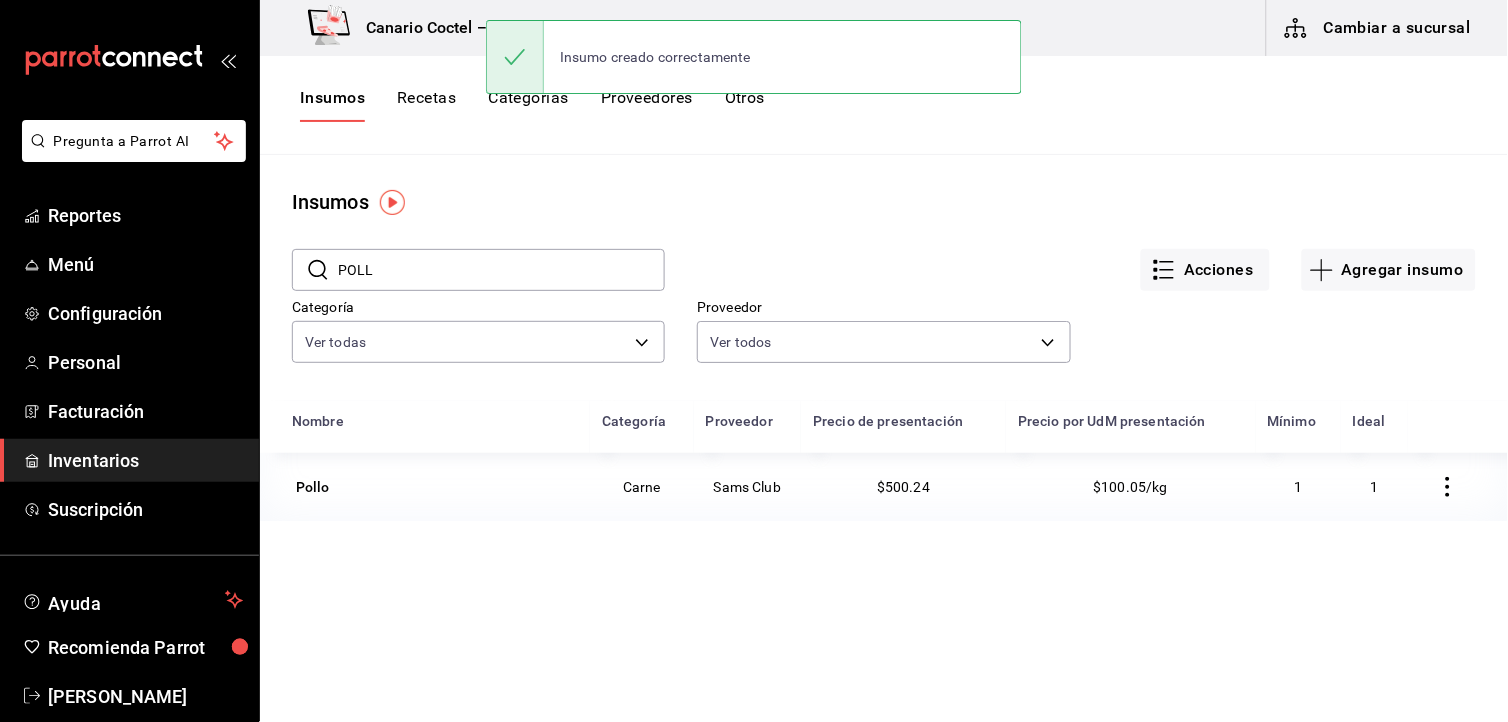 click on "POLL" at bounding box center [501, 270] 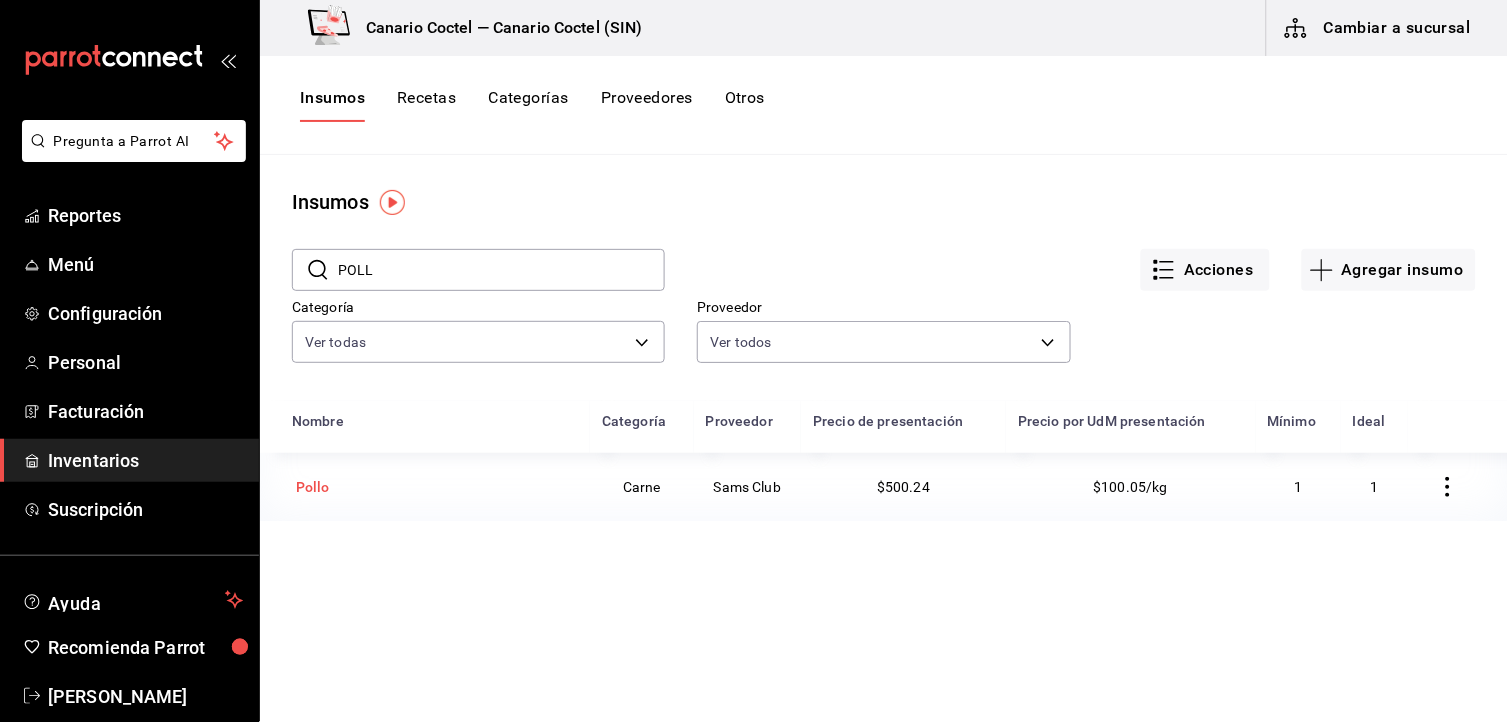 click on "Pollo" at bounding box center [435, 487] 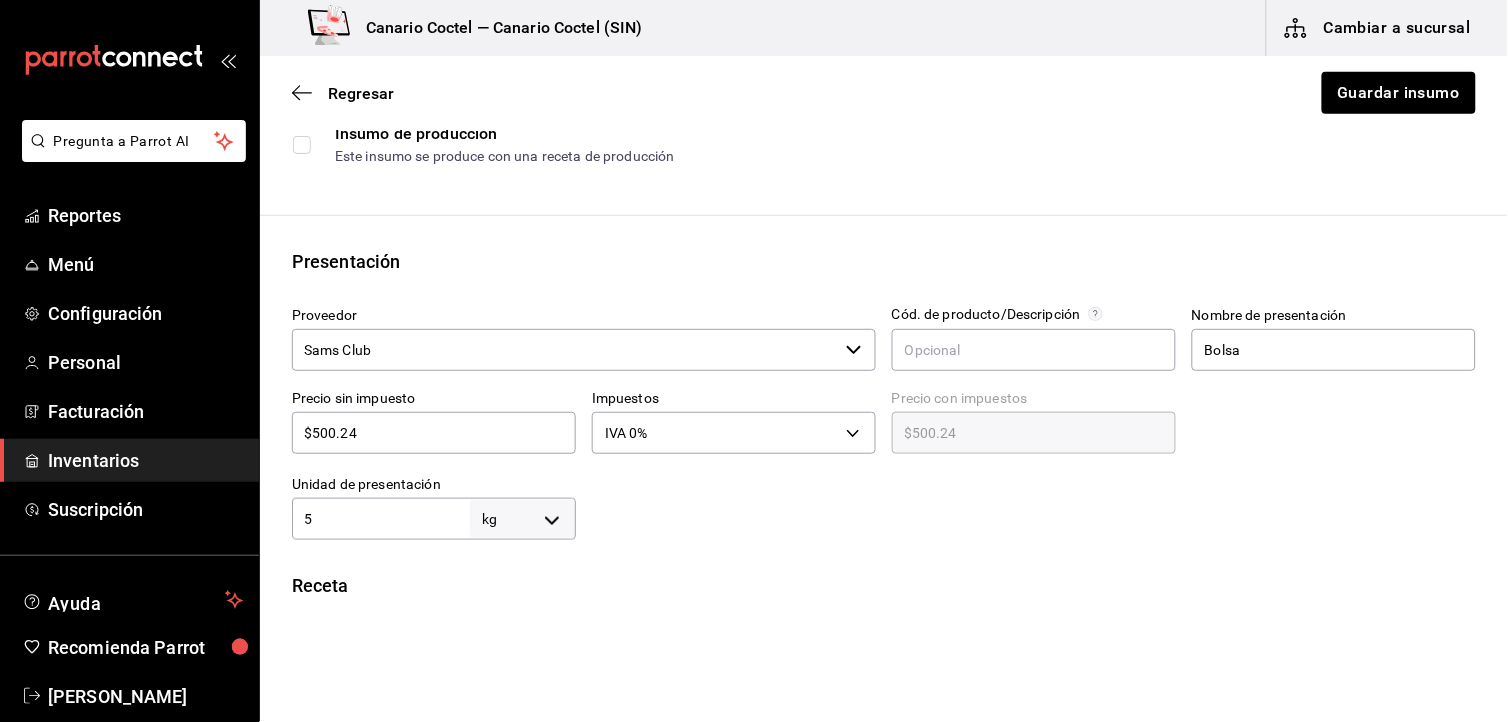 scroll, scrollTop: 297, scrollLeft: 0, axis: vertical 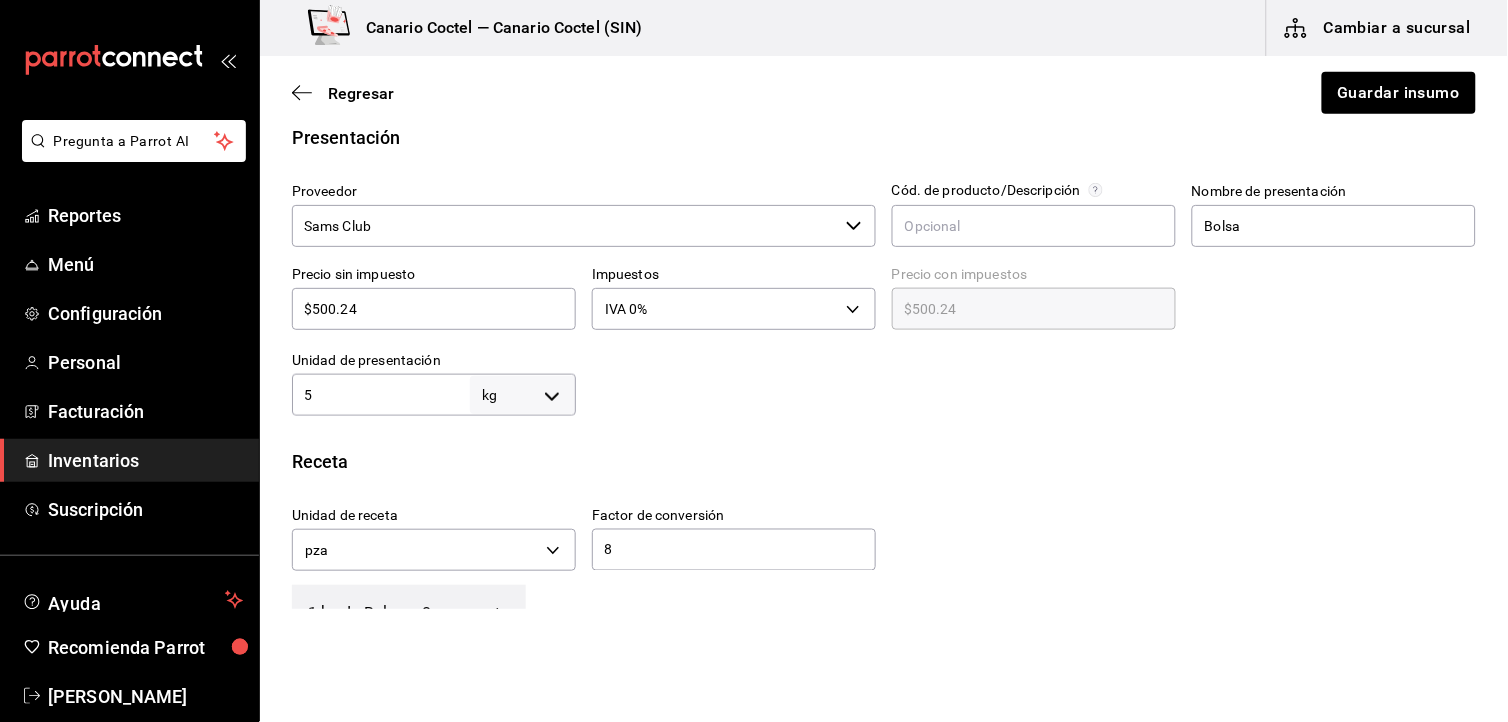 click on "5" at bounding box center [381, 395] 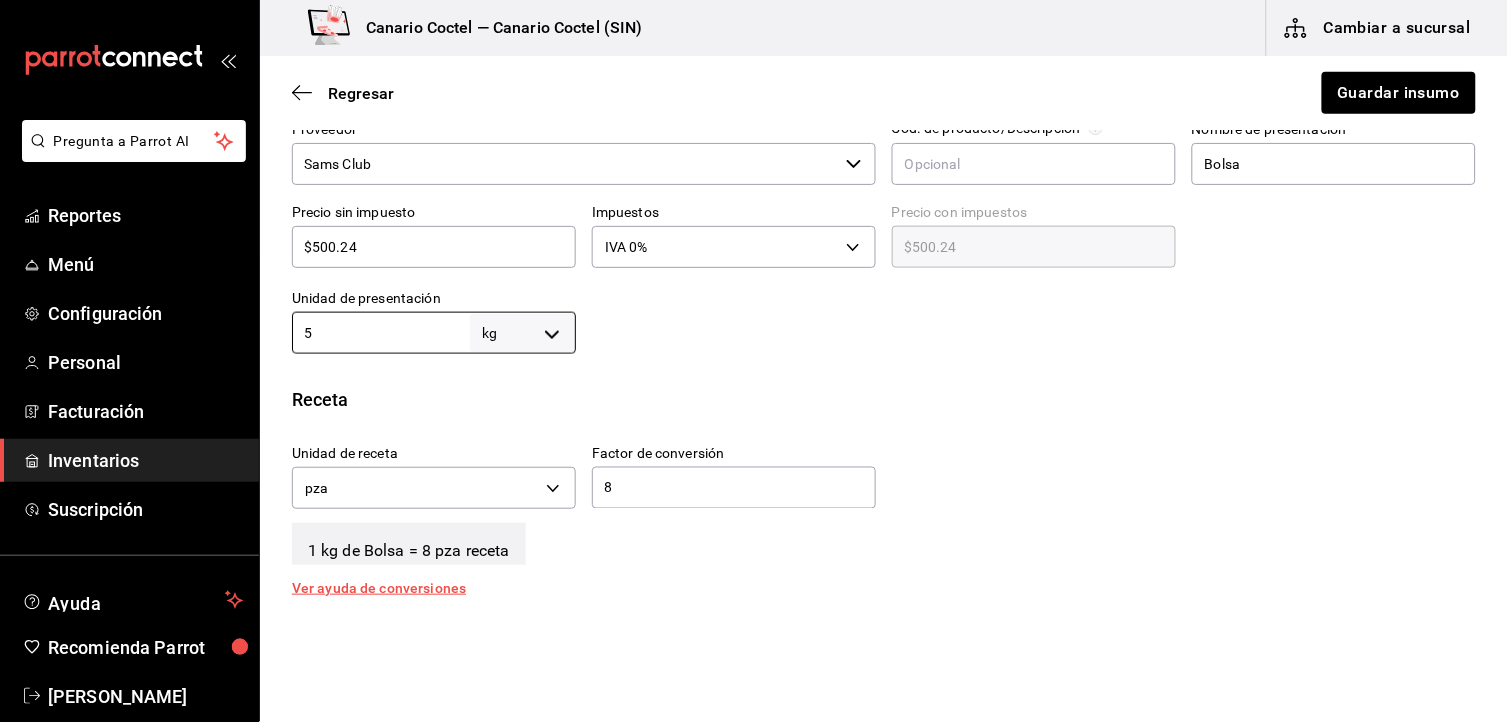 scroll, scrollTop: 483, scrollLeft: 0, axis: vertical 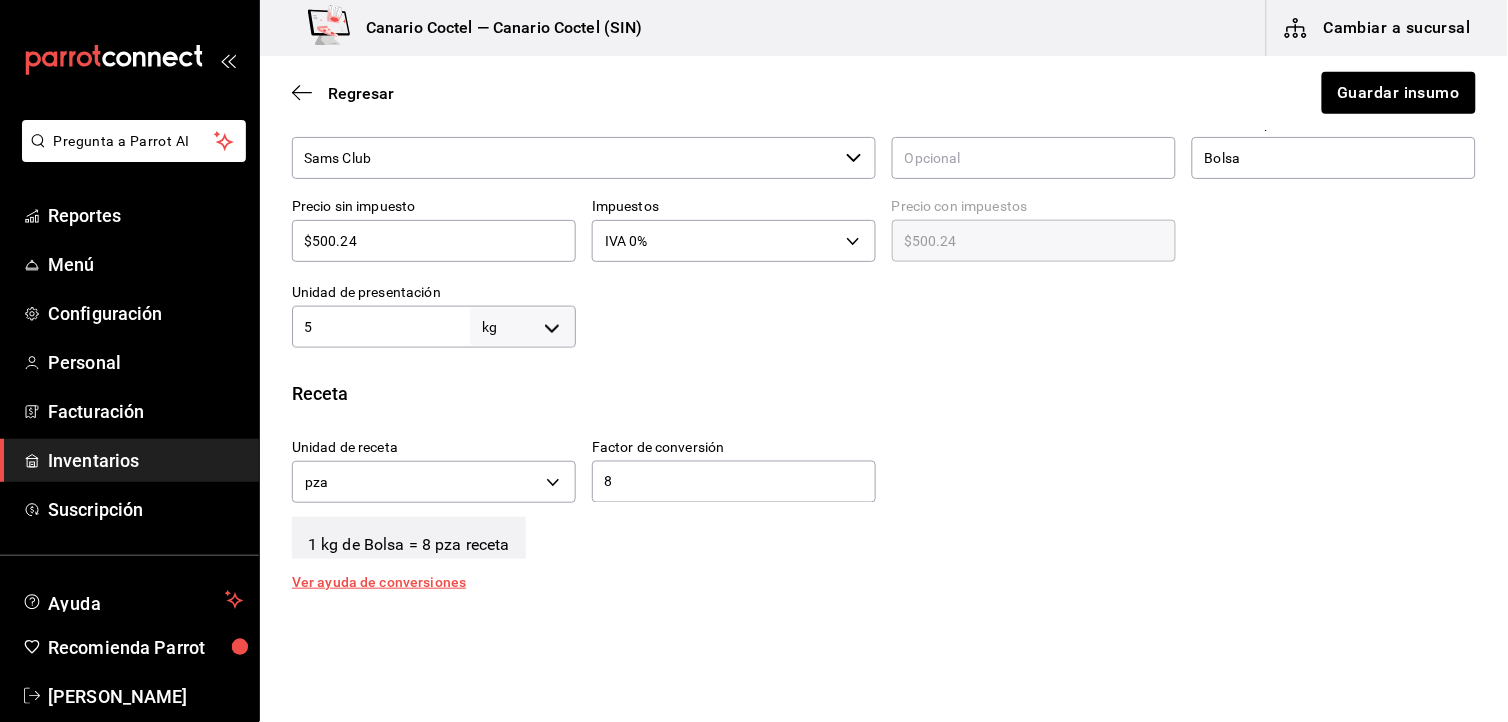click on "8" at bounding box center (734, 482) 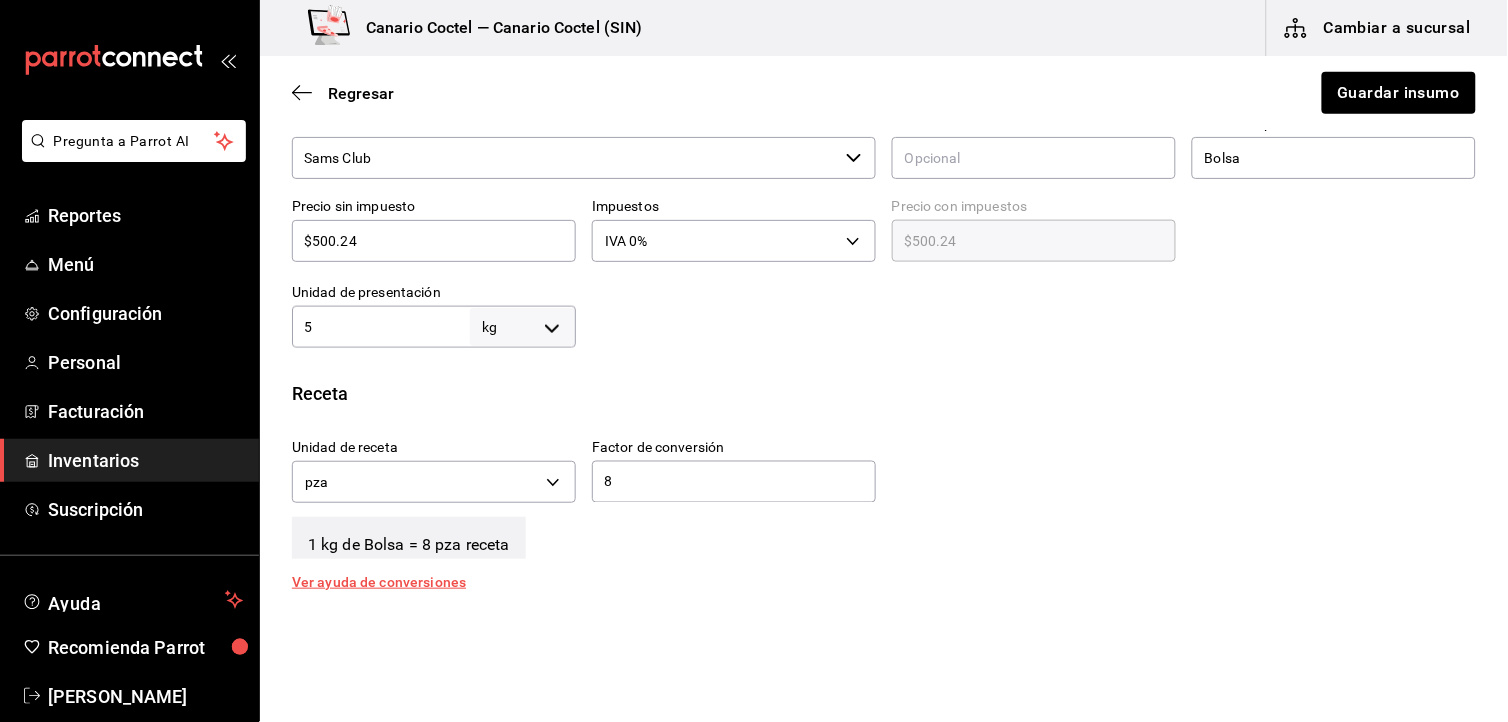click on "Regresar Guardar insumo" at bounding box center [884, 93] 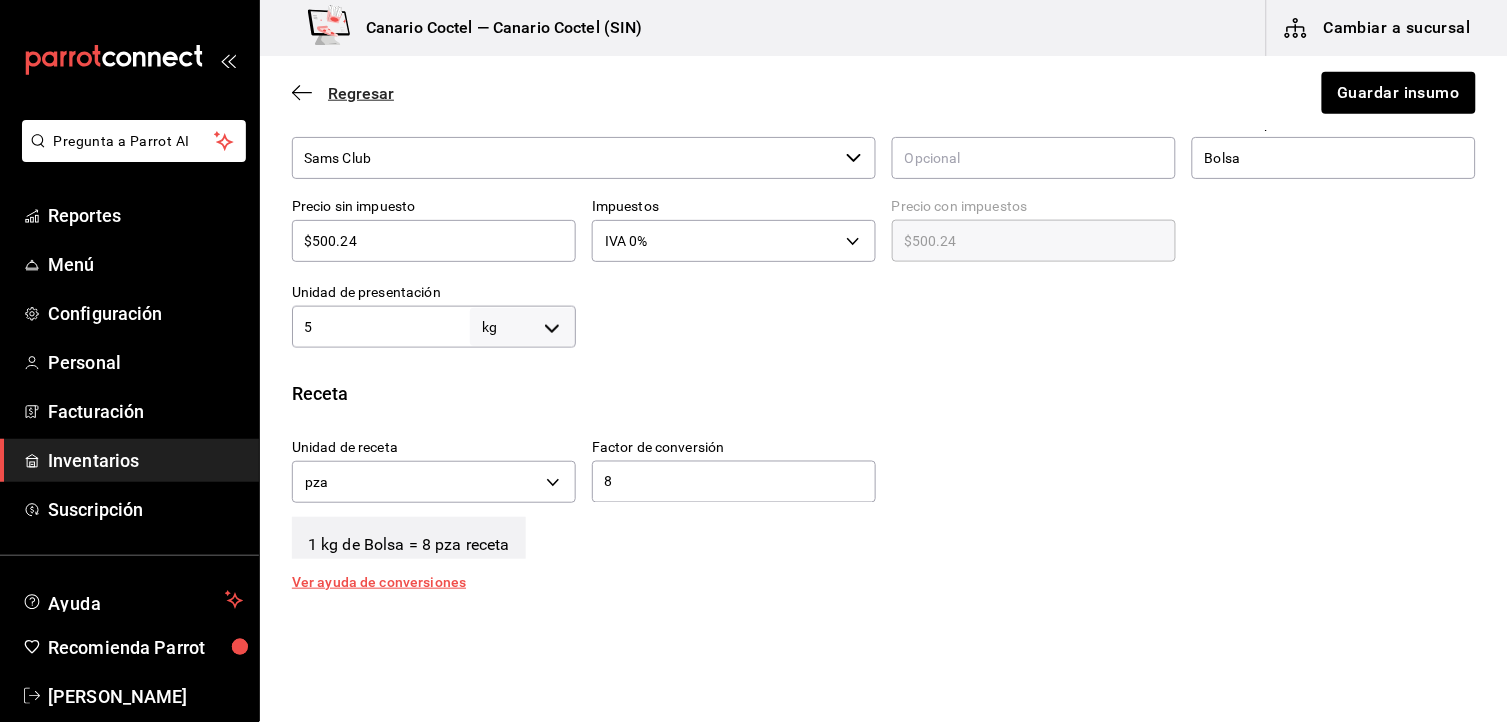 click 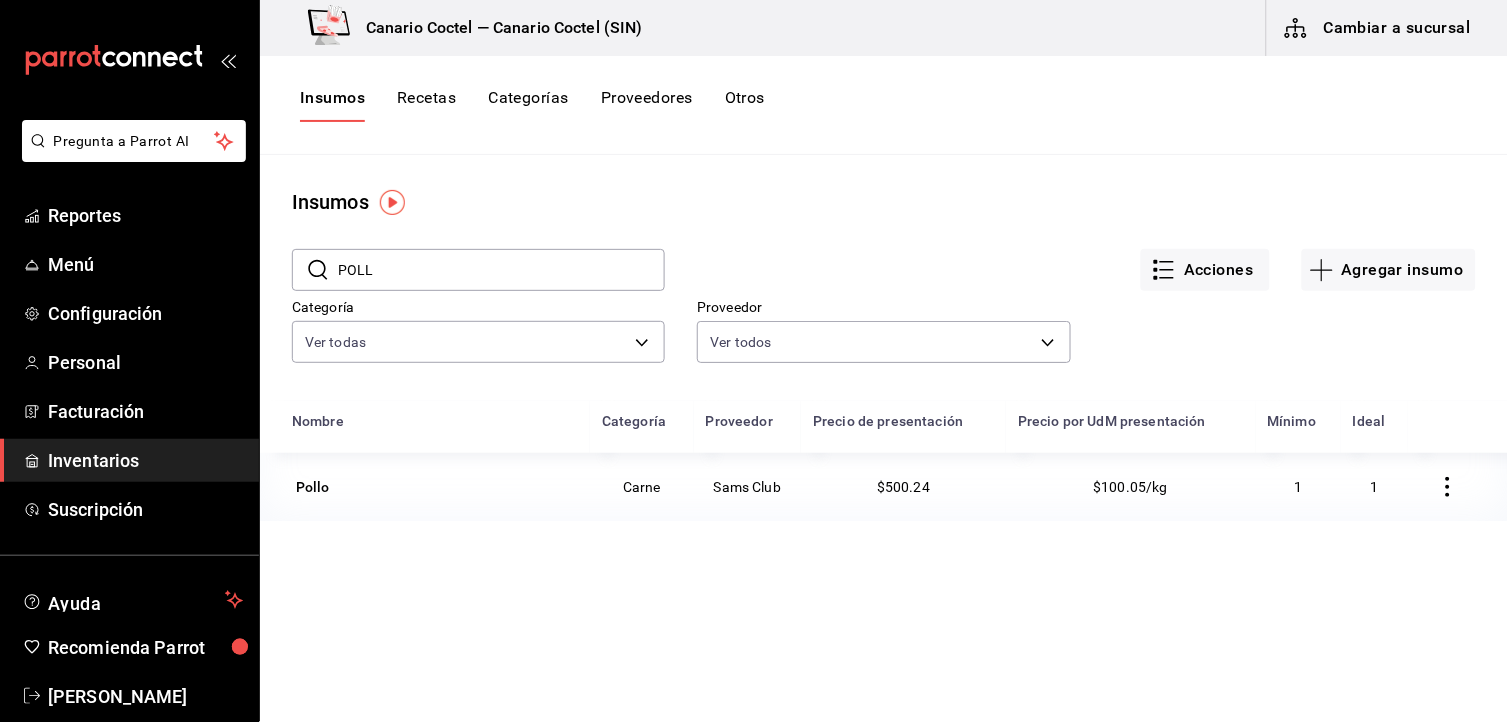click on "Otros" at bounding box center [745, 105] 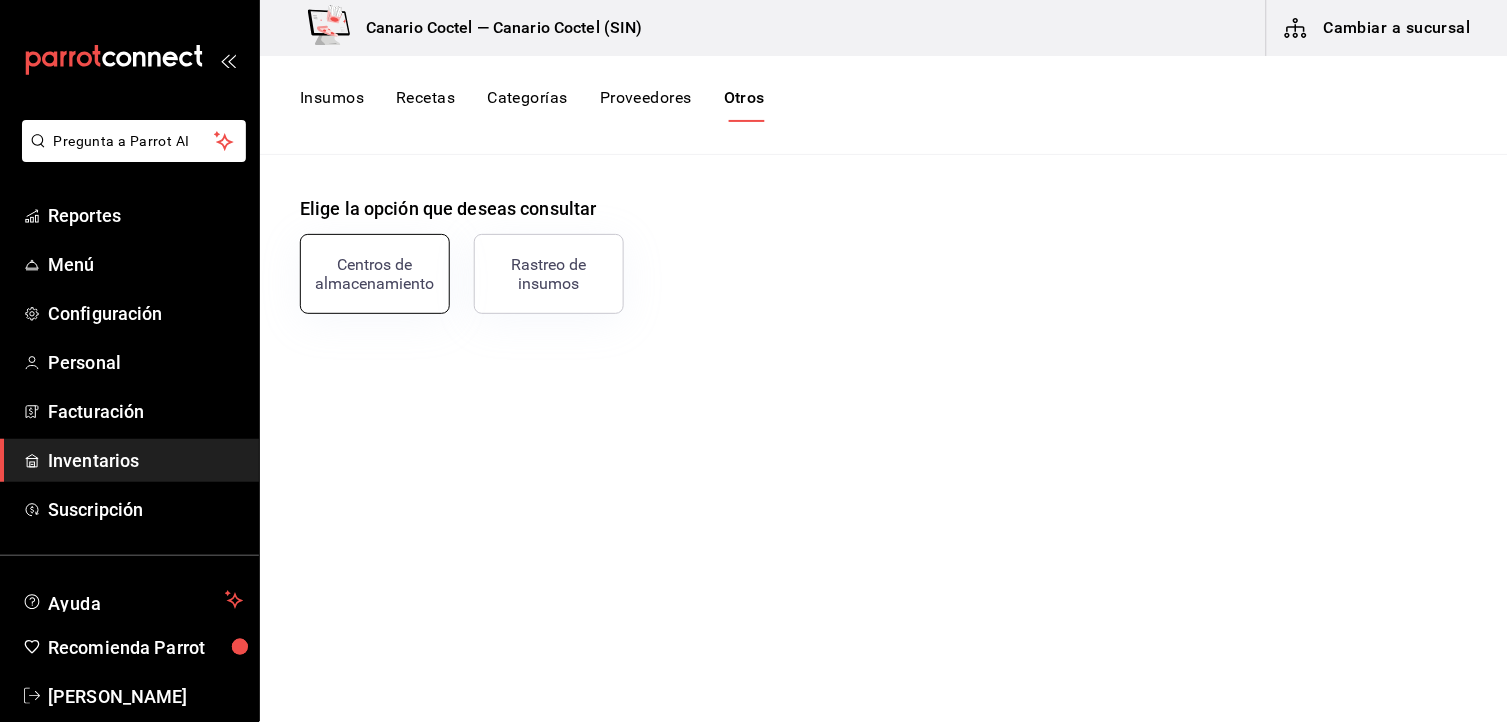 click on "Centros de almacenamiento" at bounding box center (363, 262) 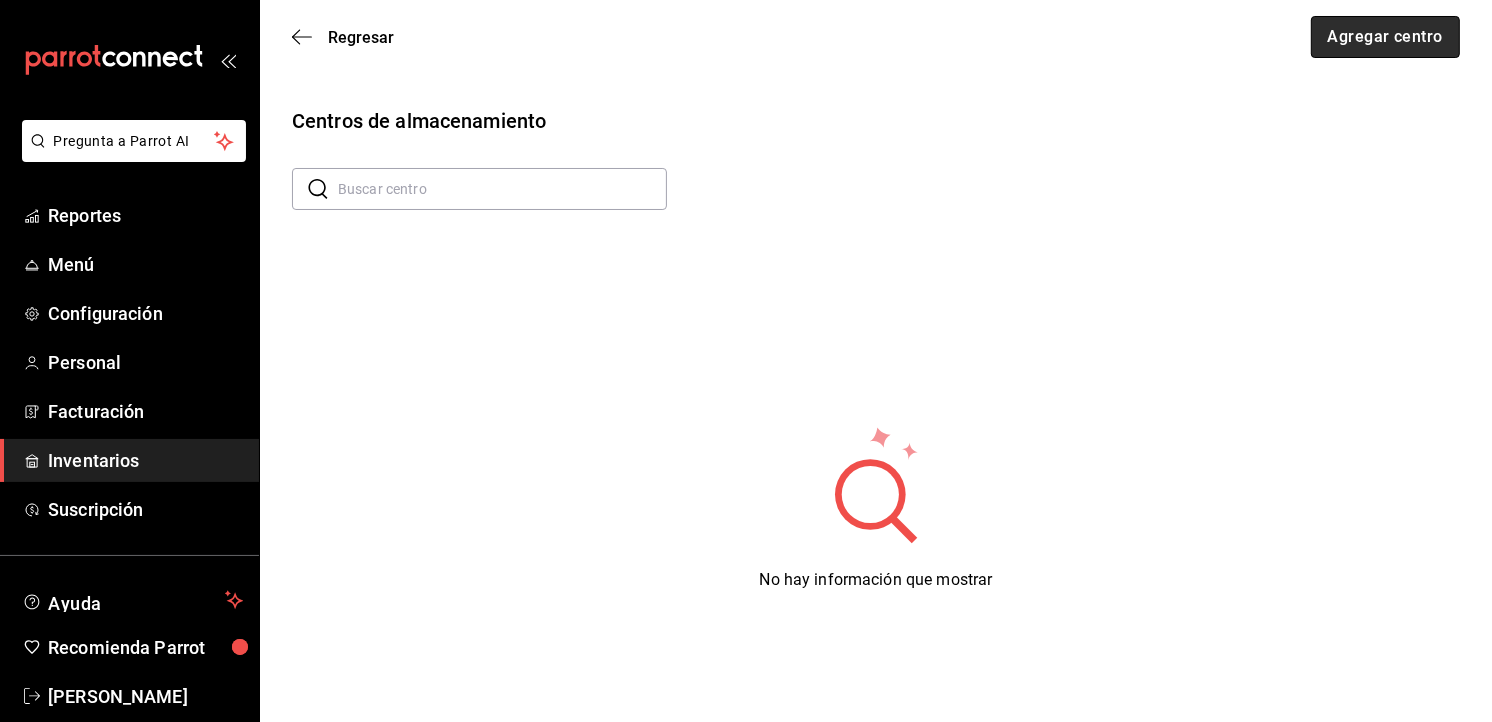 click on "Agregar centro" at bounding box center (1385, 37) 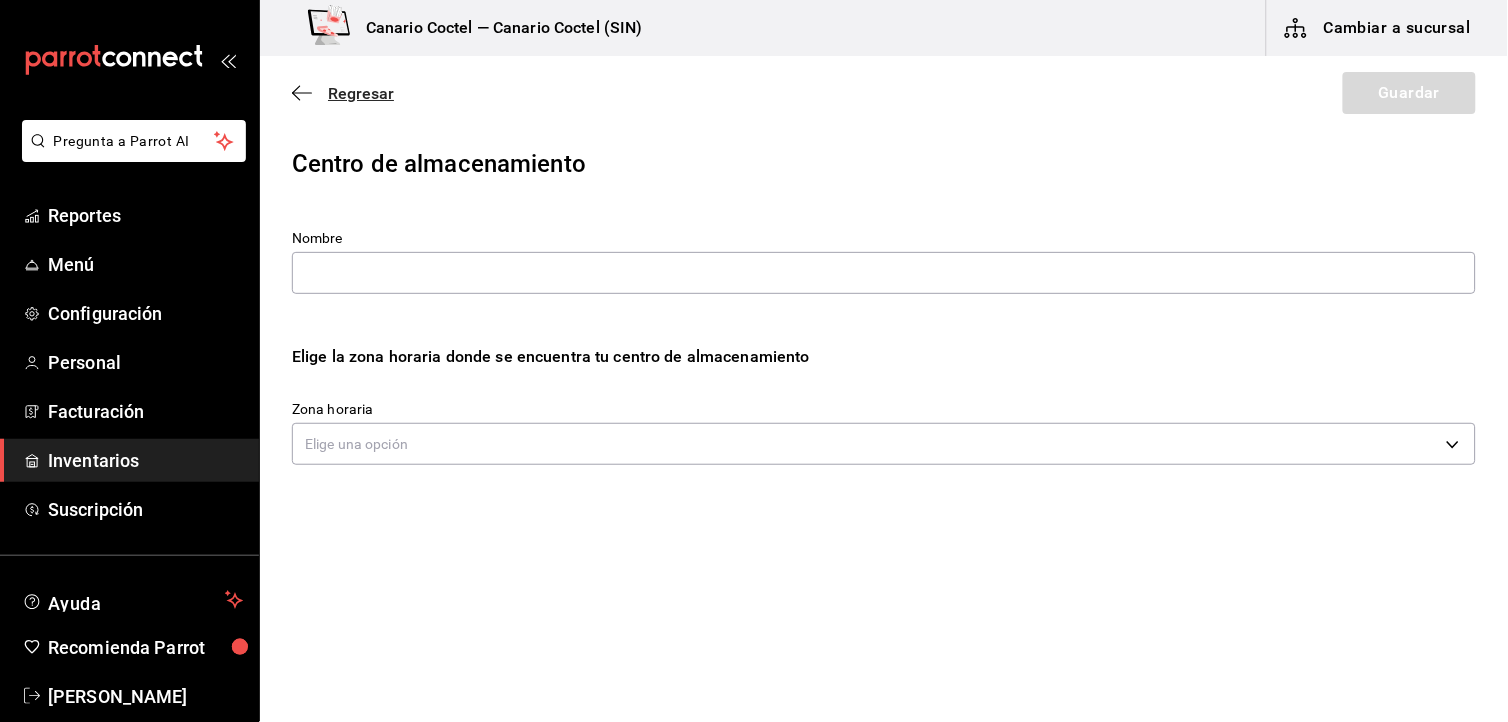 click 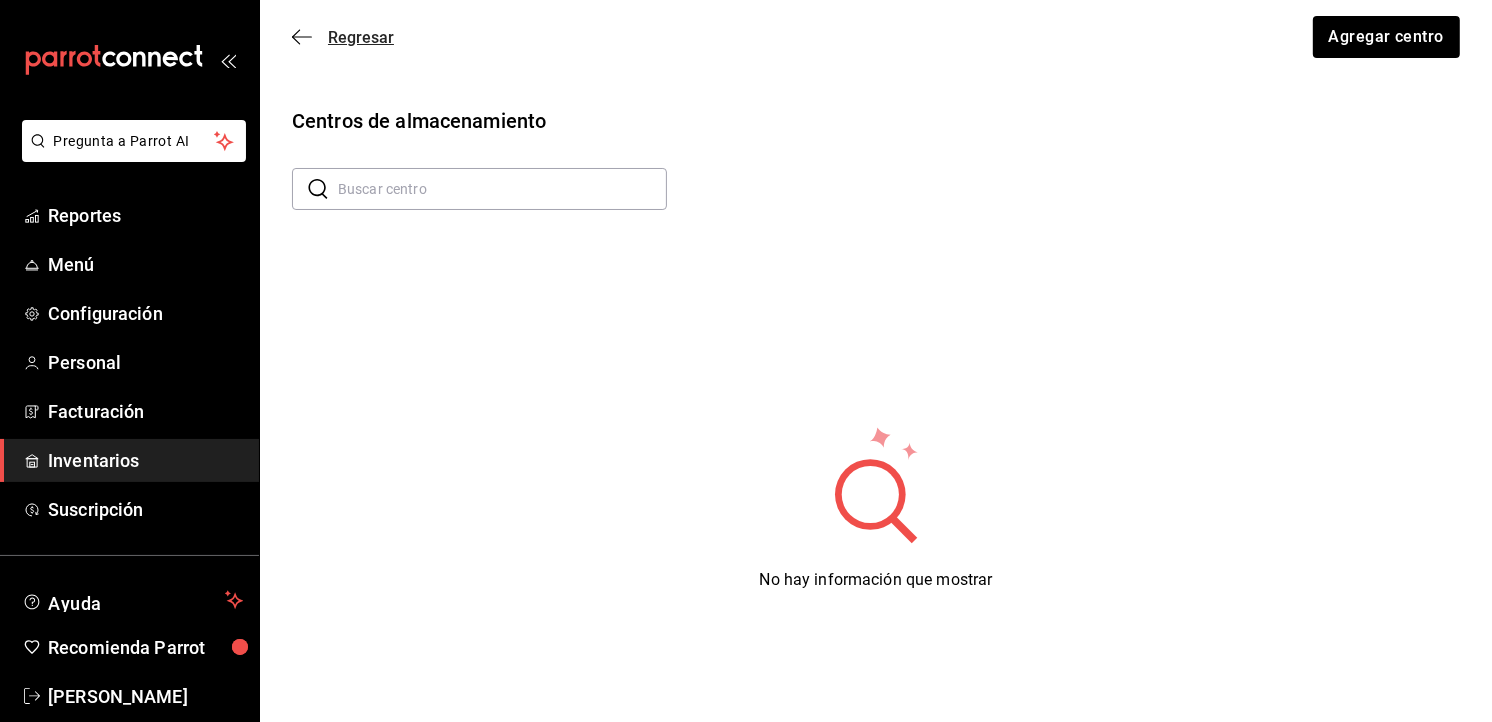 click 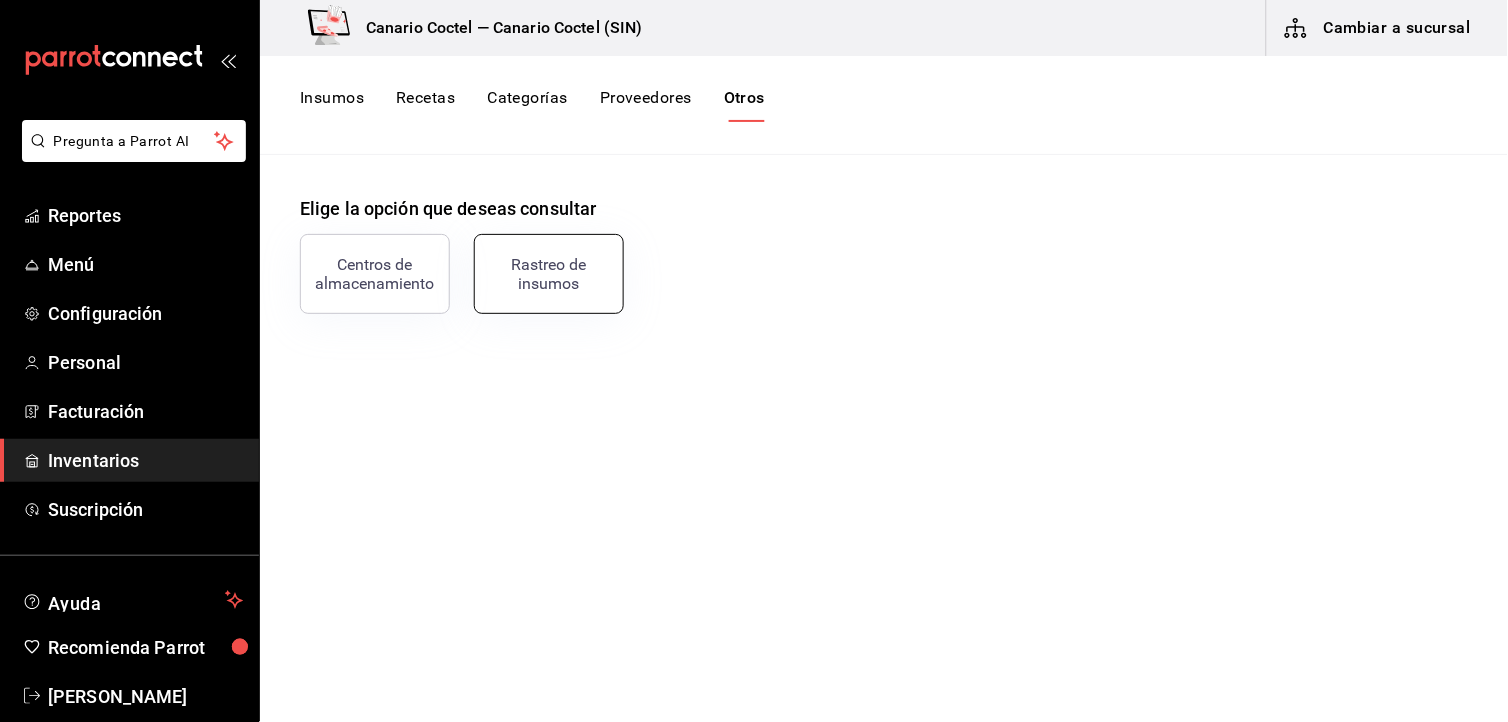 click on "Rastreo de insumos" at bounding box center (549, 274) 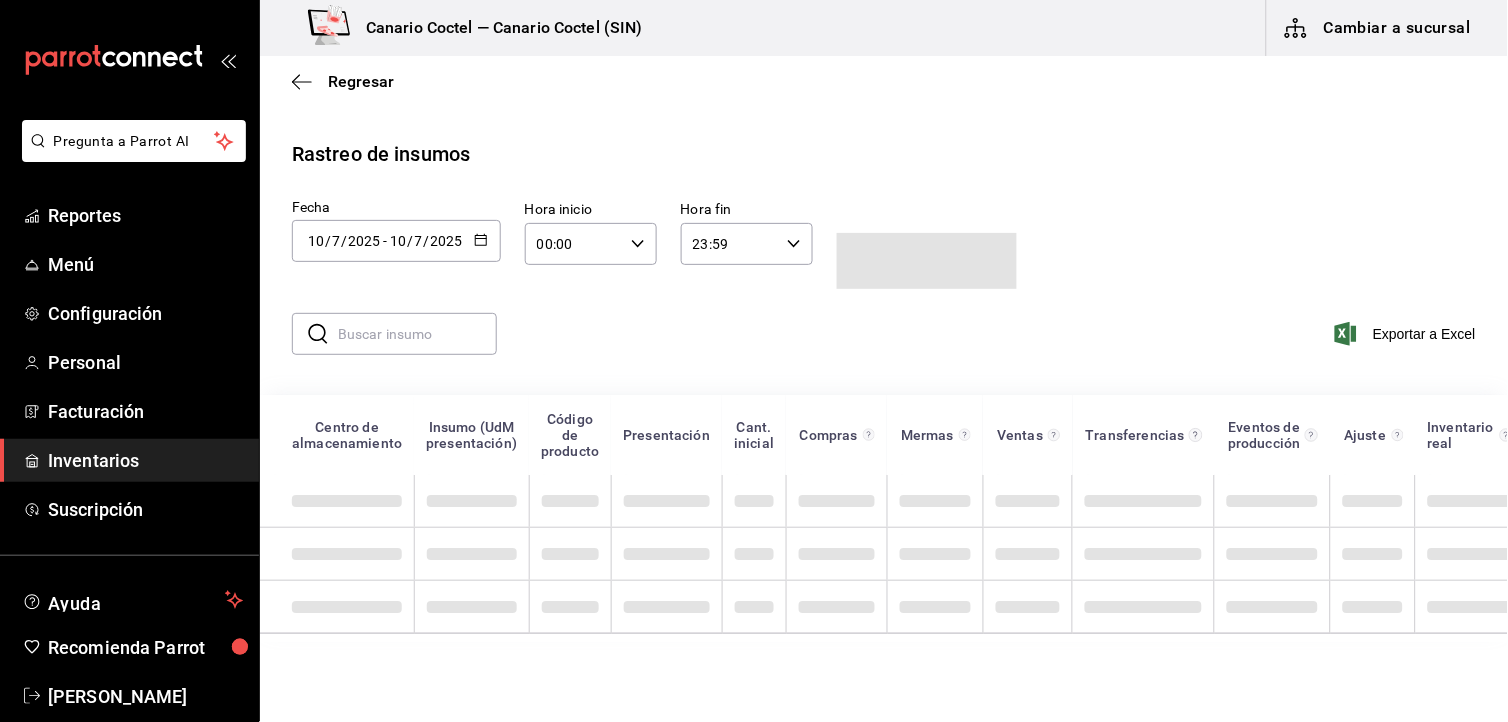 drag, startPoint x: 510, startPoint y: 242, endPoint x: 450, endPoint y: 203, distance: 71.561165 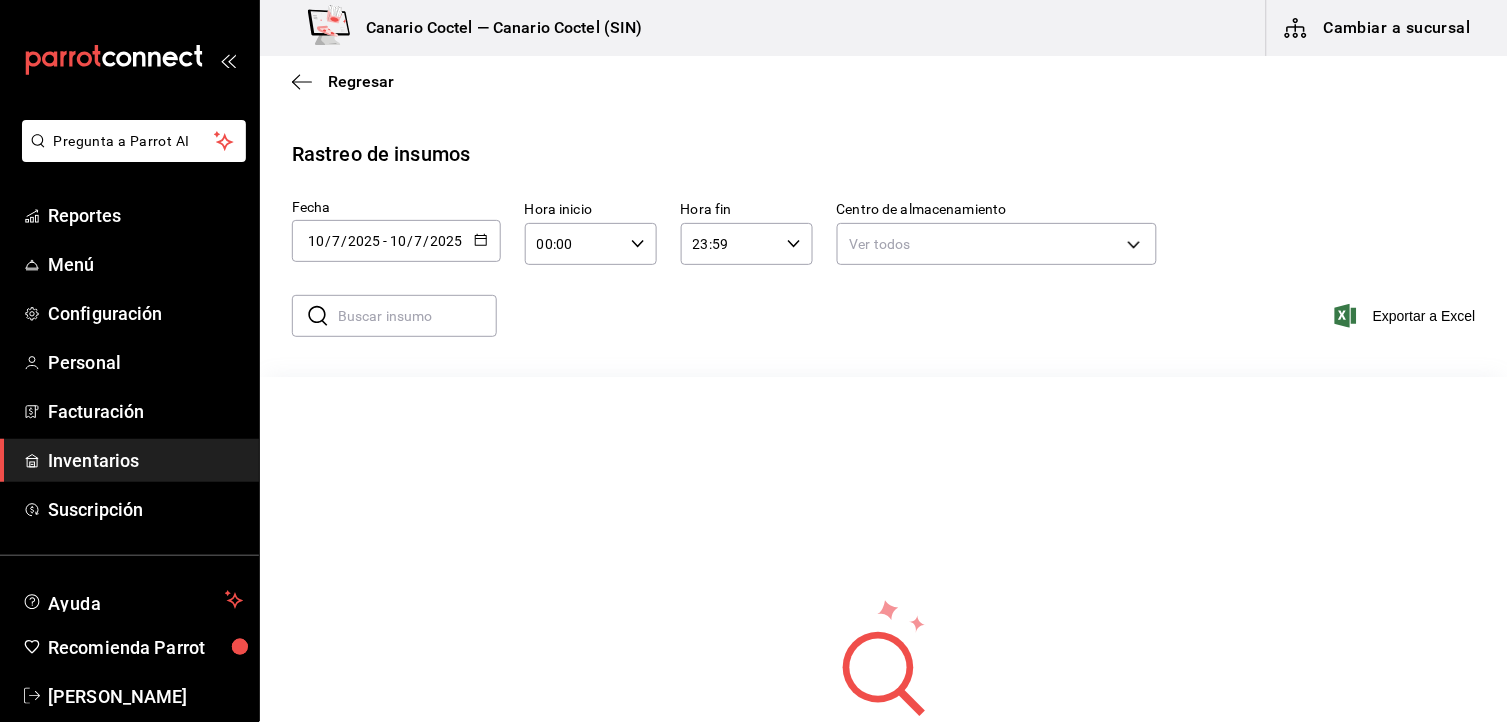 click on "Regresar" at bounding box center [884, 81] 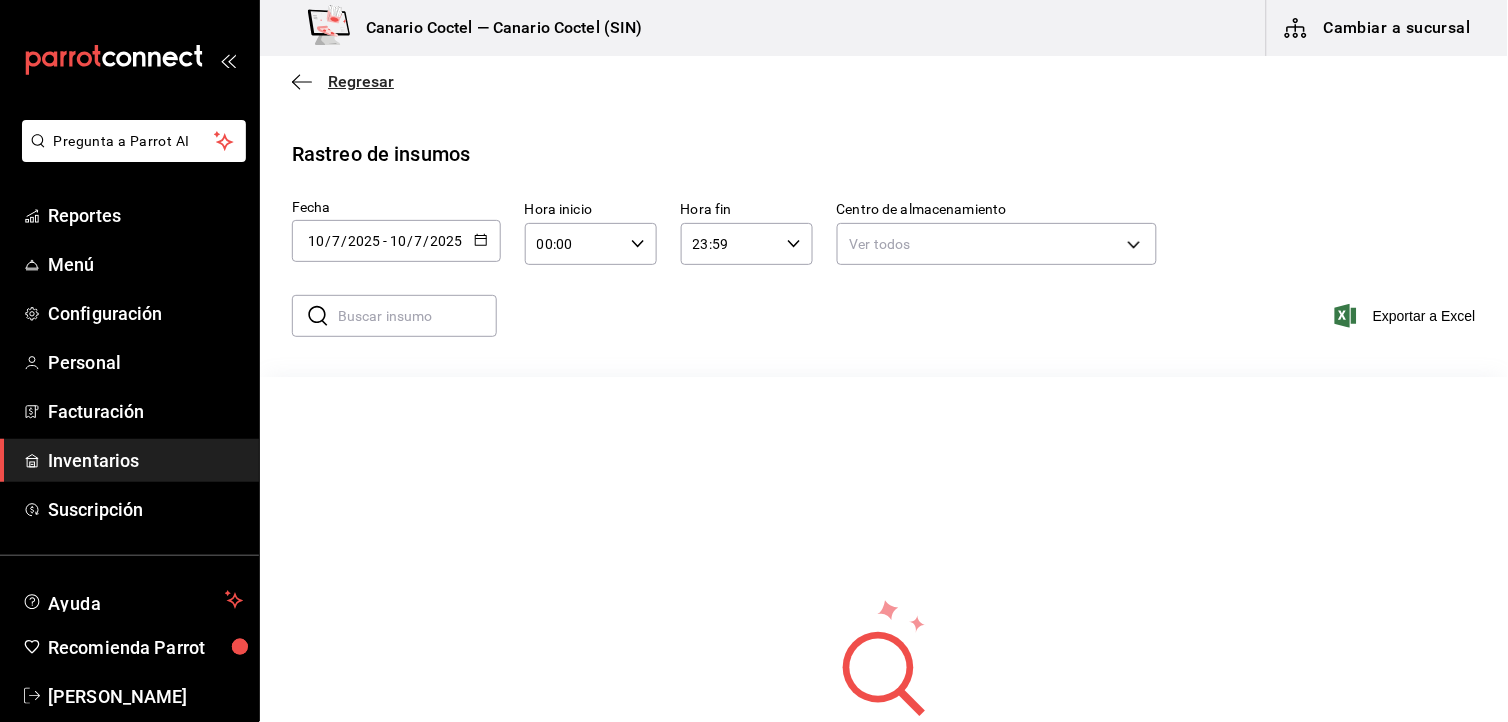 click 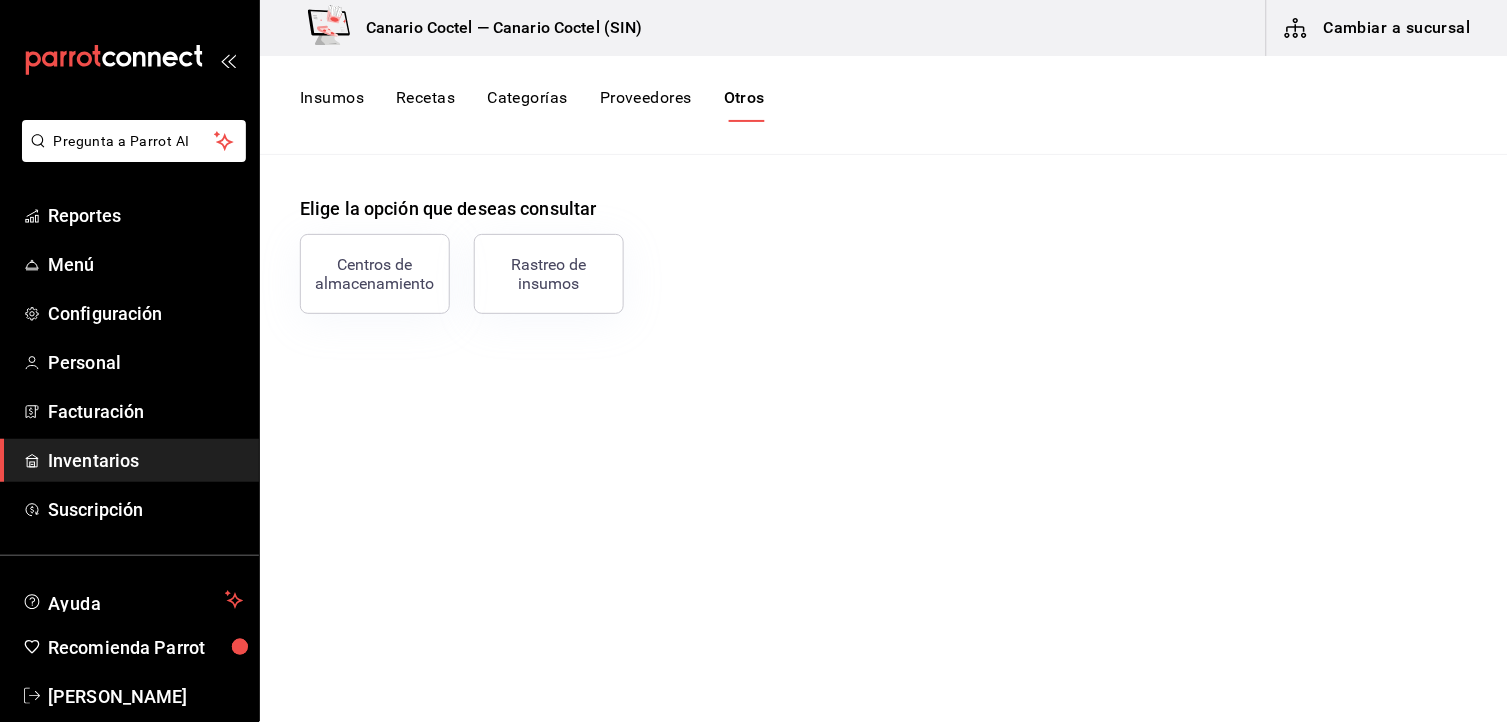 click on "Cambiar a sucursal" at bounding box center (1379, 28) 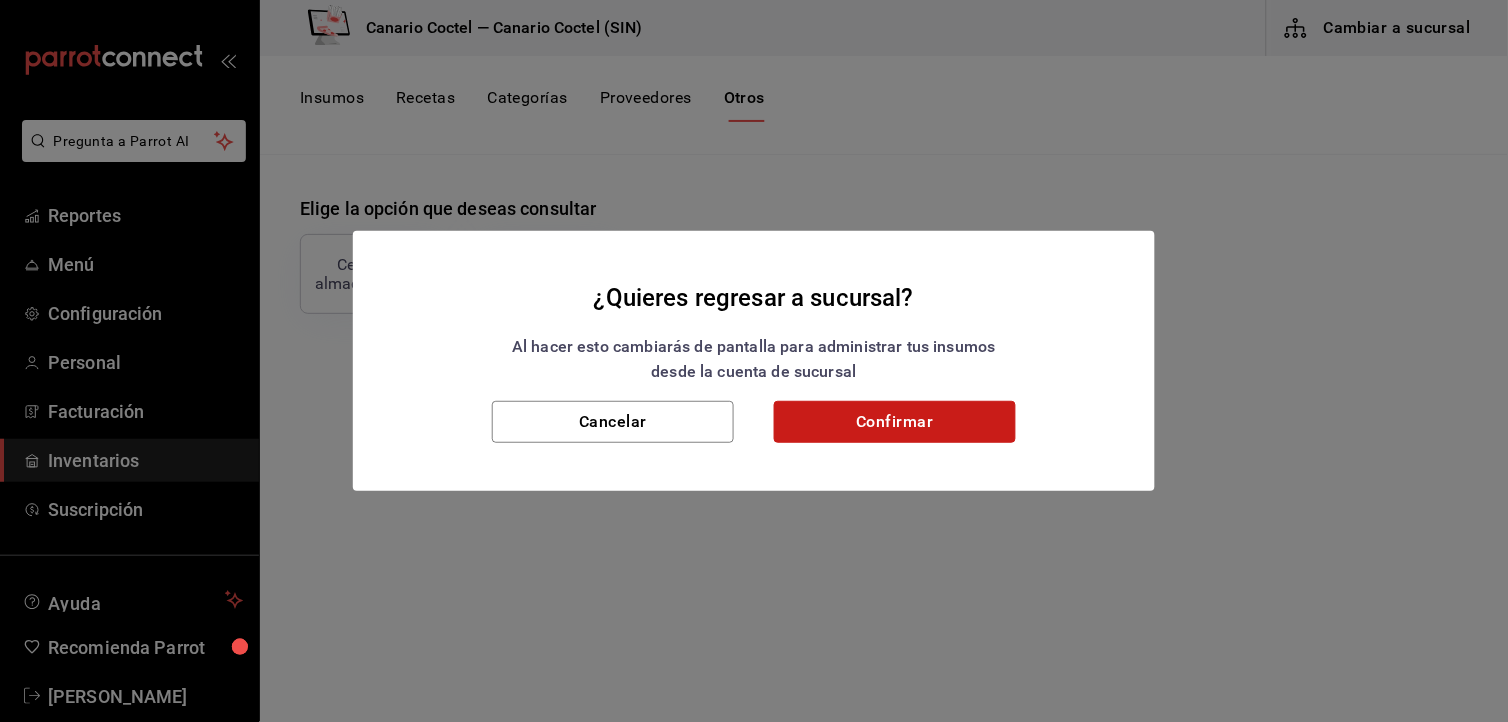 click on "Confirmar" at bounding box center [895, 422] 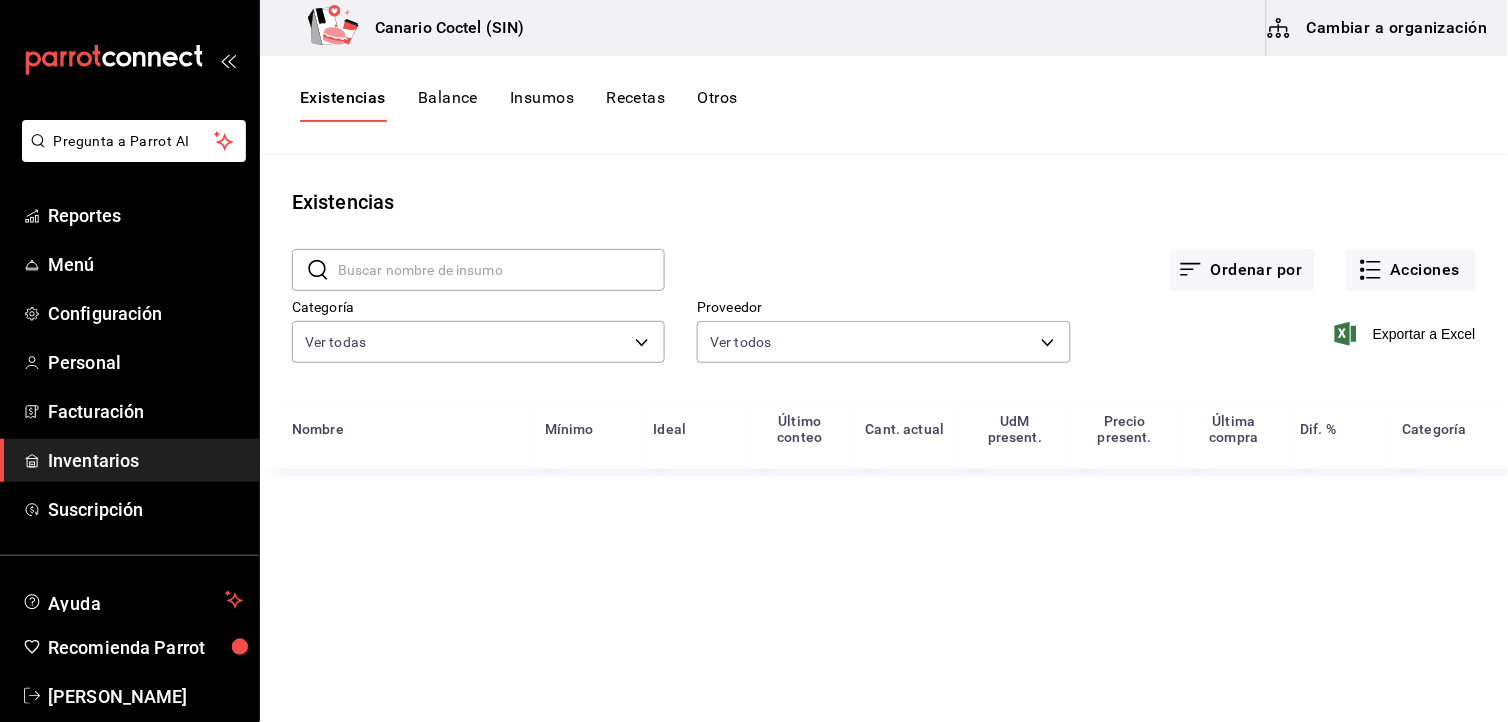 click on "Otros" at bounding box center (718, 105) 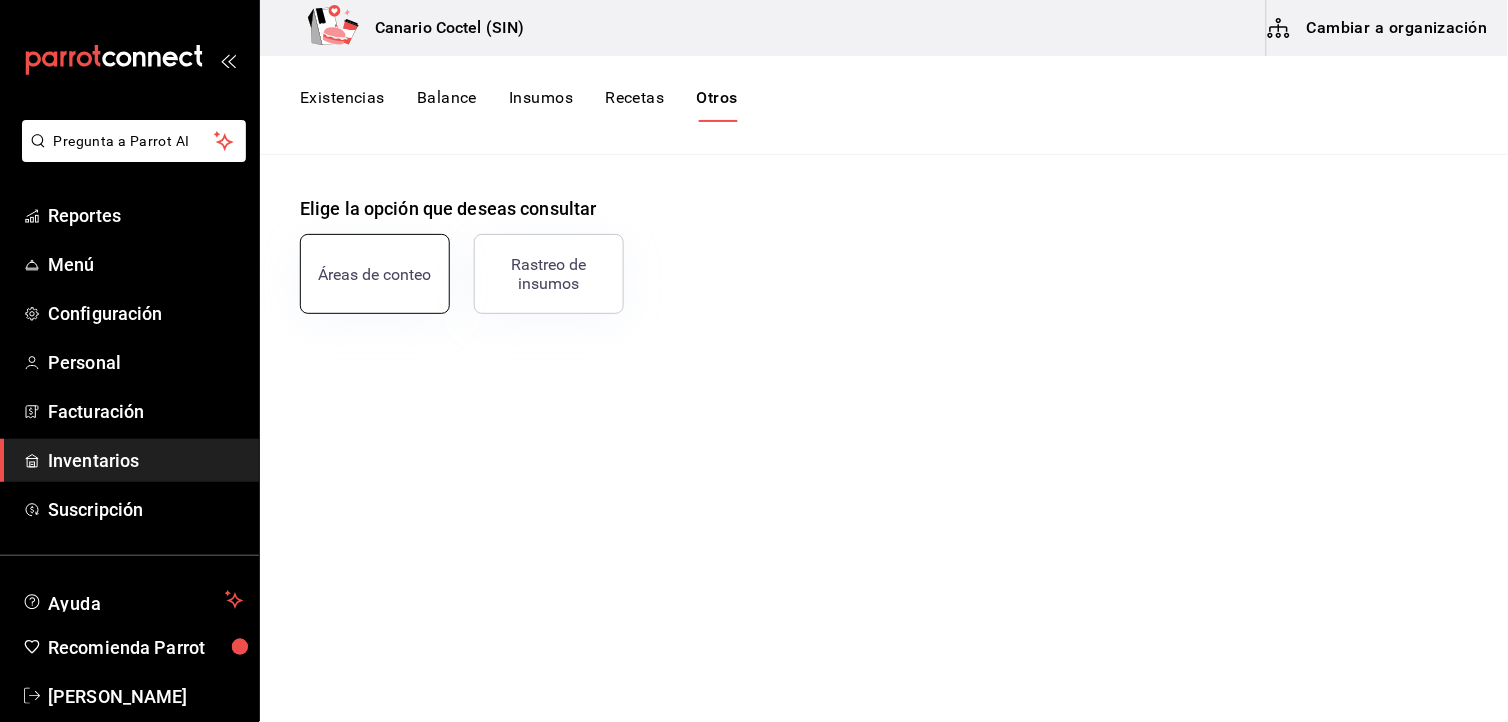 click on "Áreas de conteo" at bounding box center [375, 274] 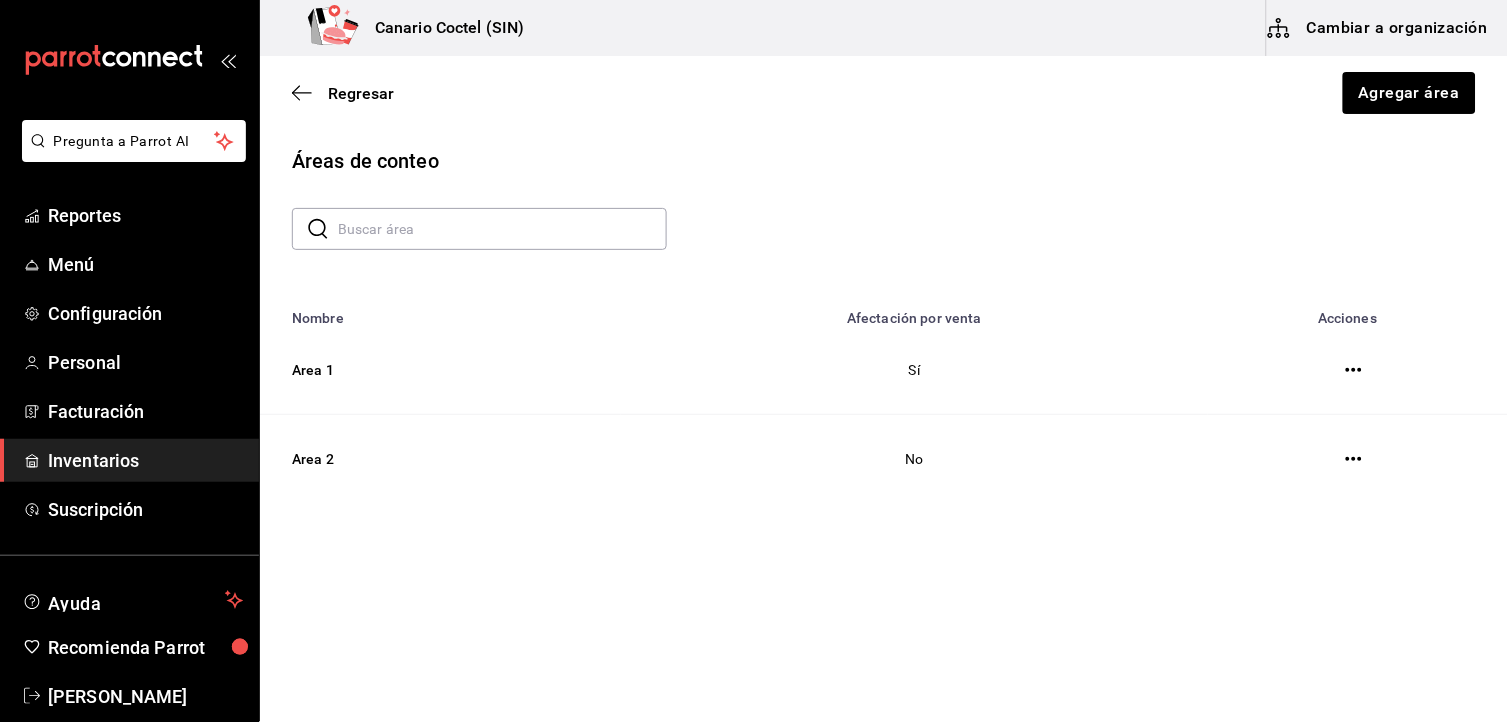 click at bounding box center (1354, 370) 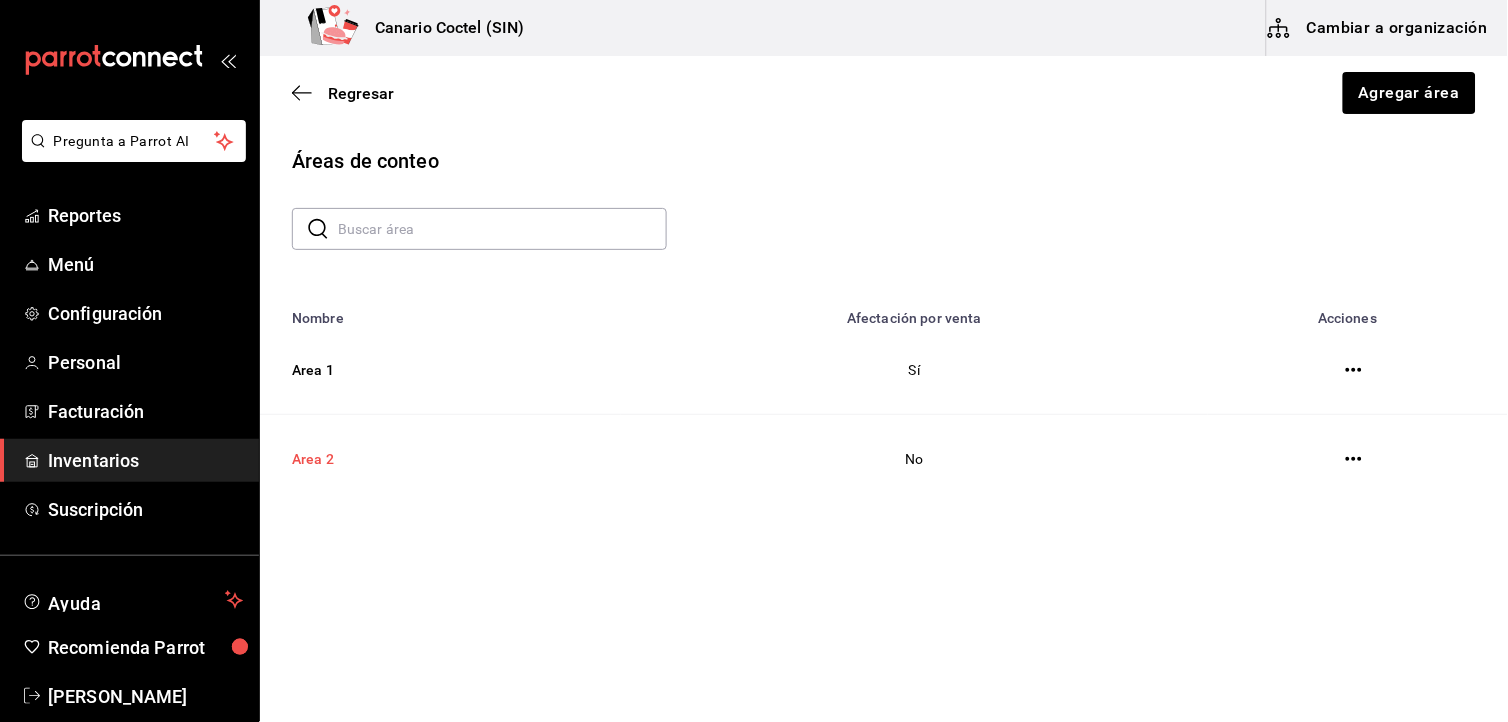 click on "Area 2" at bounding box center (440, 459) 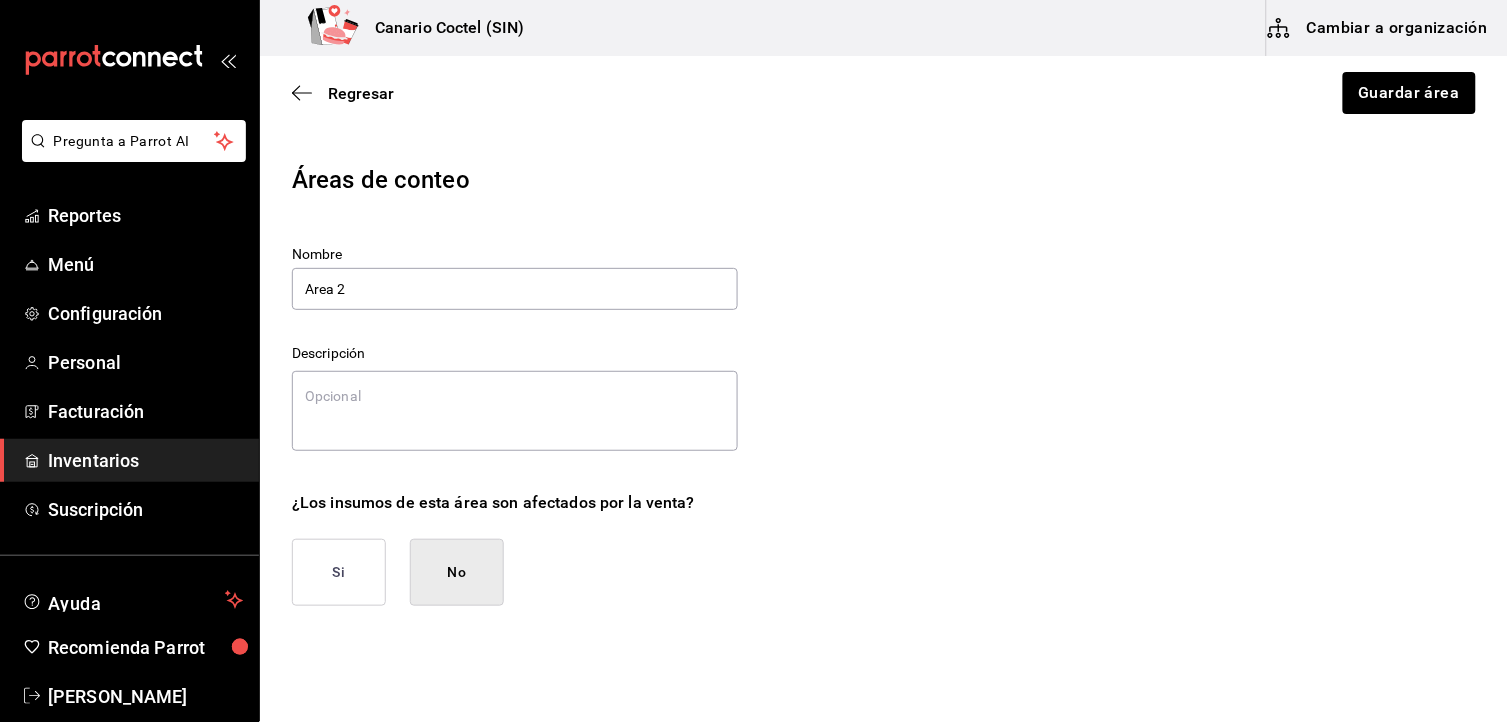 type on "x" 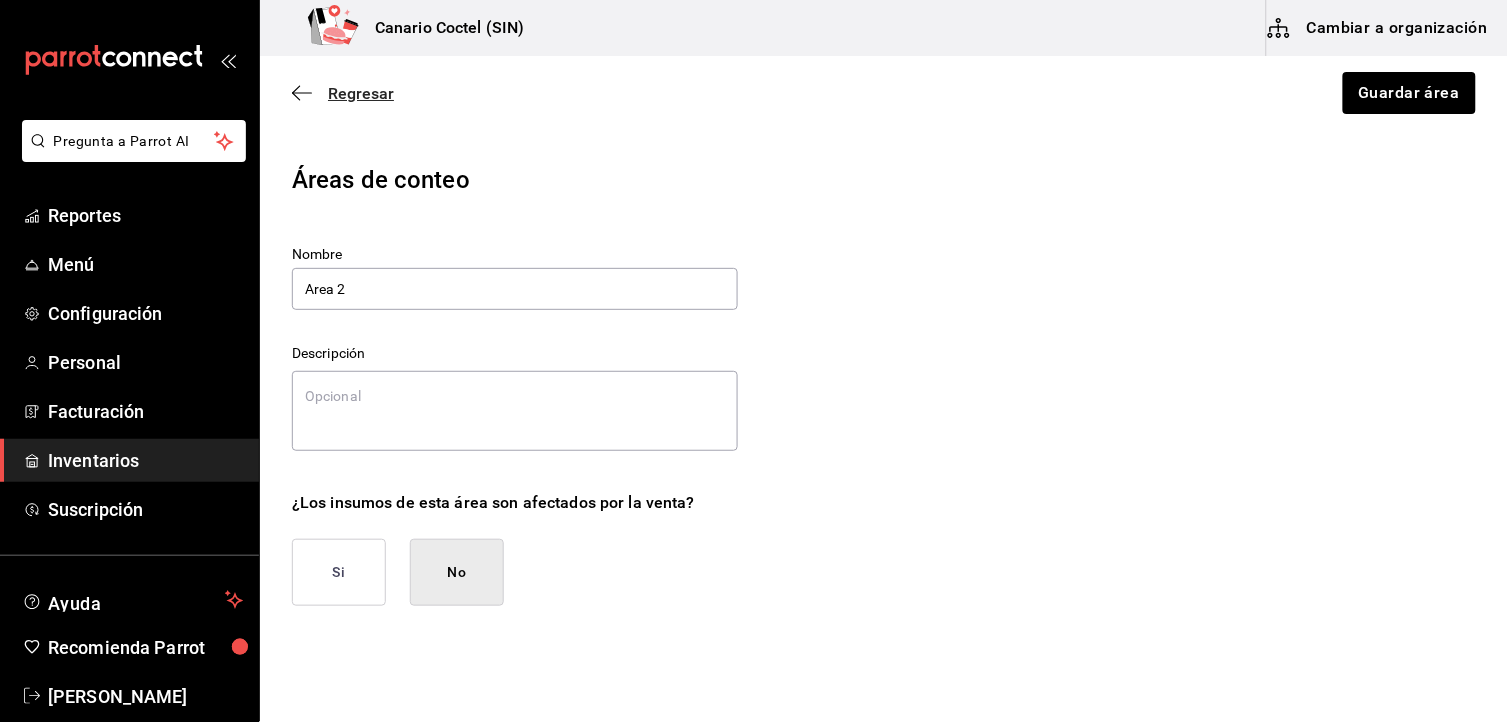 click 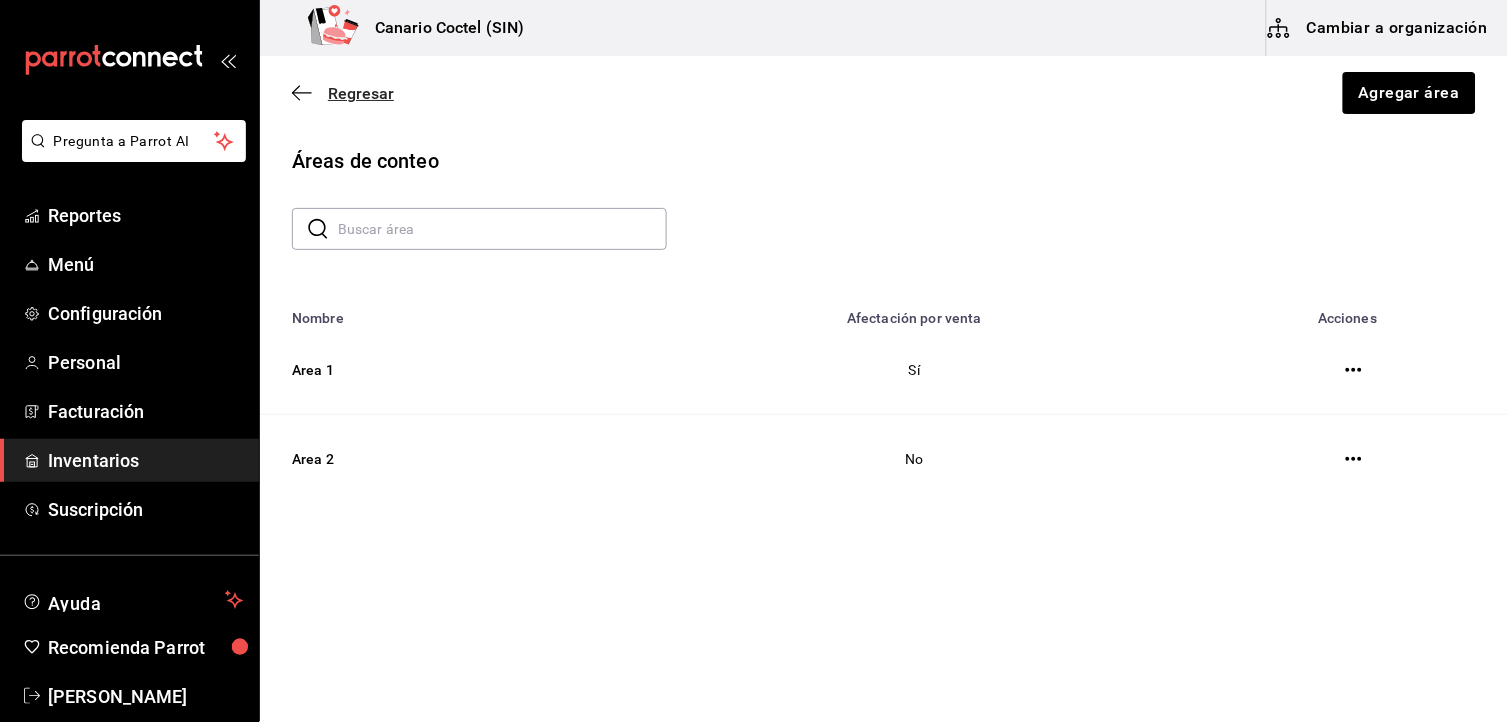 click 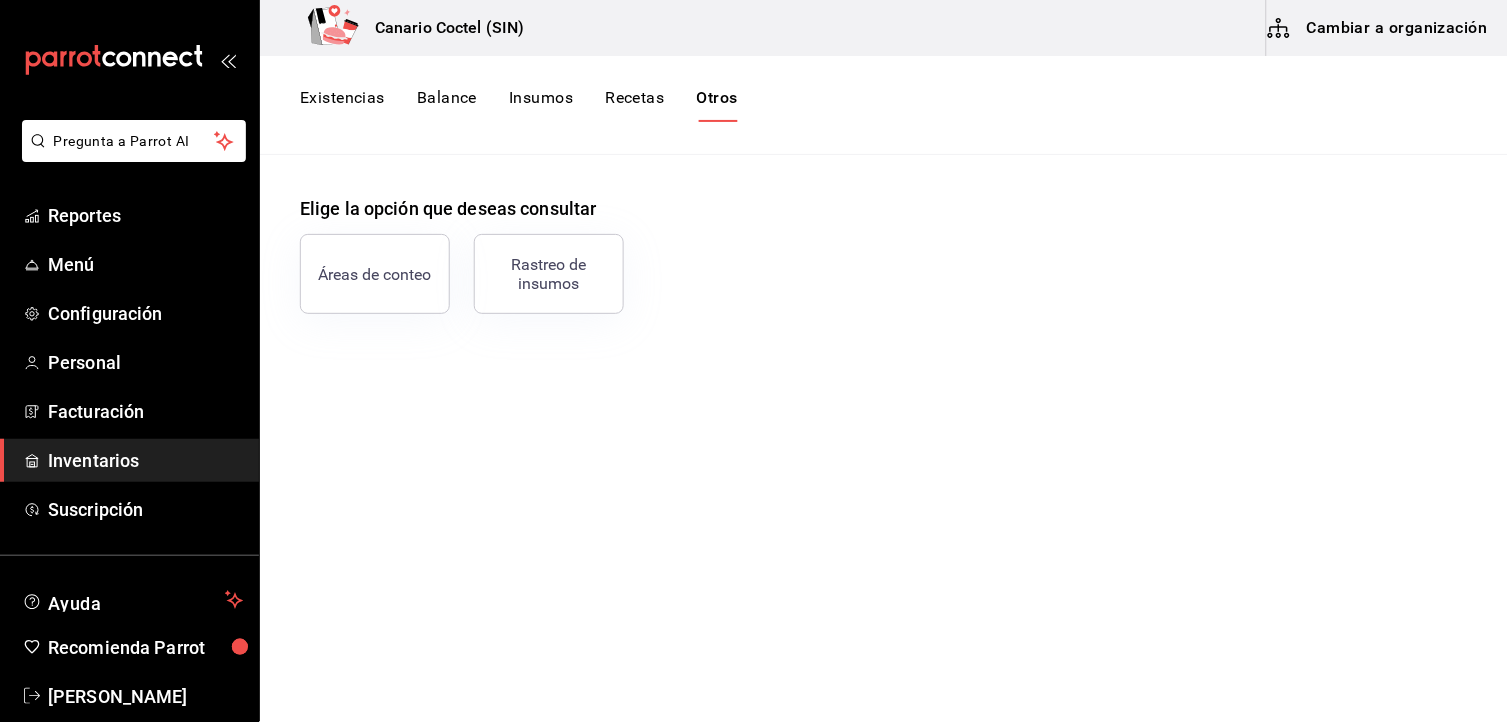click on "Existencias" at bounding box center [342, 105] 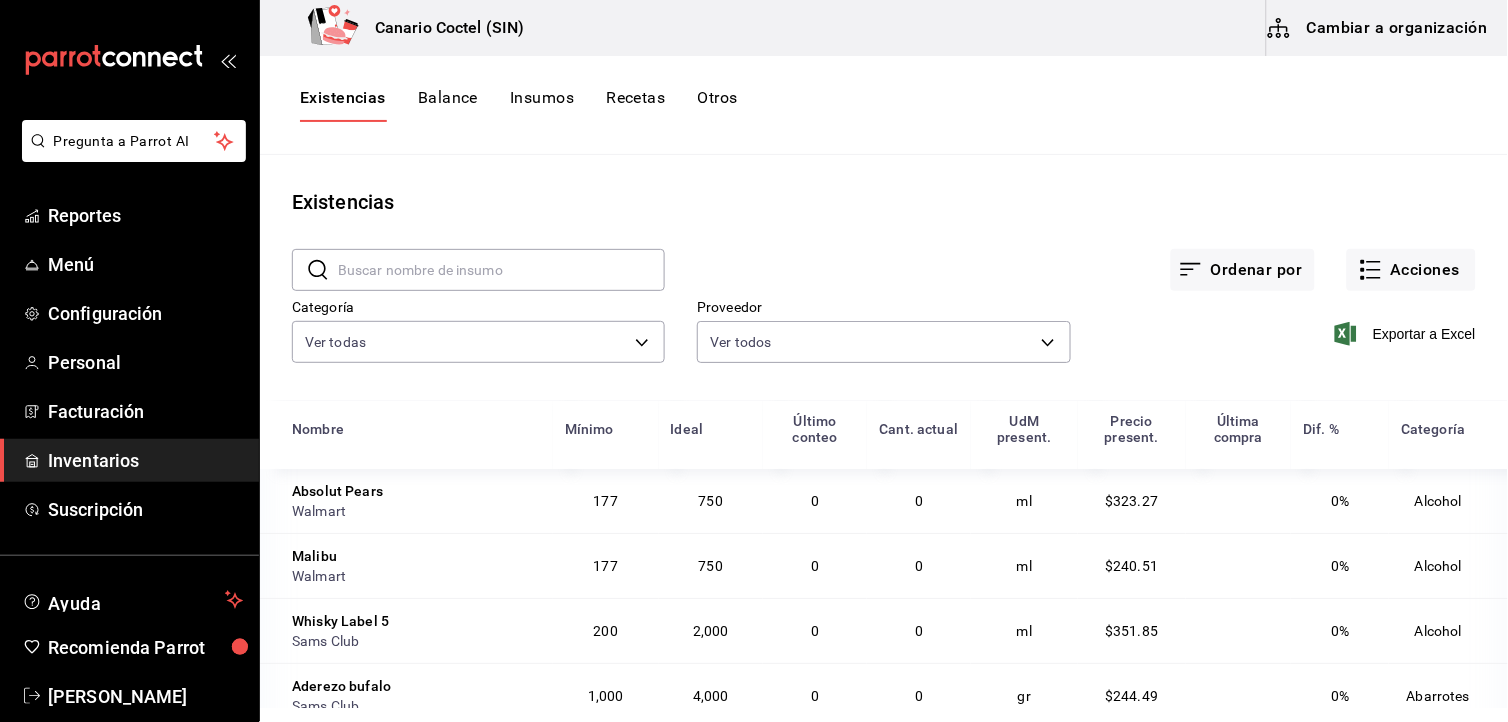 click on "Absolut Pears" at bounding box center (337, 491) 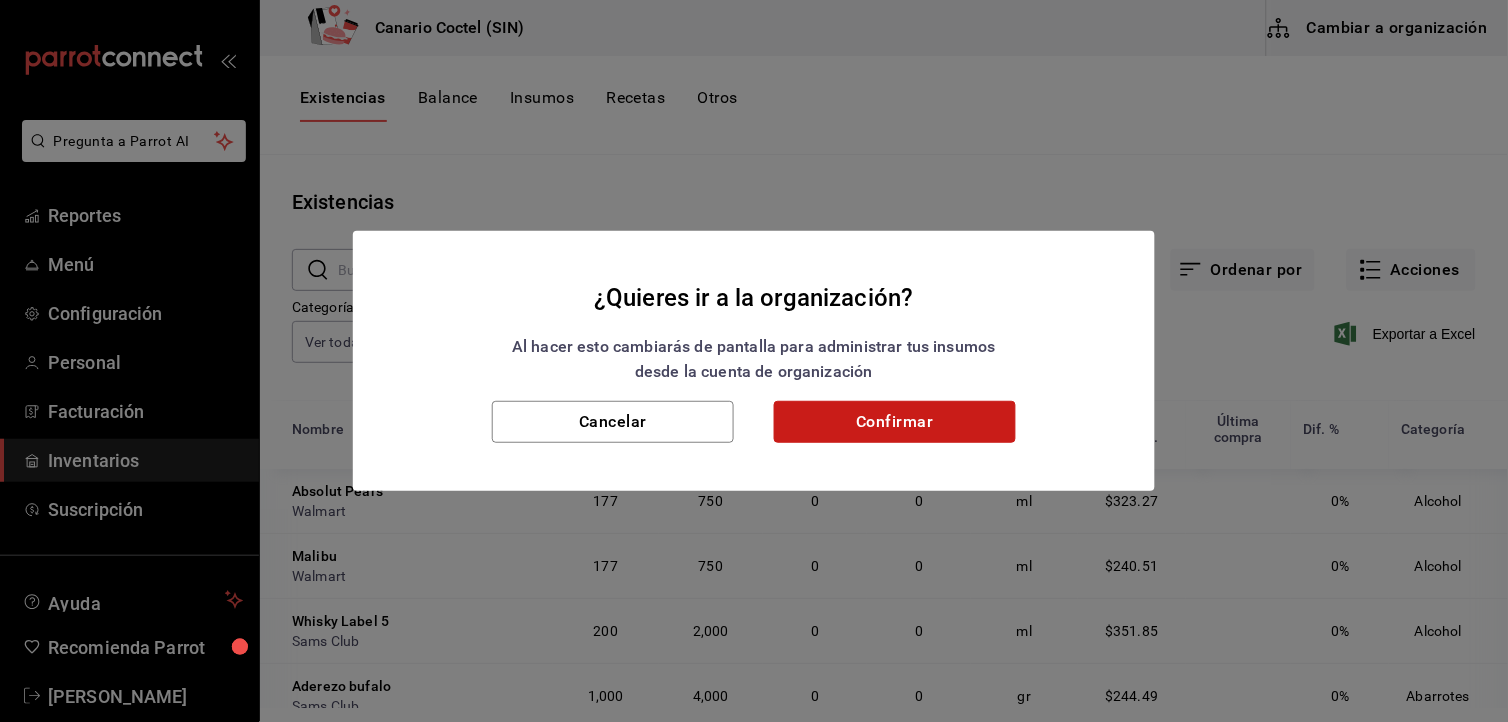 click on "Confirmar" at bounding box center (895, 422) 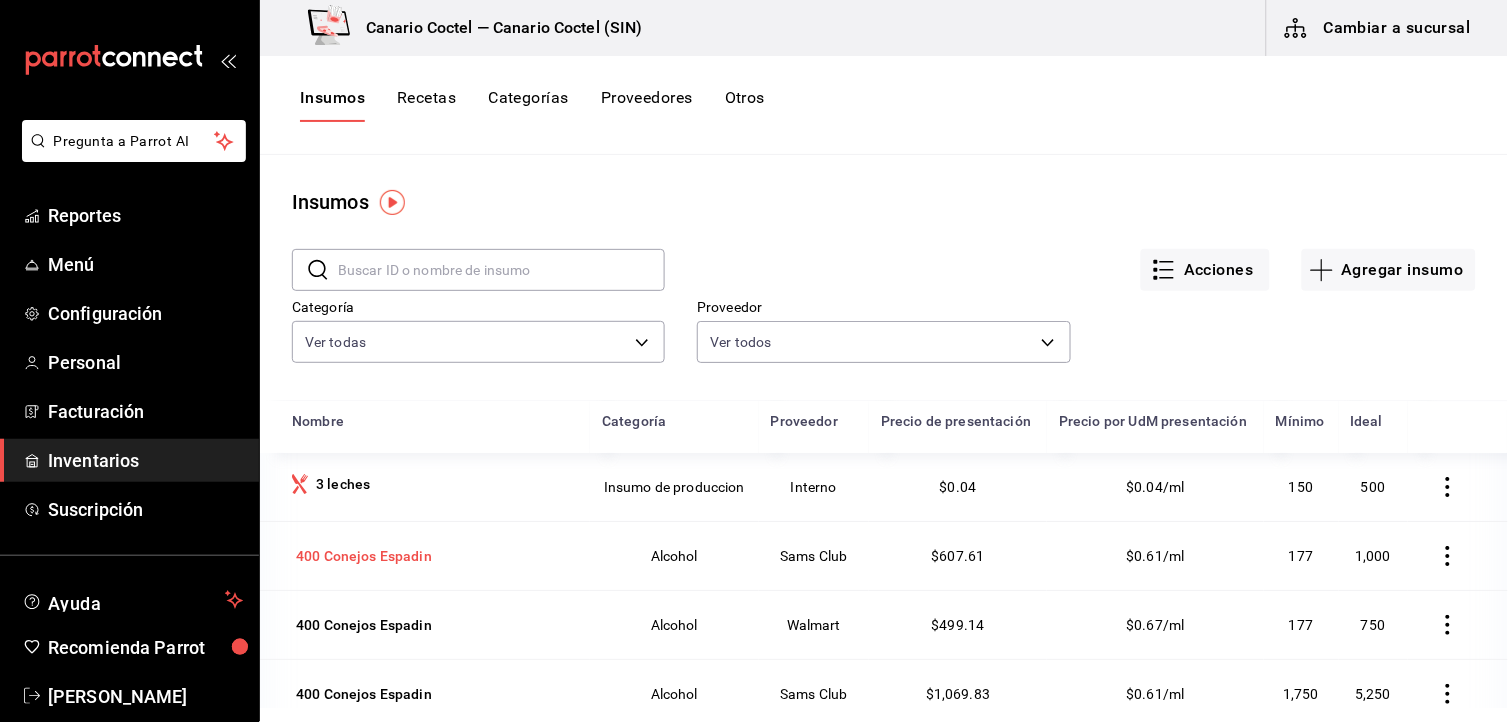 click on "400 Conejos Espadin" at bounding box center [364, 556] 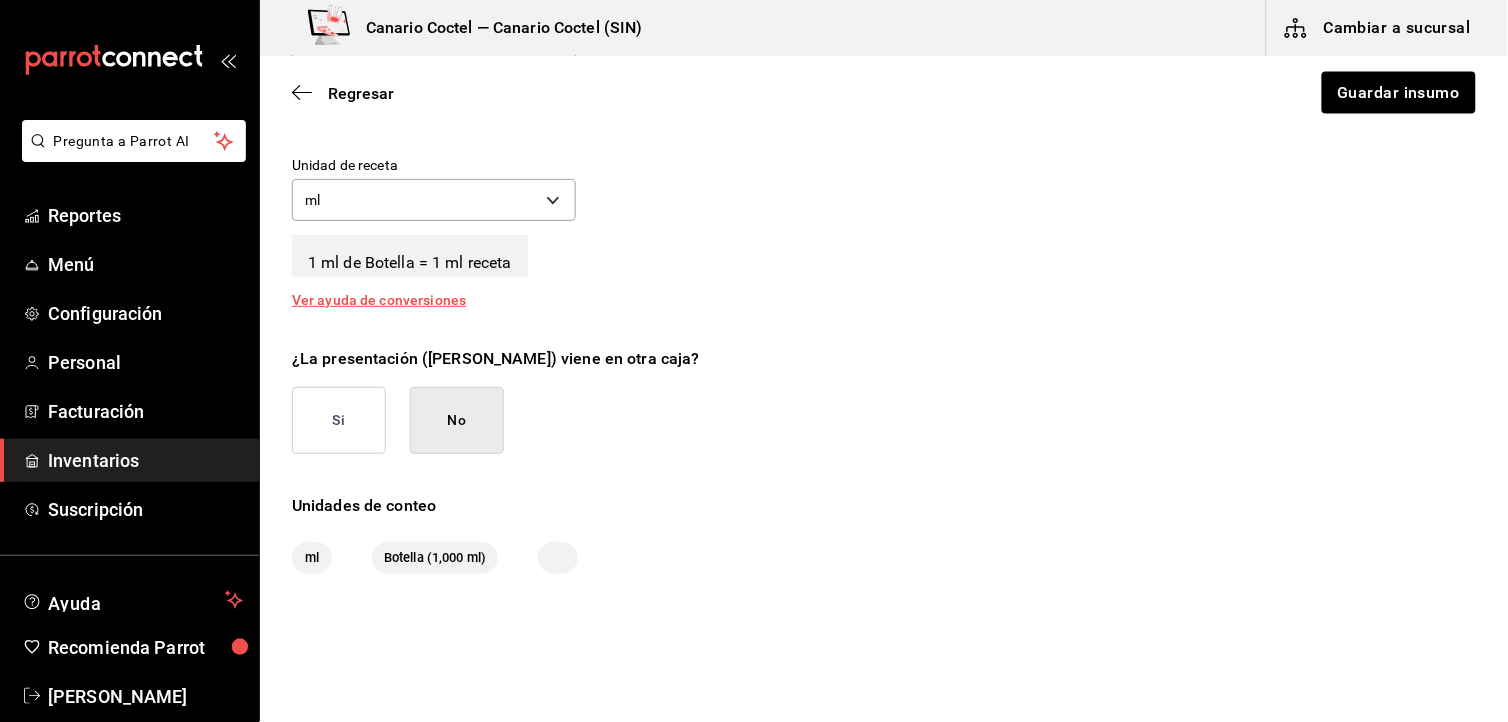 scroll, scrollTop: 845, scrollLeft: 0, axis: vertical 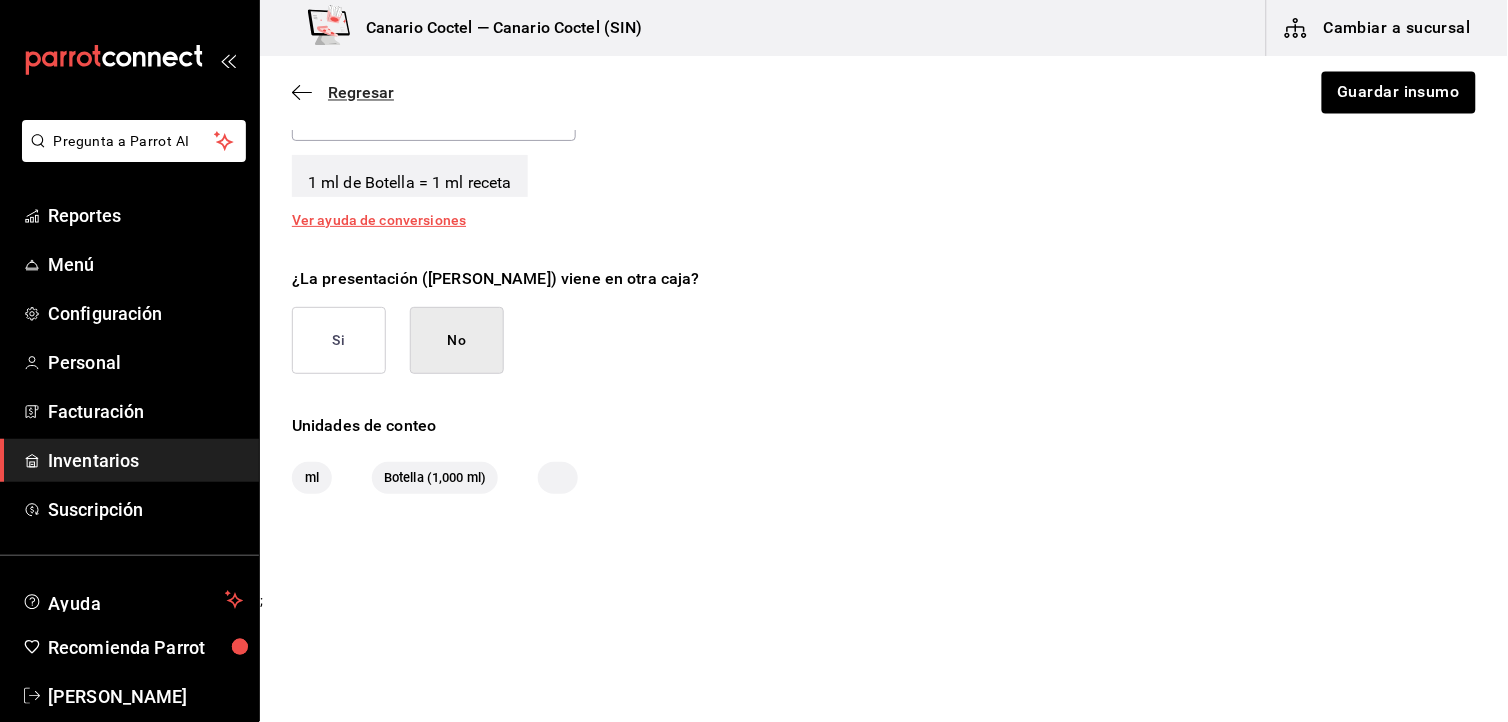 click 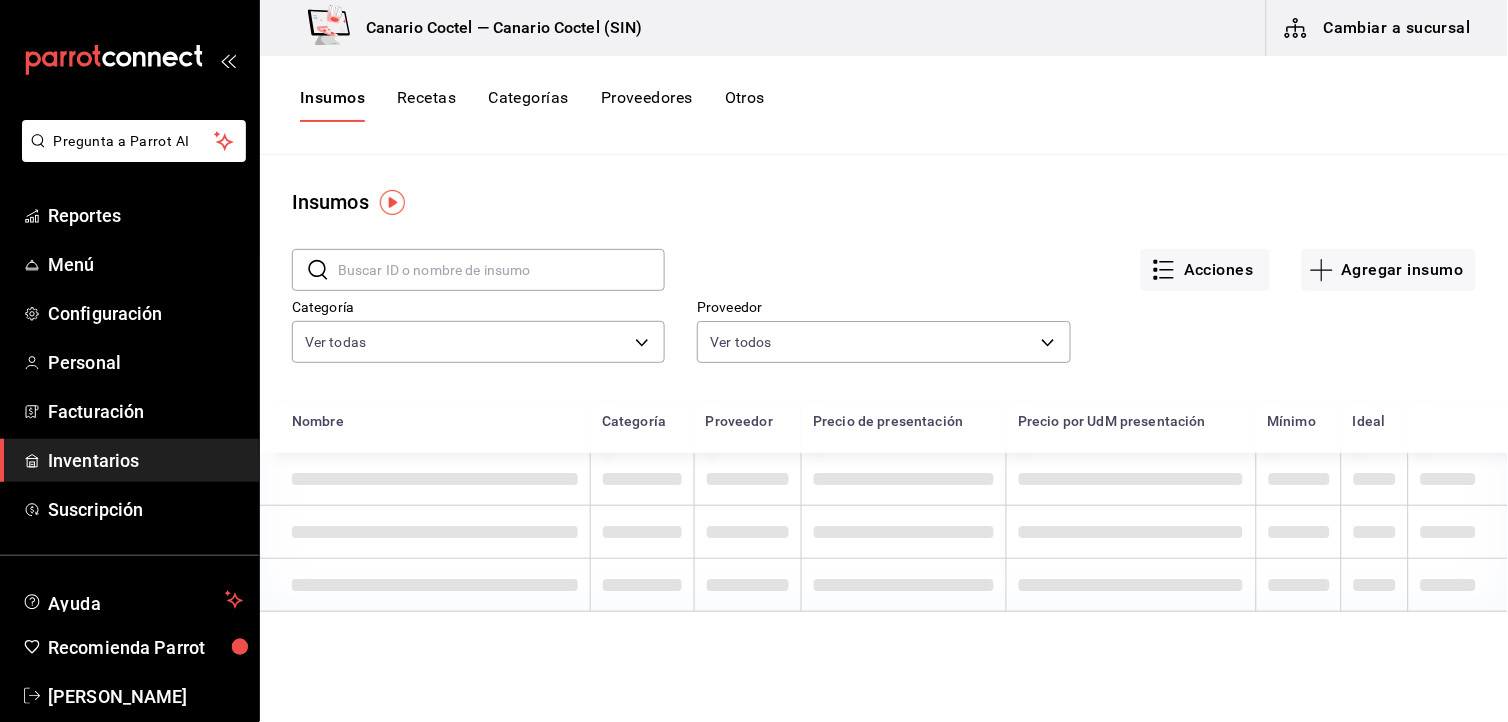 click on "Cambiar a sucursal" at bounding box center (1379, 28) 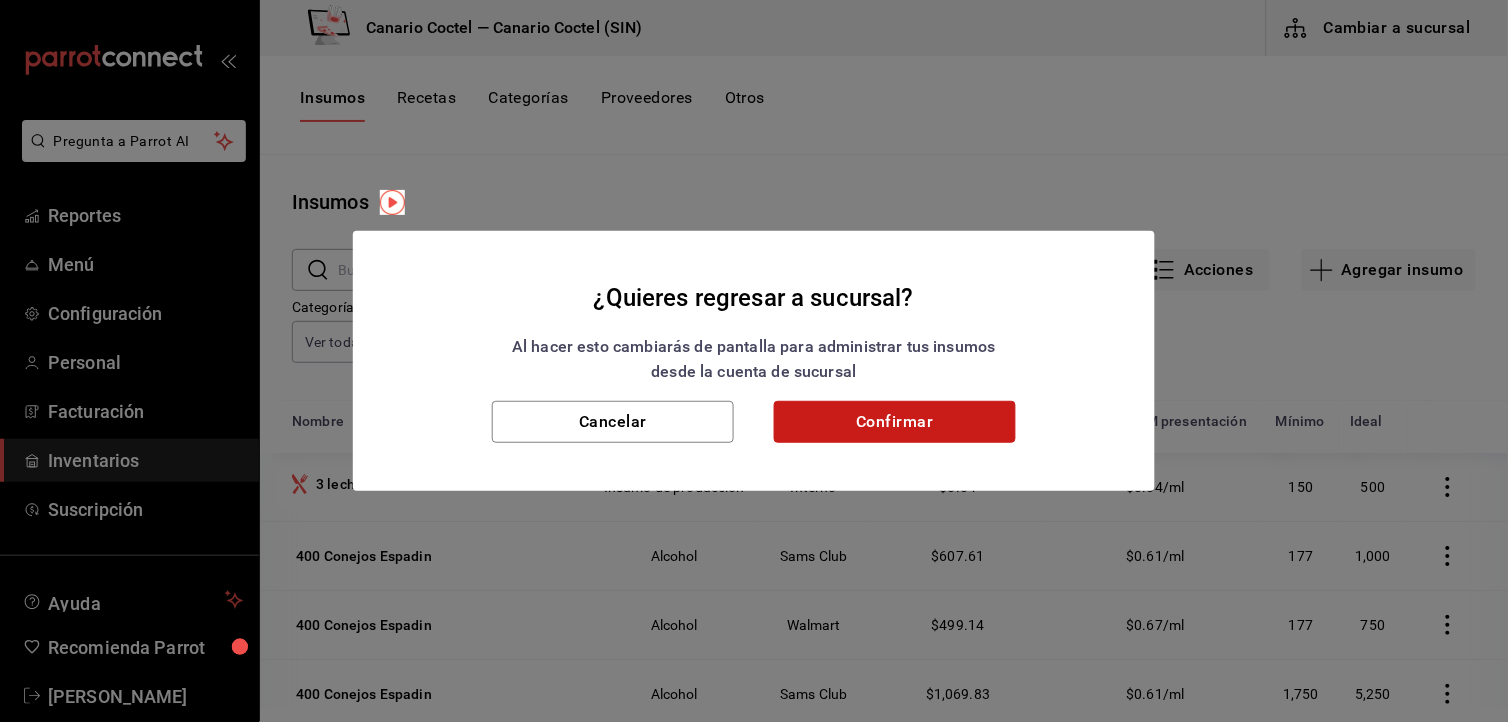 click on "Confirmar" at bounding box center (895, 422) 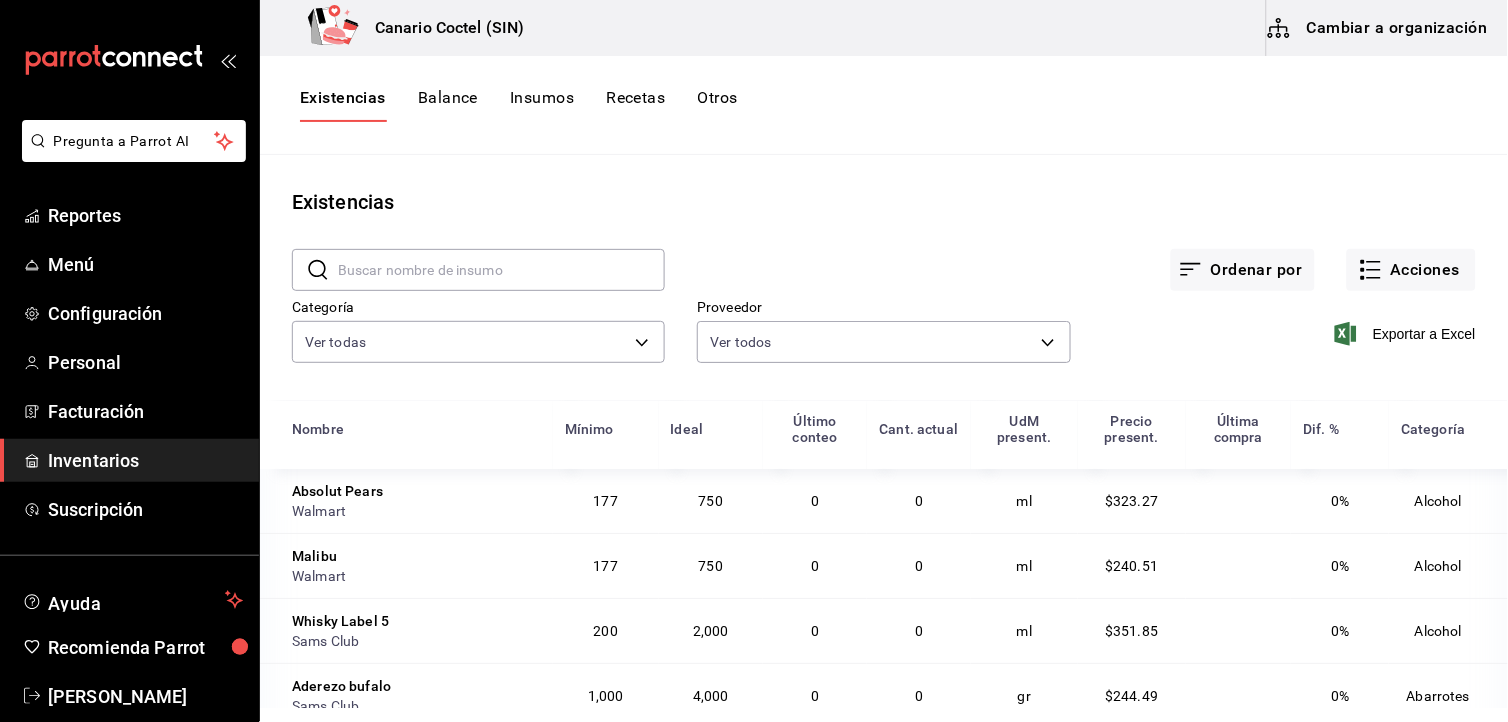click on "Absolut Pears" at bounding box center [337, 491] 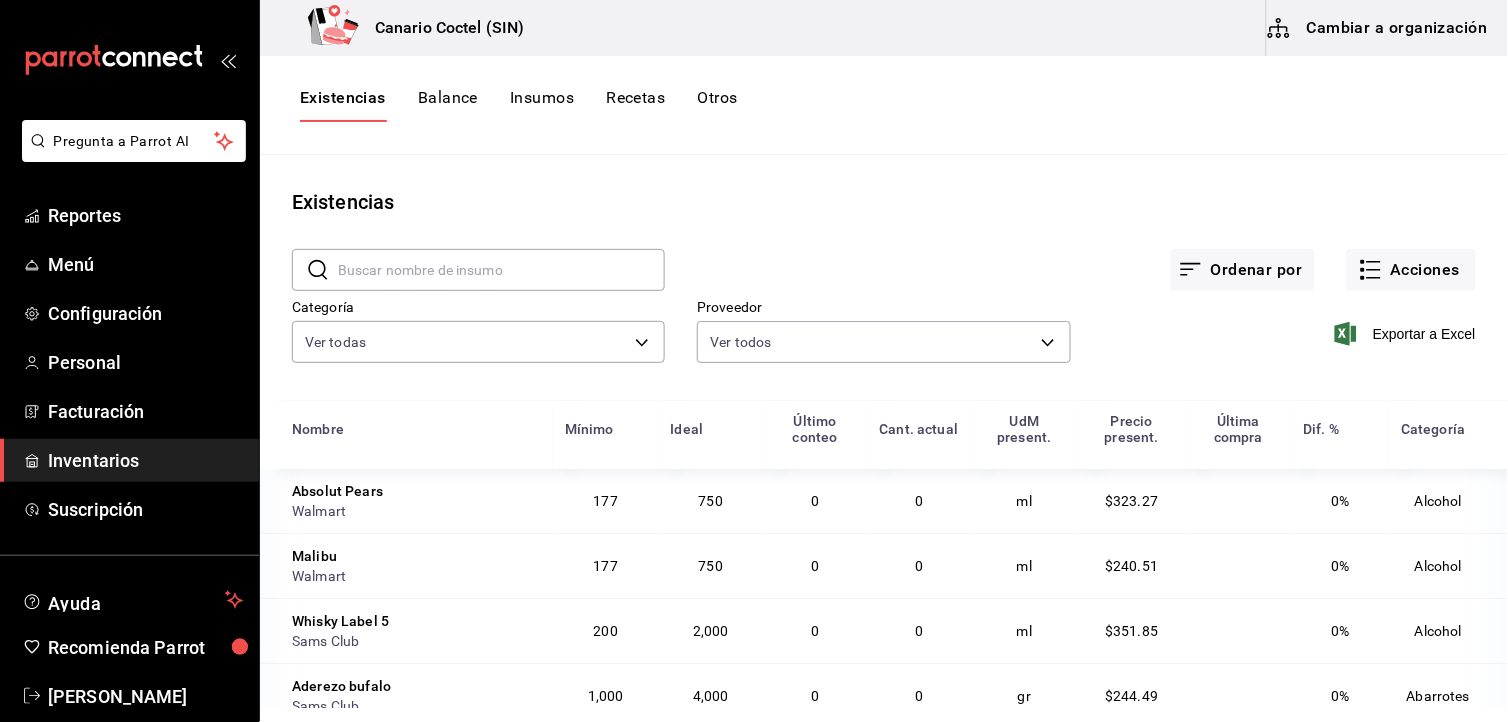 click on "Absolut Pears" at bounding box center [337, 491] 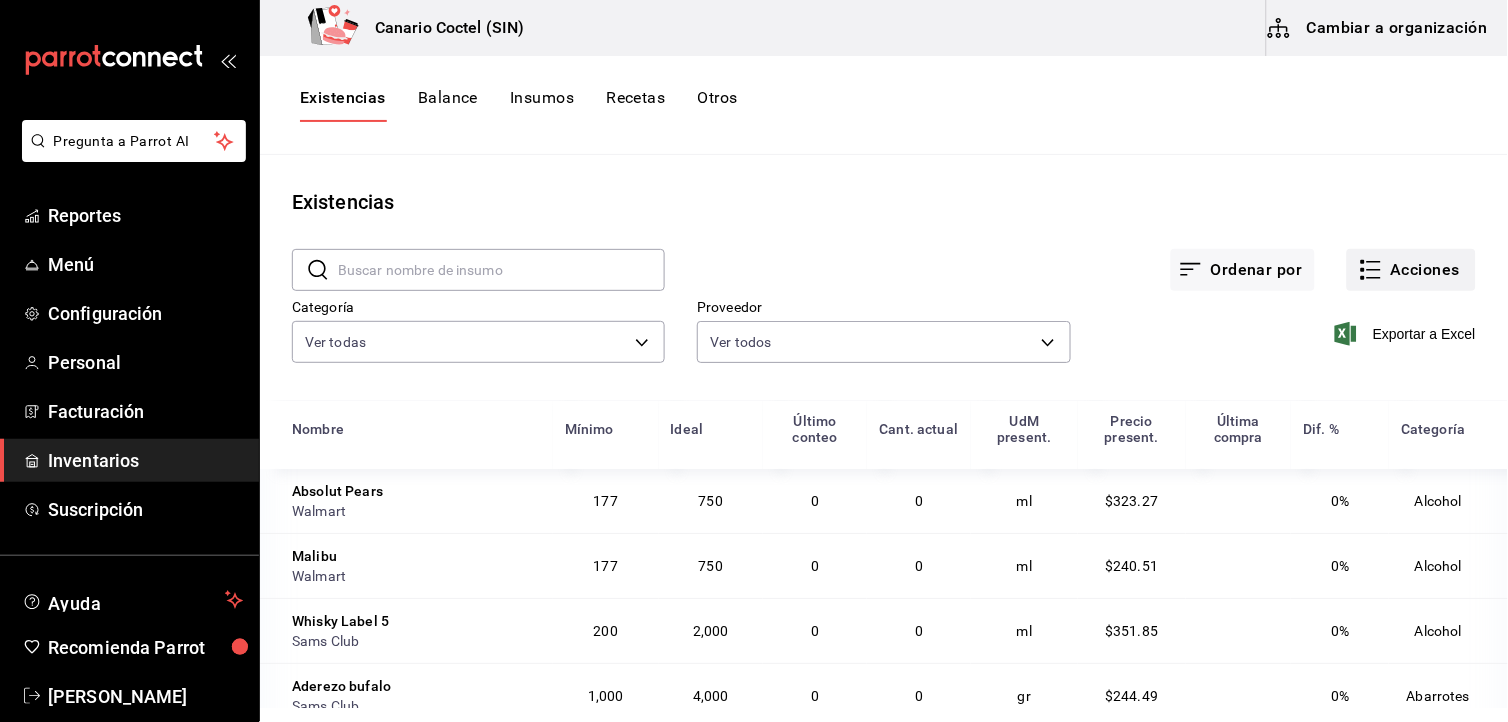click on "Acciones" at bounding box center (1411, 270) 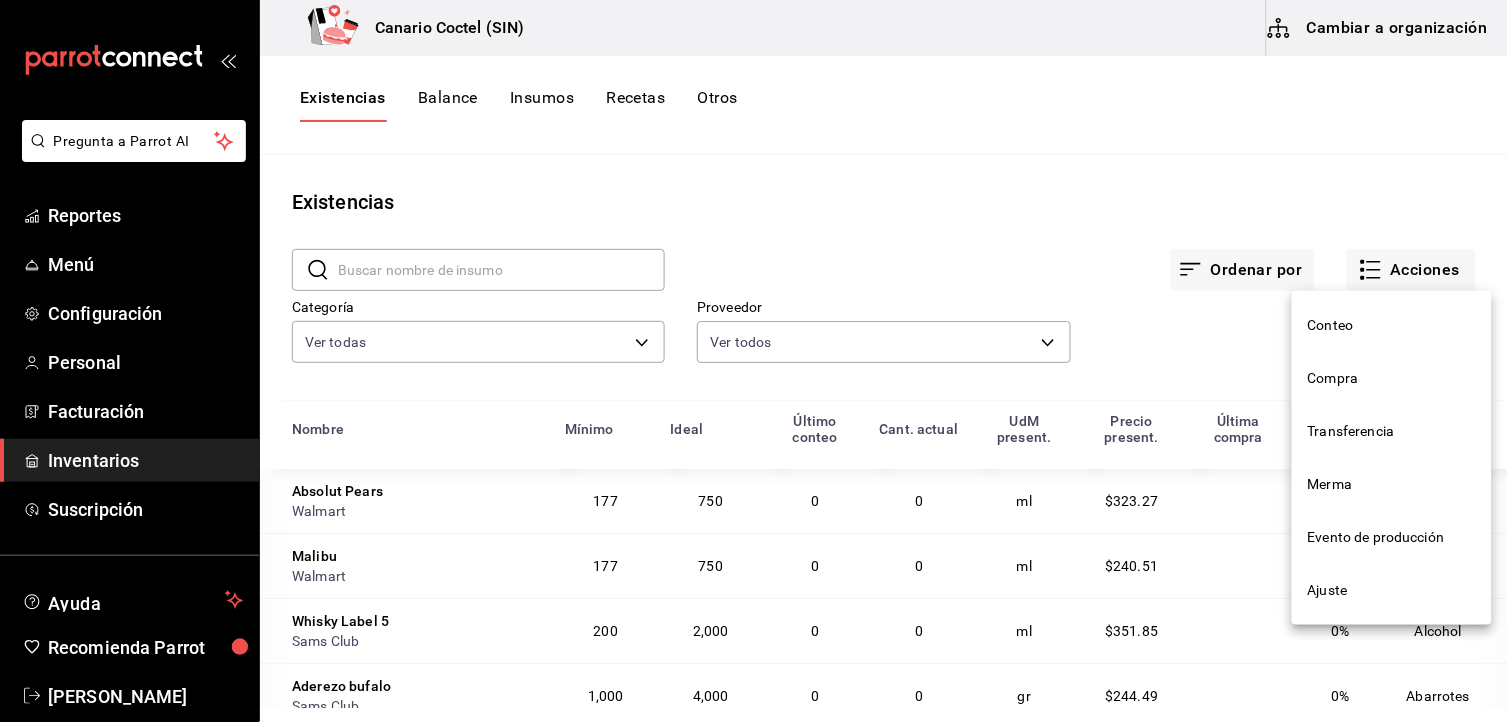 click at bounding box center (754, 361) 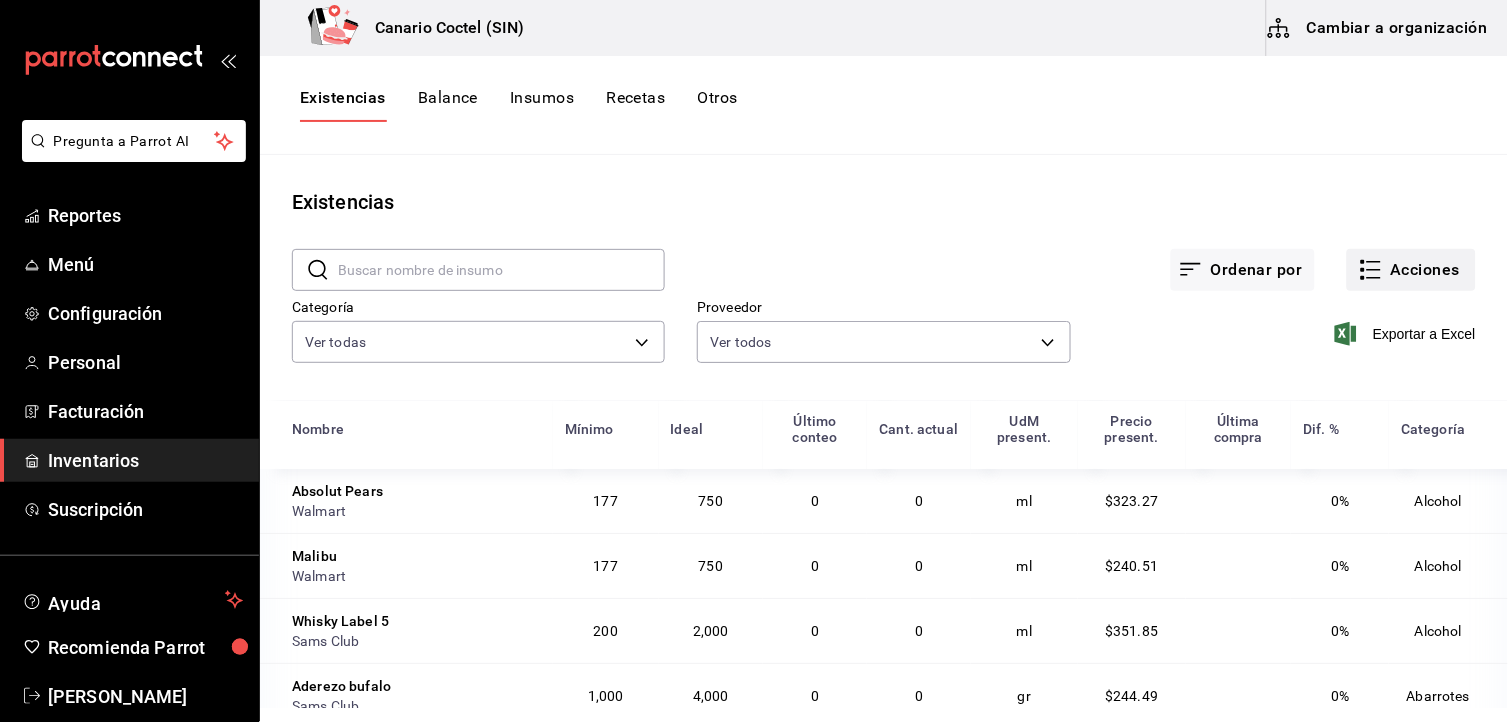 click on "Acciones" at bounding box center (1411, 270) 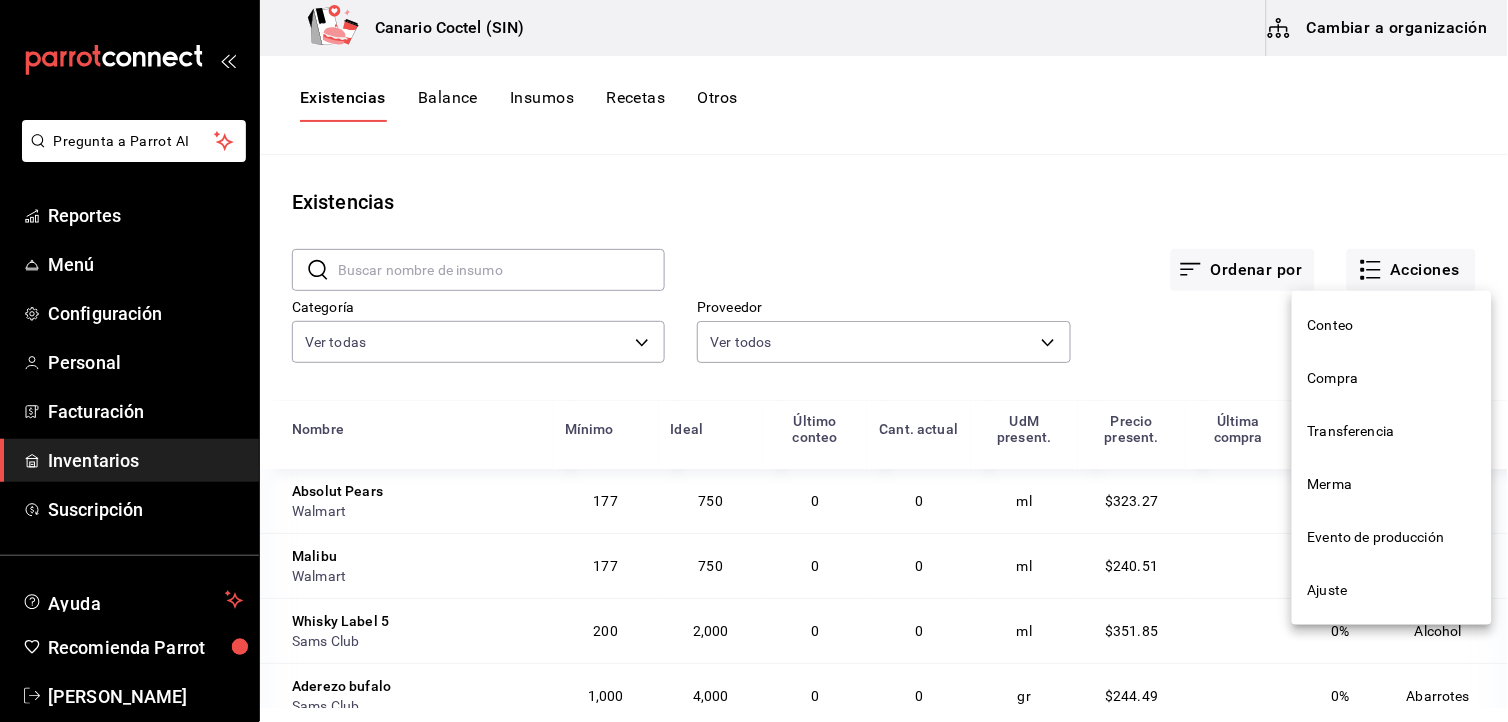 click on "Conteo" at bounding box center [1392, 325] 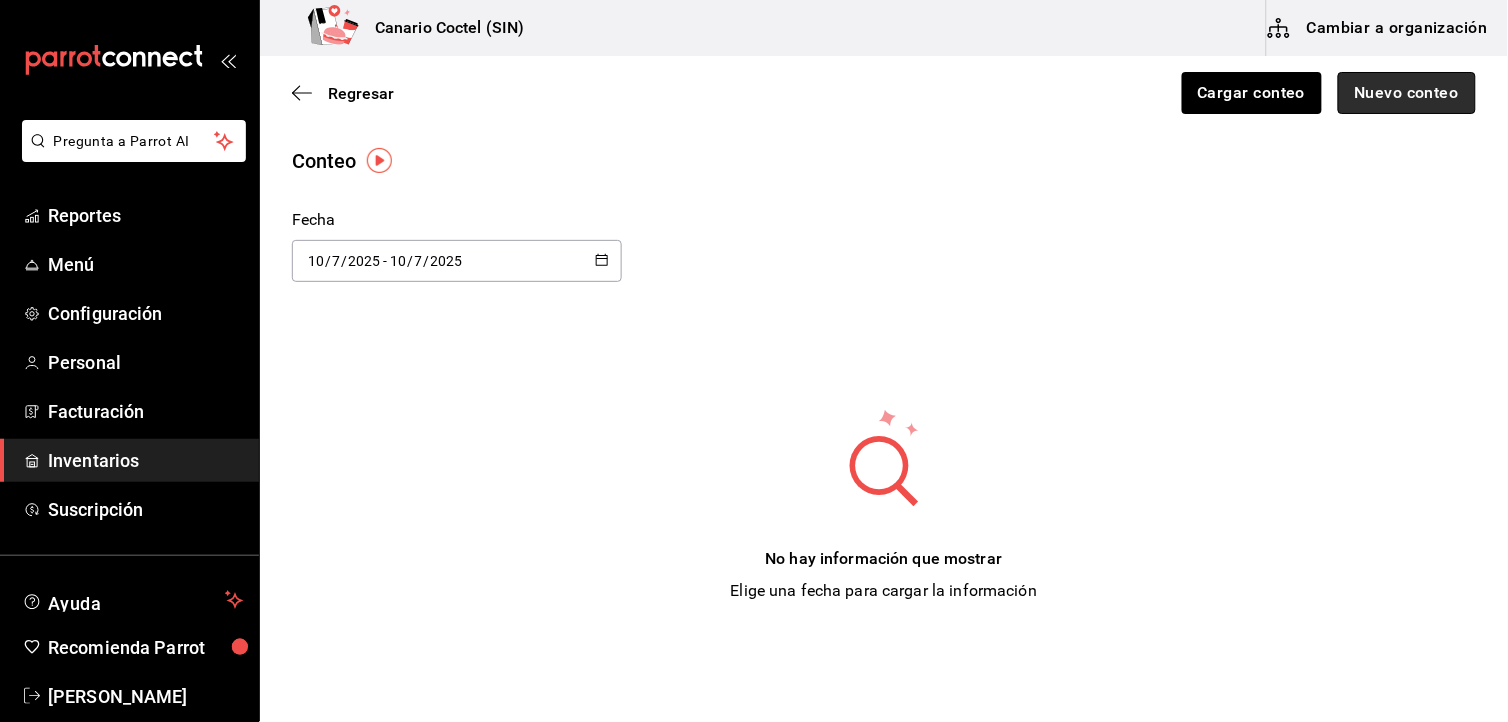 click on "Nuevo conteo" at bounding box center [1407, 93] 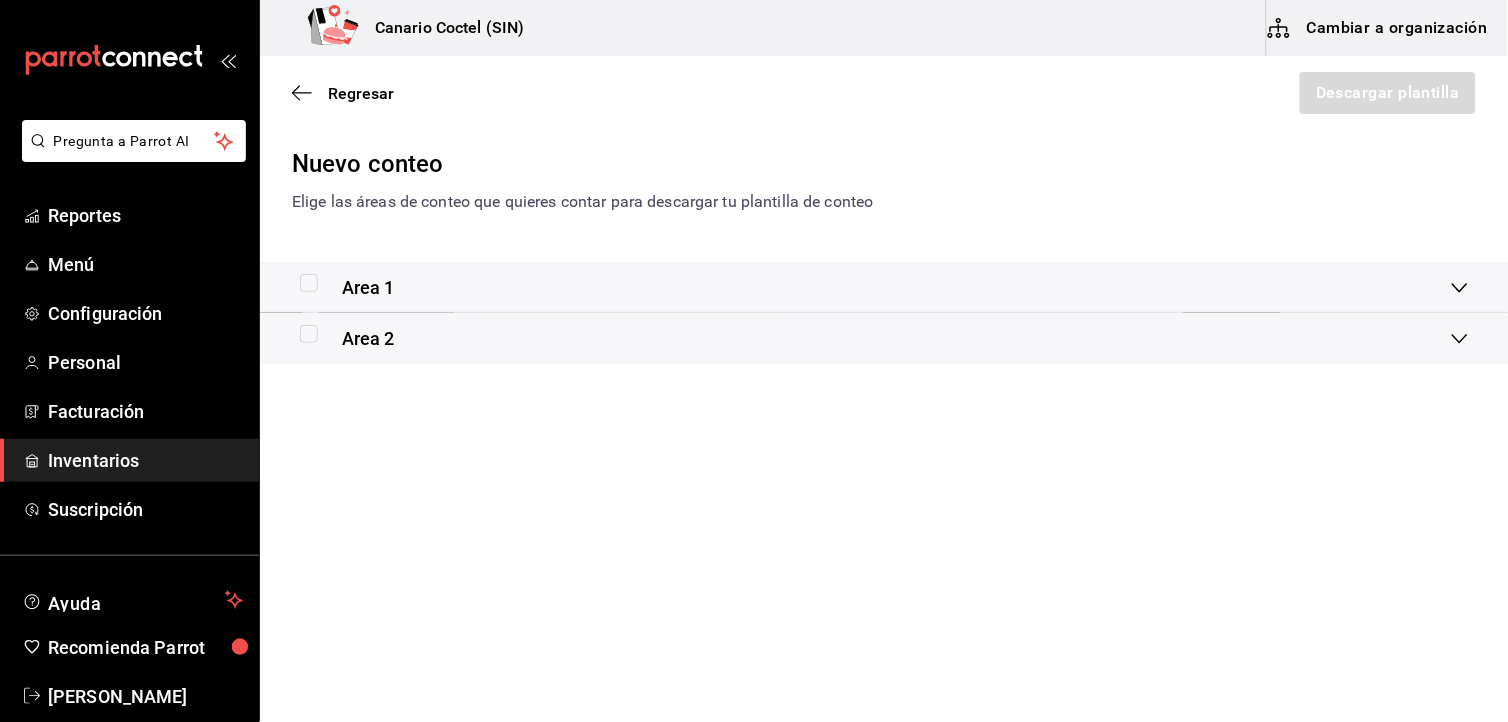 click on "Area 1" at bounding box center [876, 287] 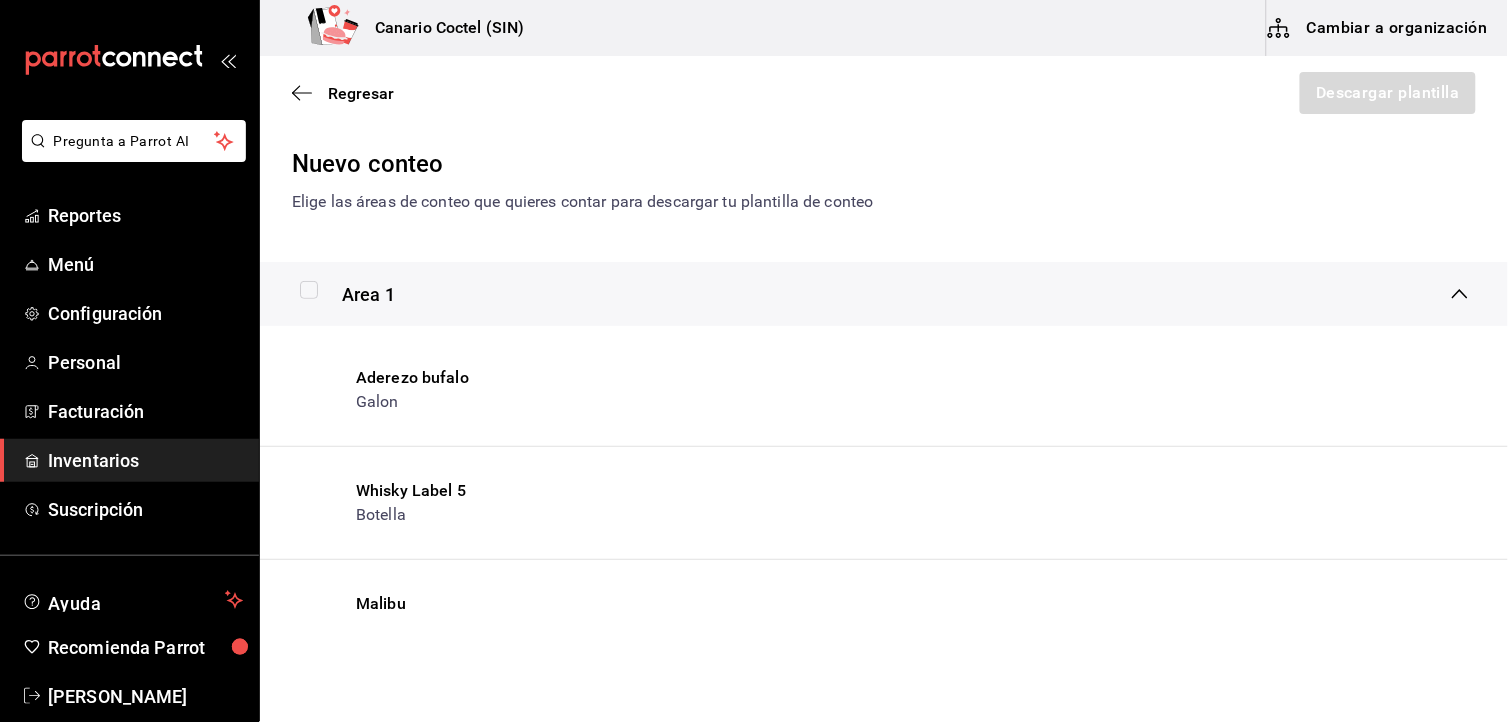 click on "Area 1" at bounding box center (876, 294) 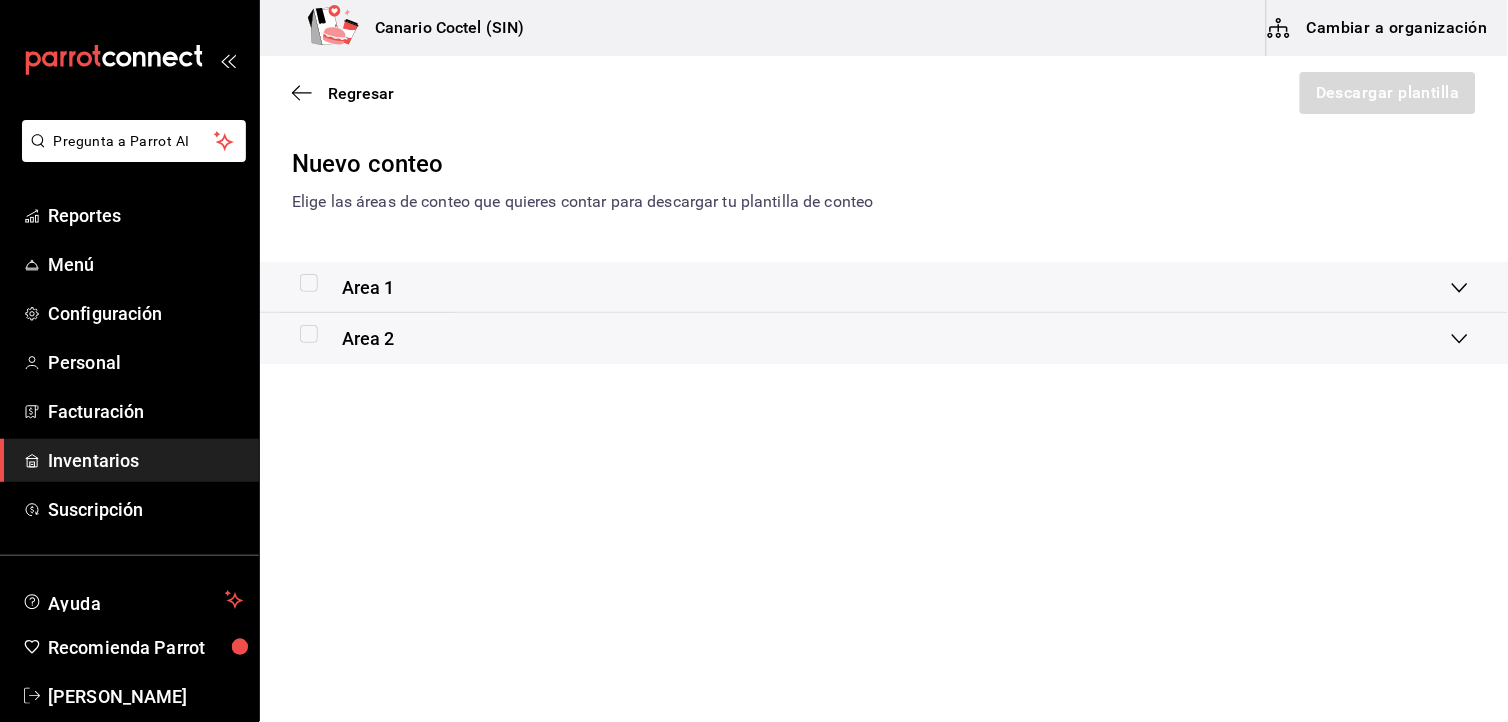 click on "Area 1" at bounding box center [884, 287] 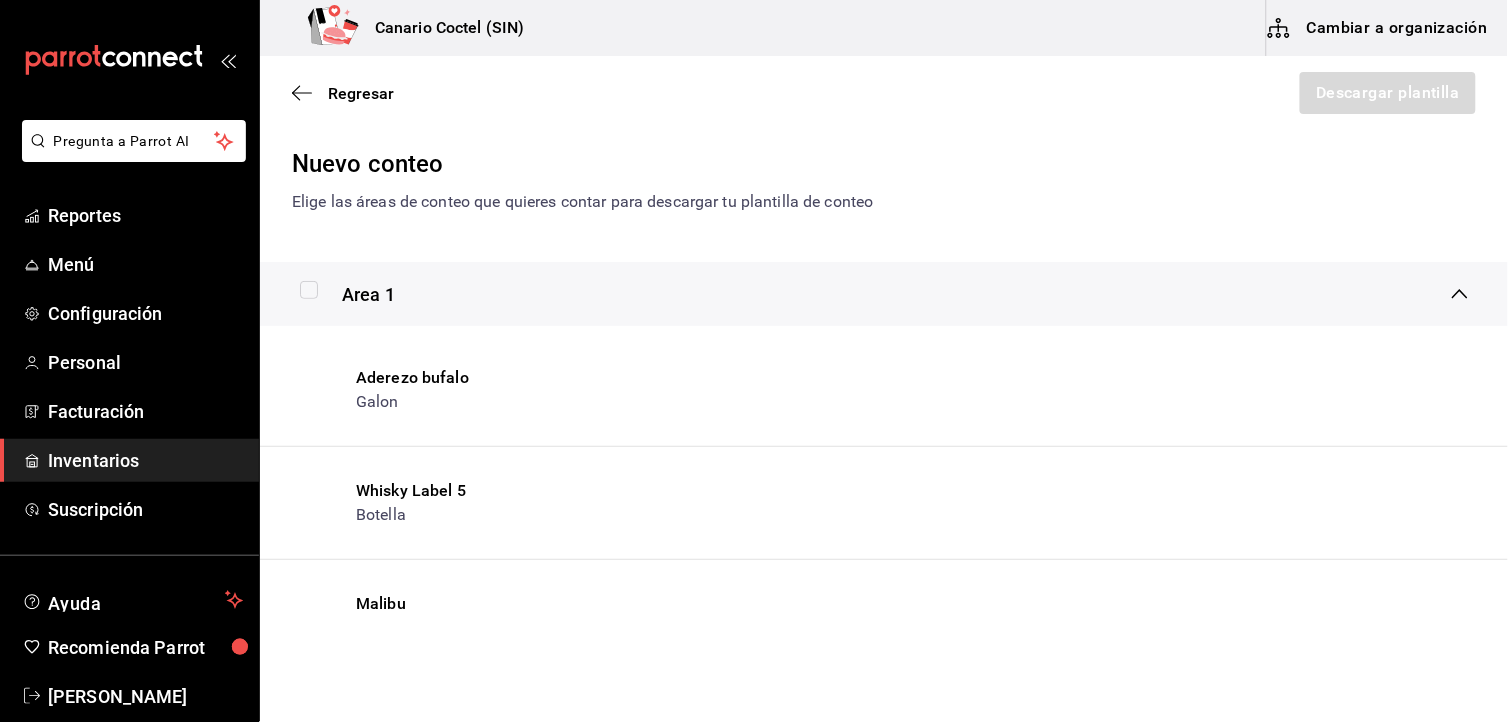 click 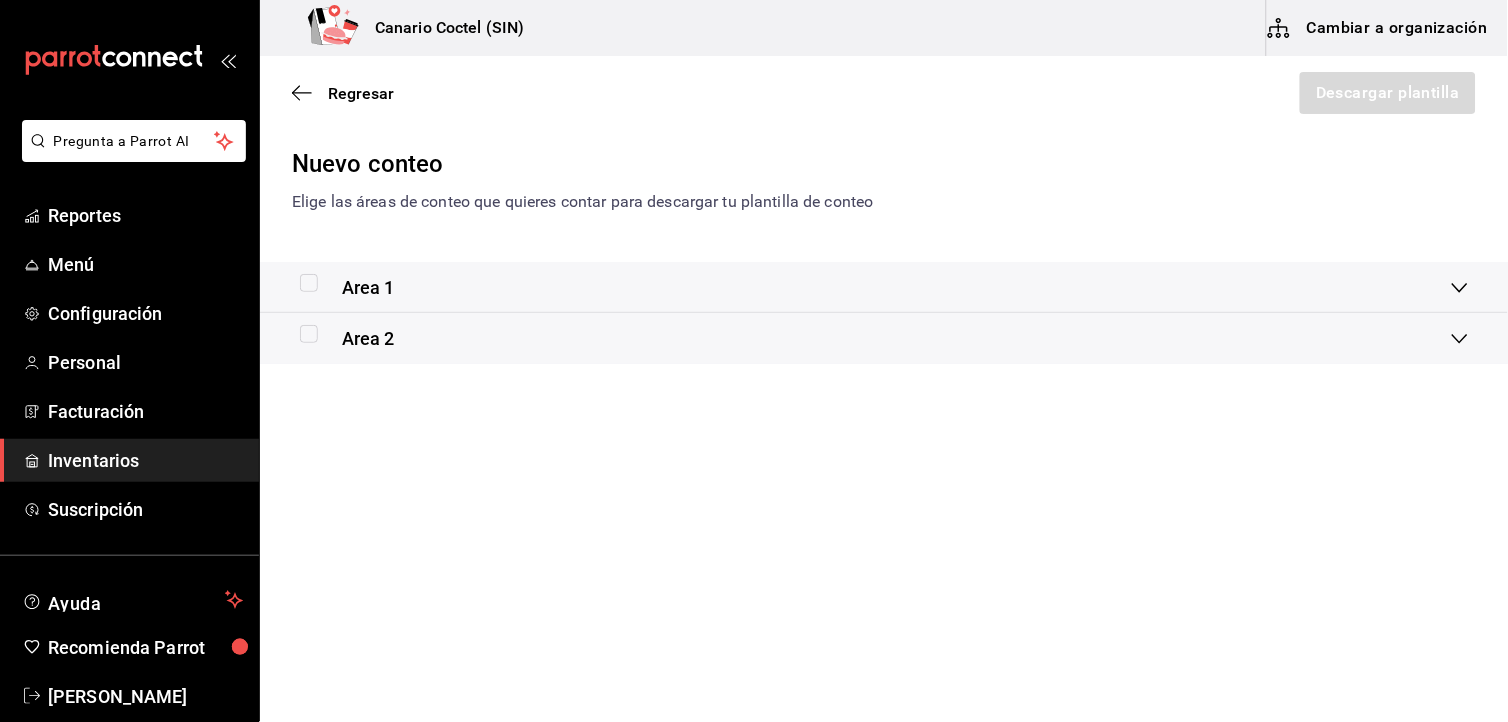 click on "Area 1" at bounding box center (884, 287) 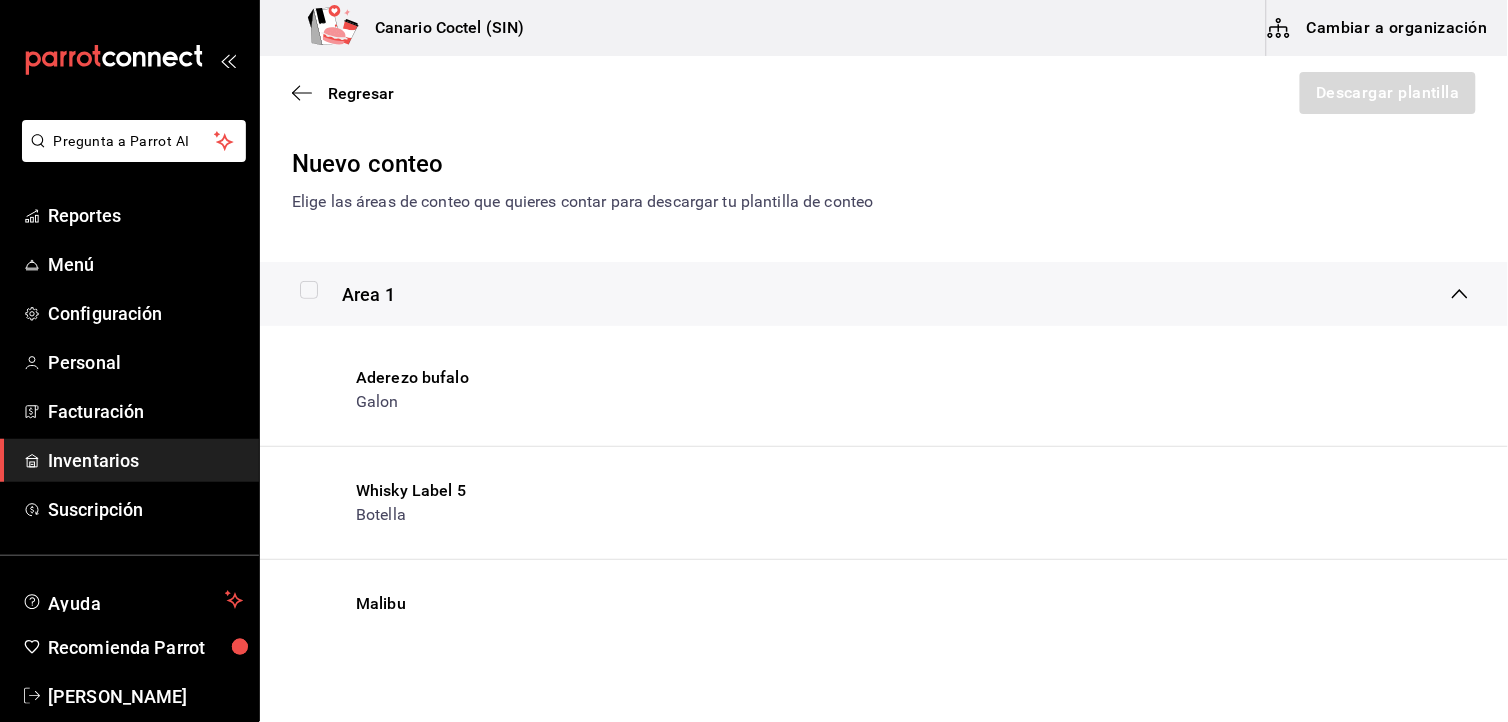 click 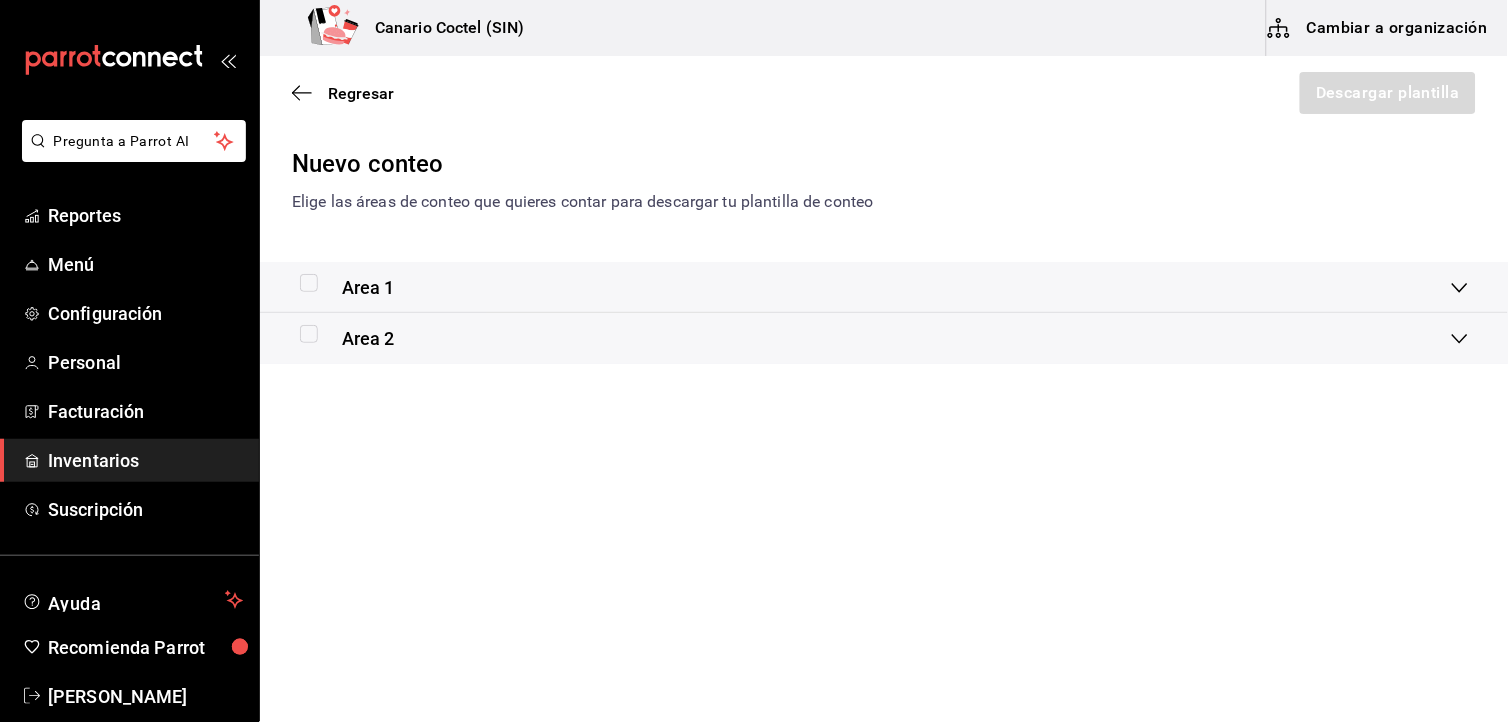 click 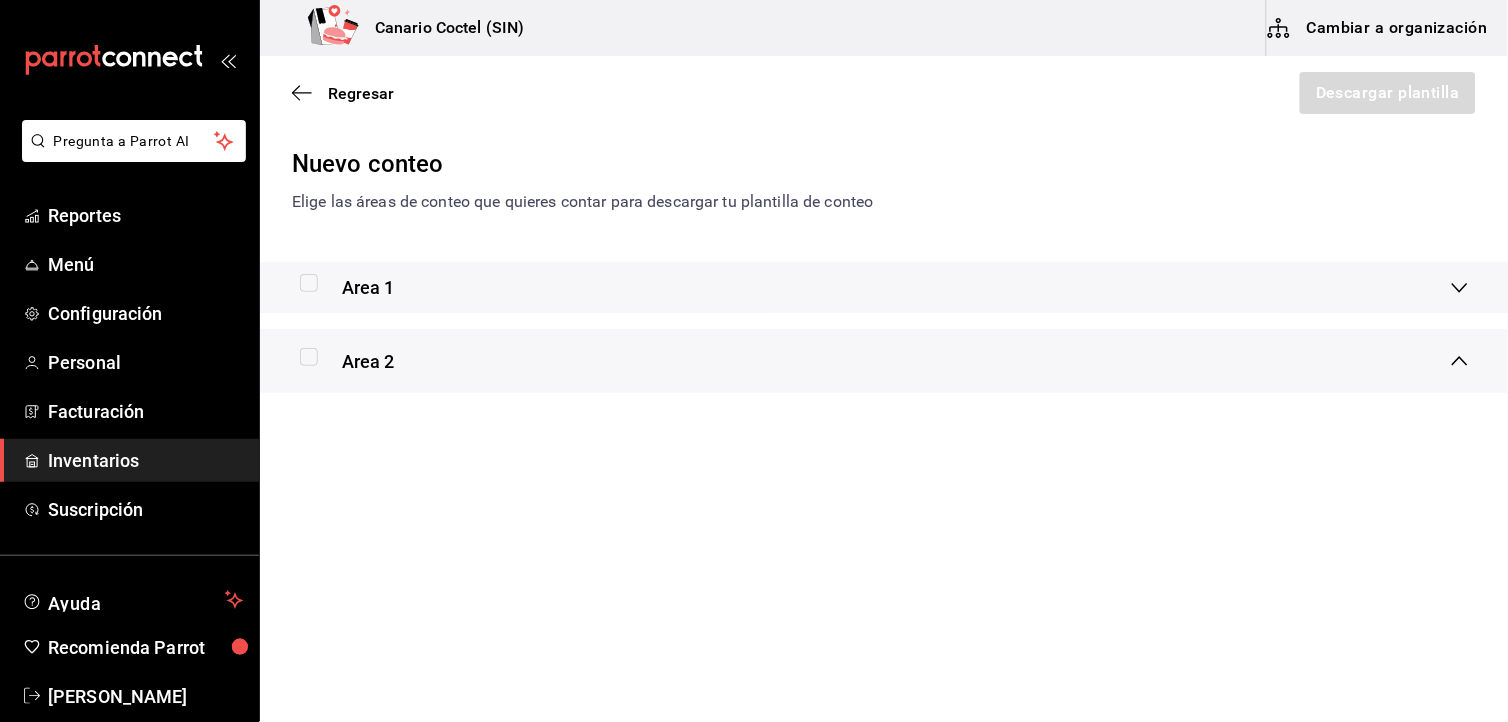 click on "Area 2" at bounding box center [884, 361] 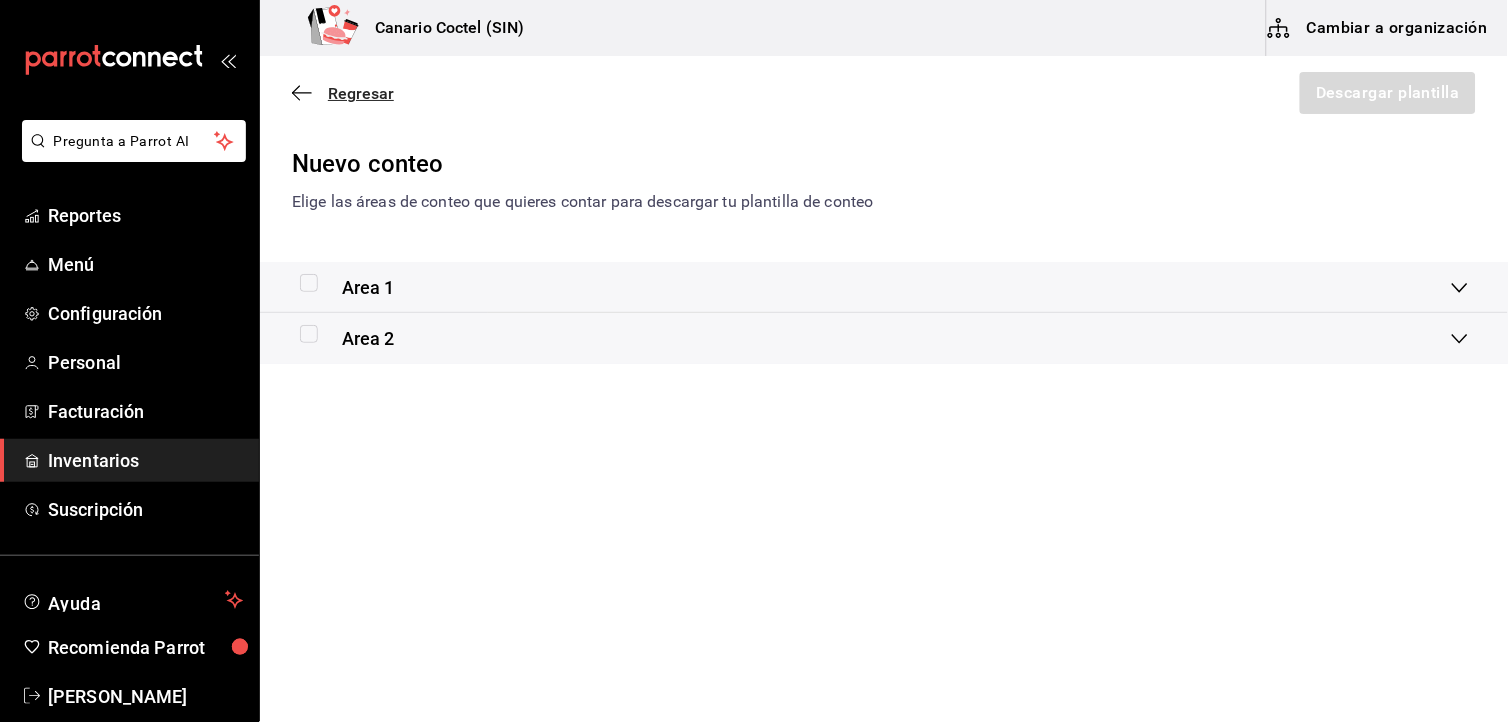 click 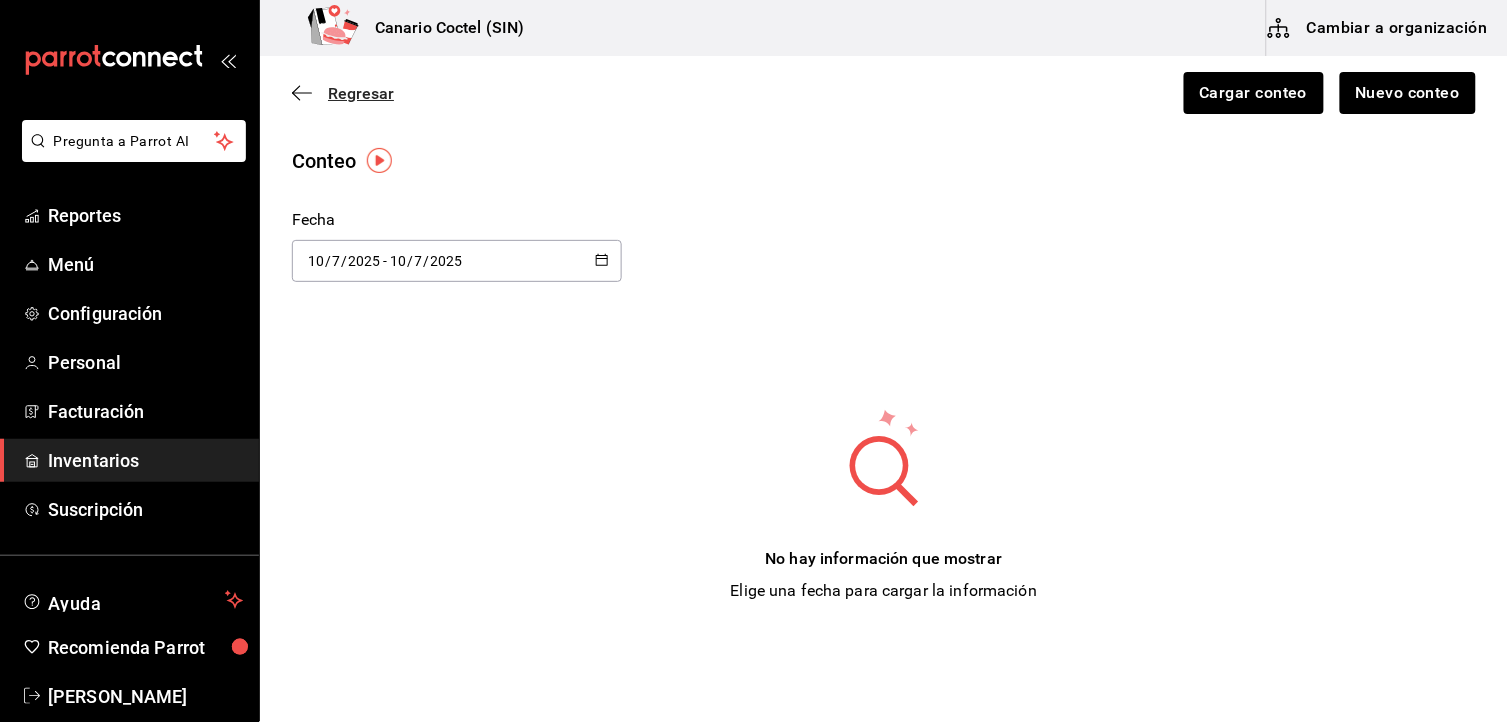 click on "Regresar" at bounding box center (361, 93) 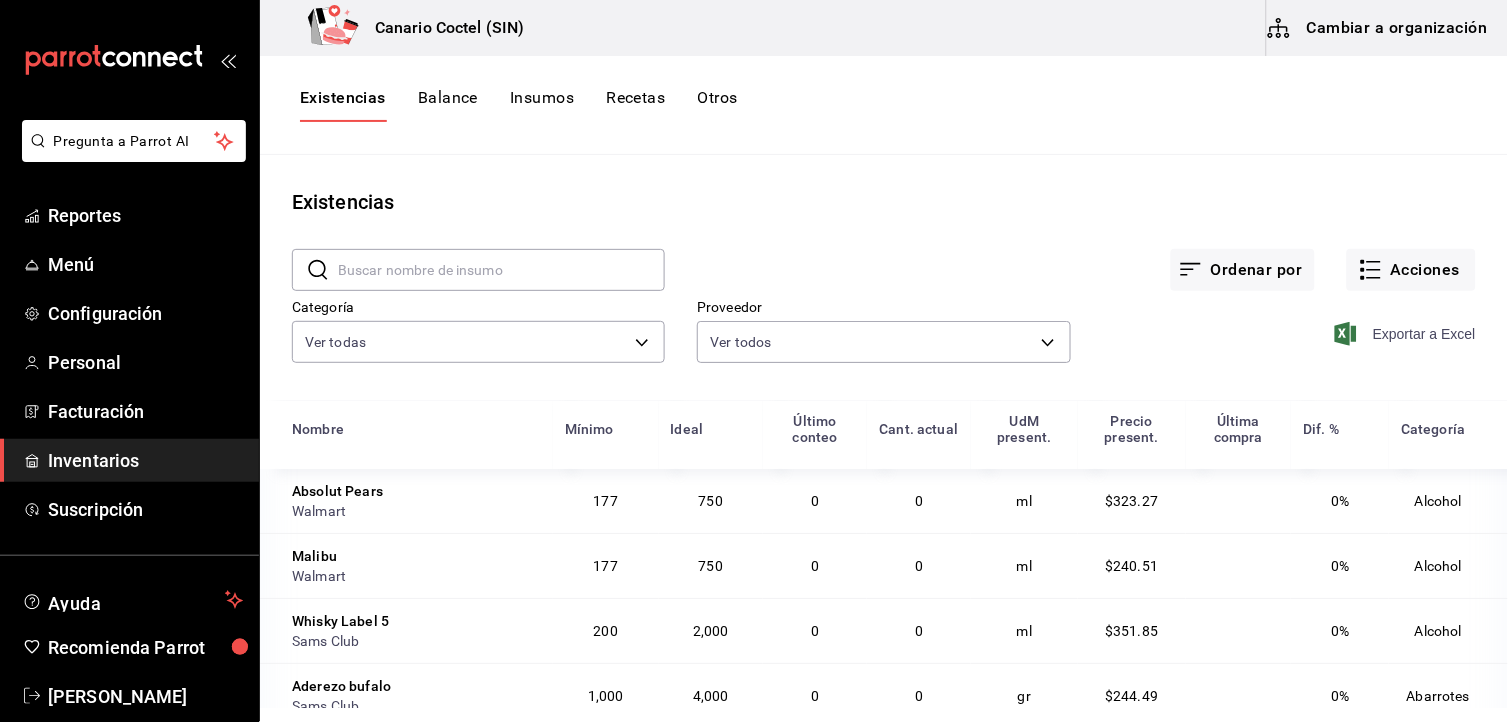 click on "Exportar a Excel" at bounding box center [1407, 334] 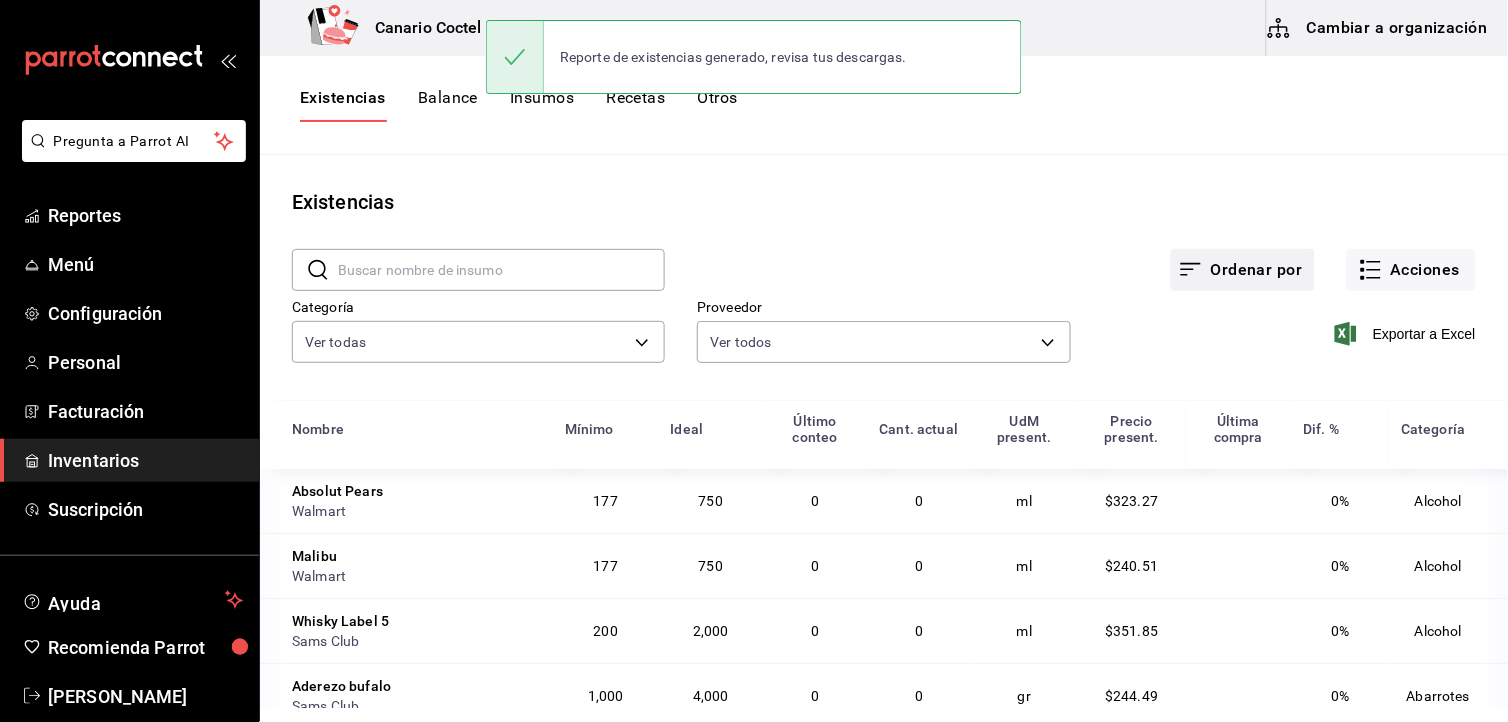 click on "Ordenar por" at bounding box center [1243, 270] 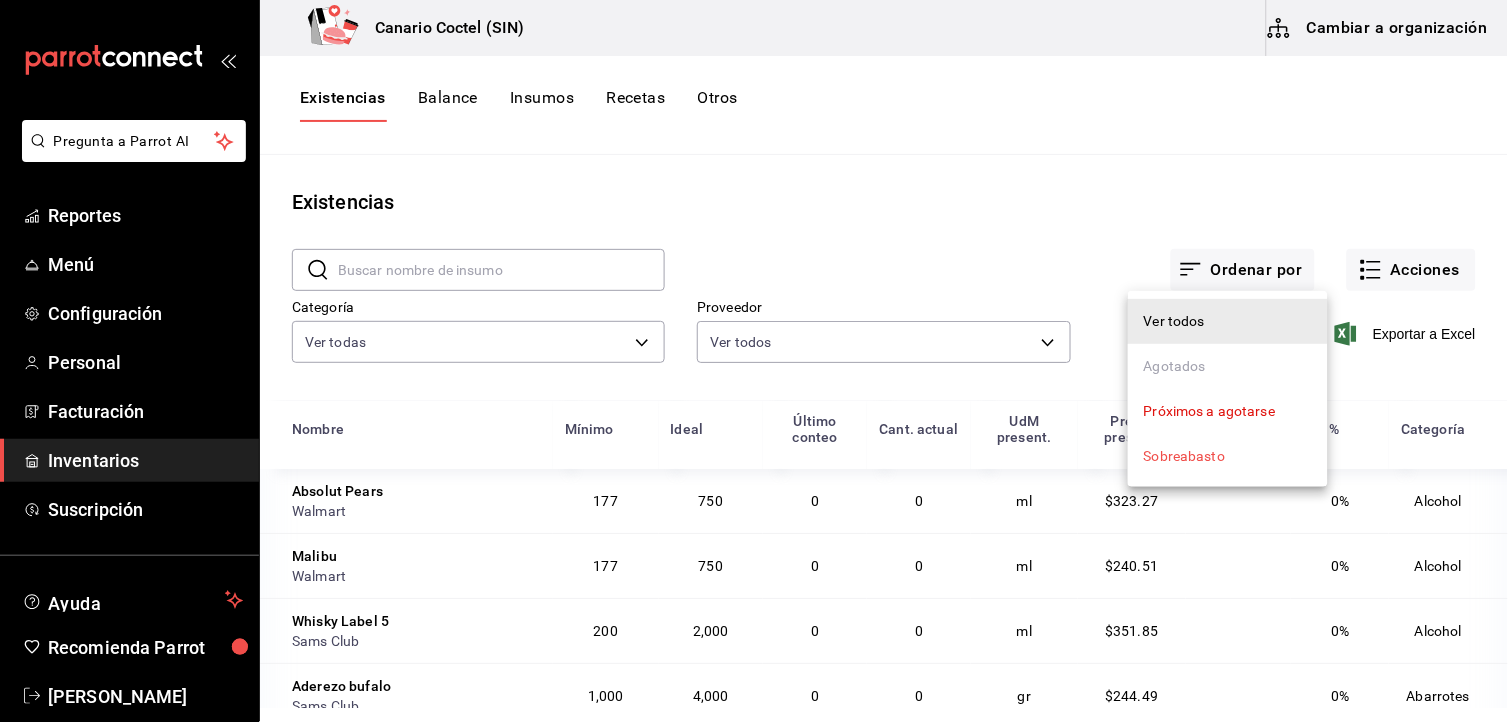 click at bounding box center [754, 361] 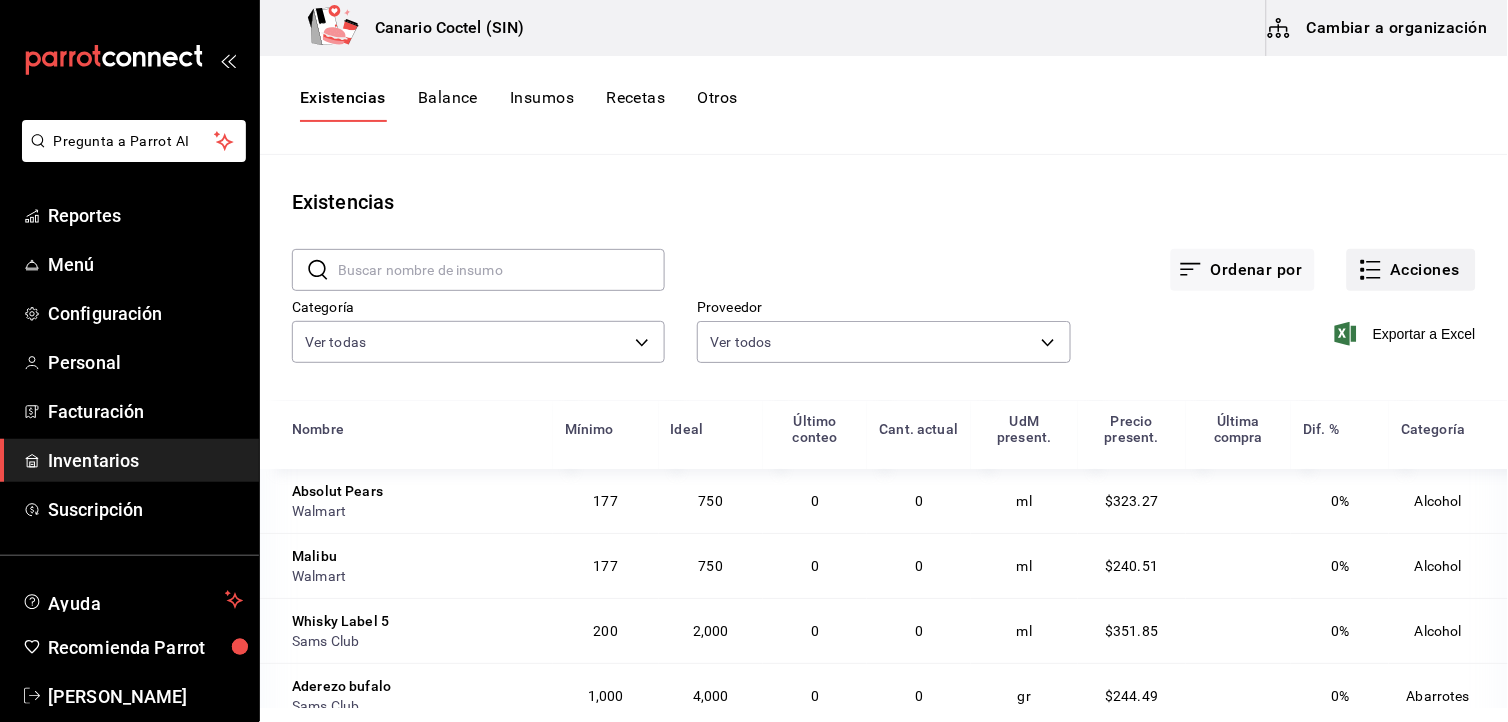 click on "Acciones" at bounding box center (1411, 270) 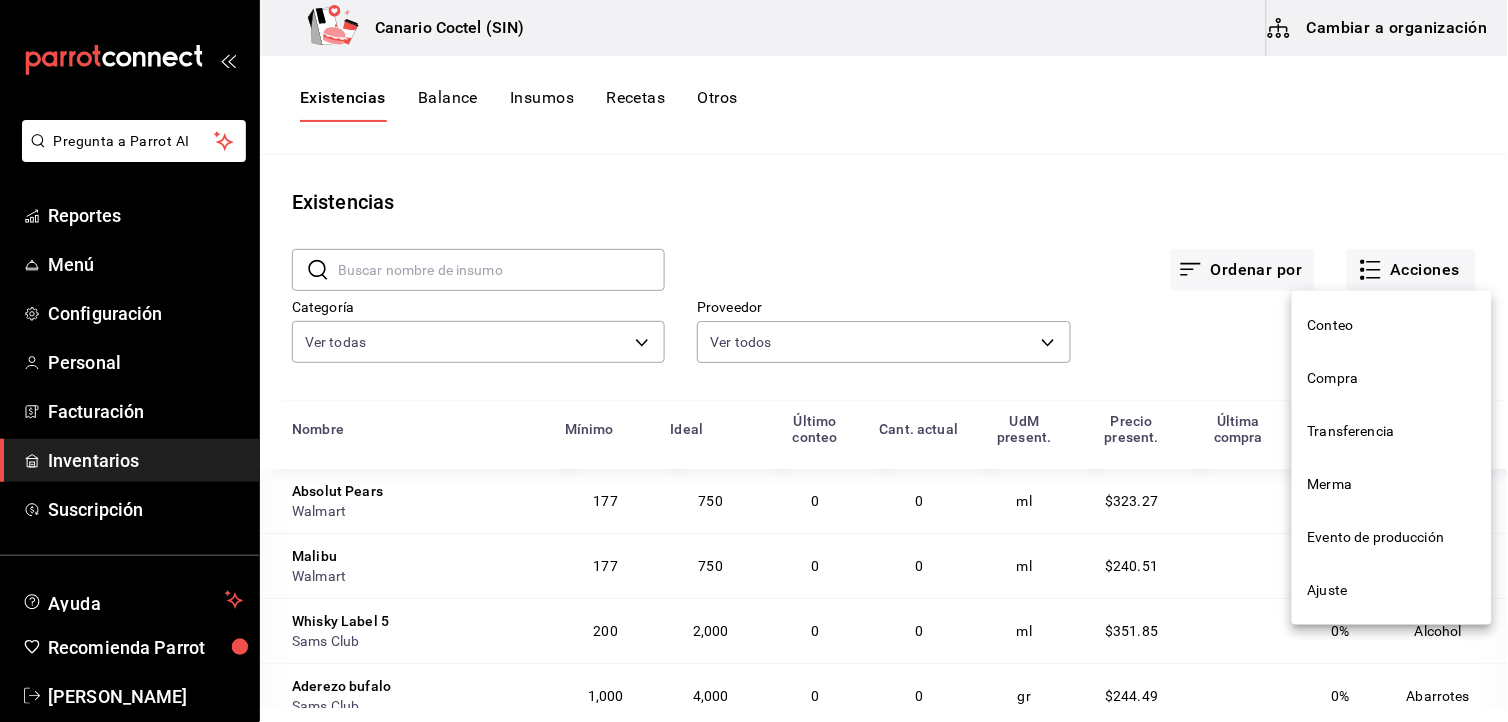 click at bounding box center (754, 361) 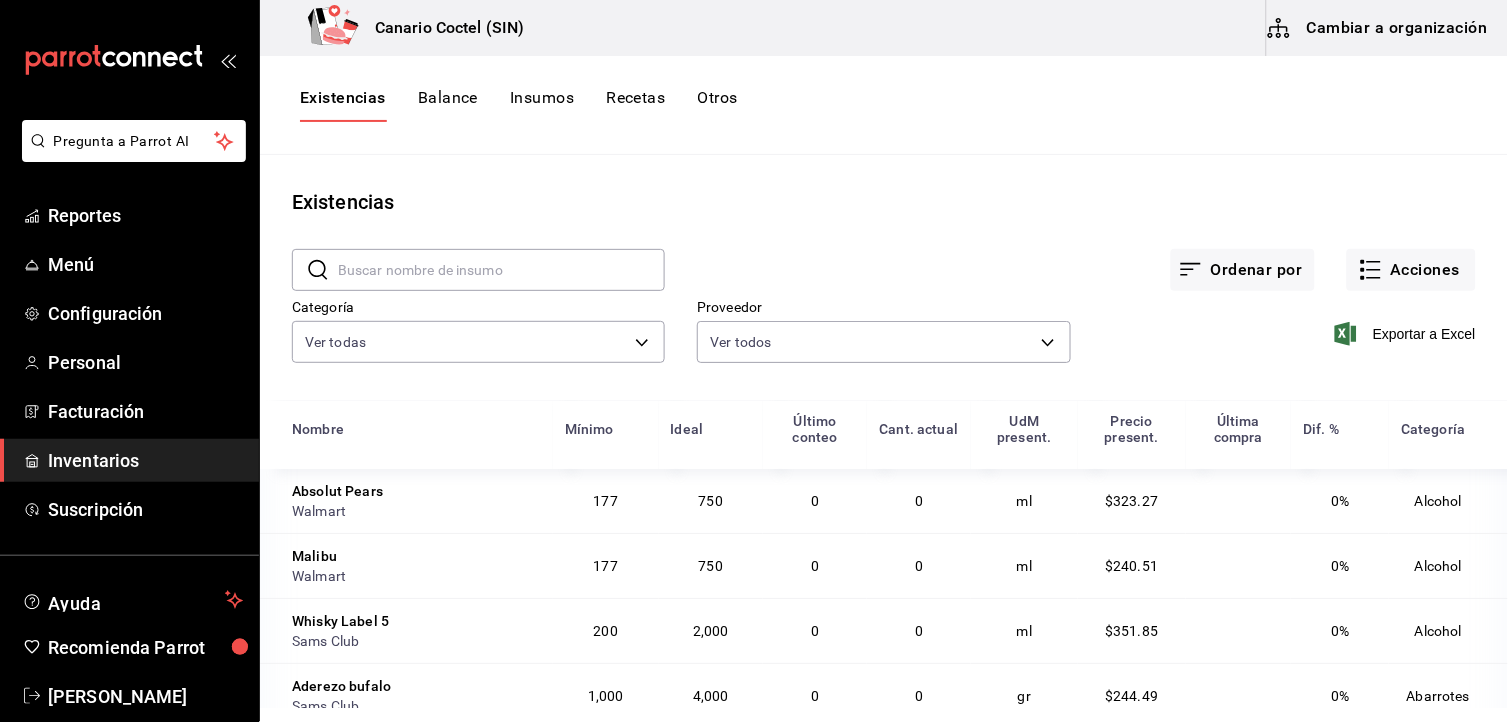 click on "Otros" at bounding box center (718, 105) 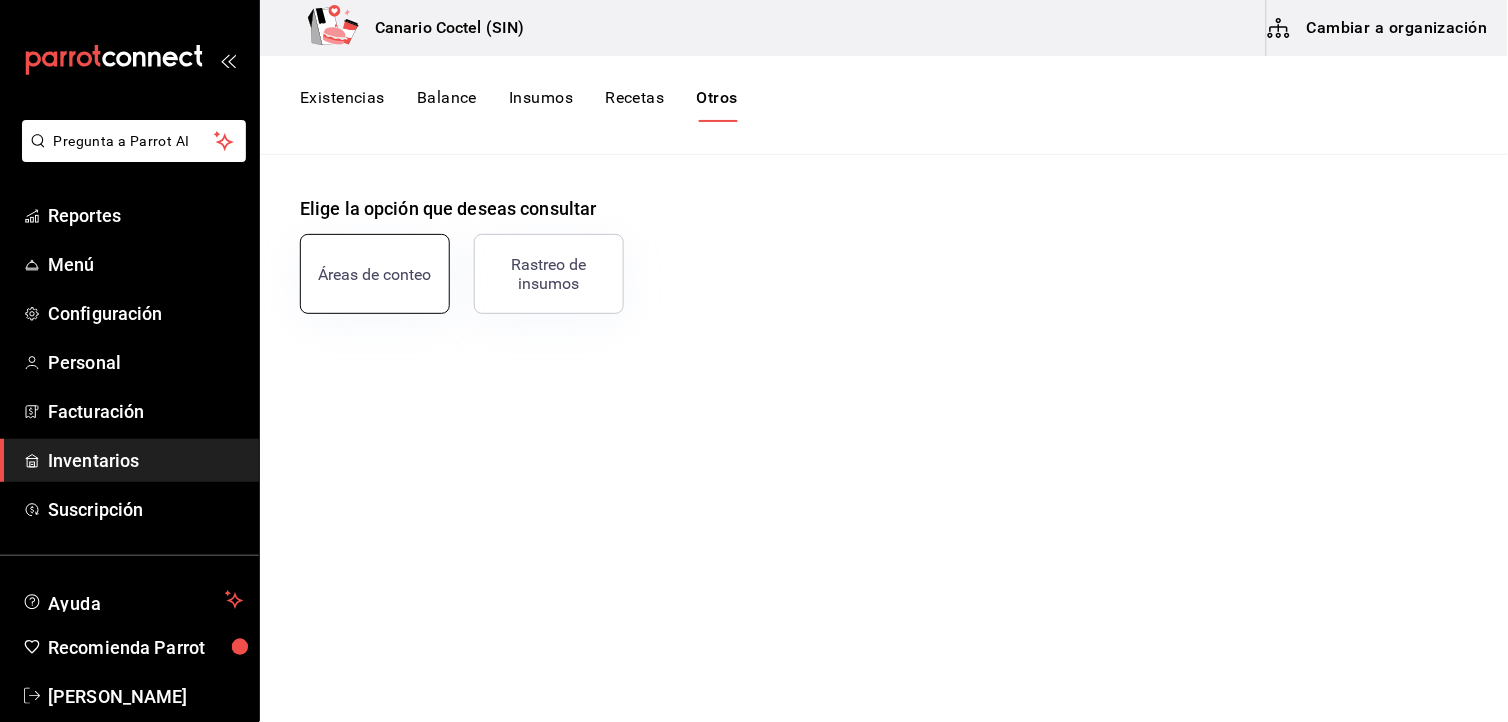 click on "Áreas de conteo" at bounding box center (375, 274) 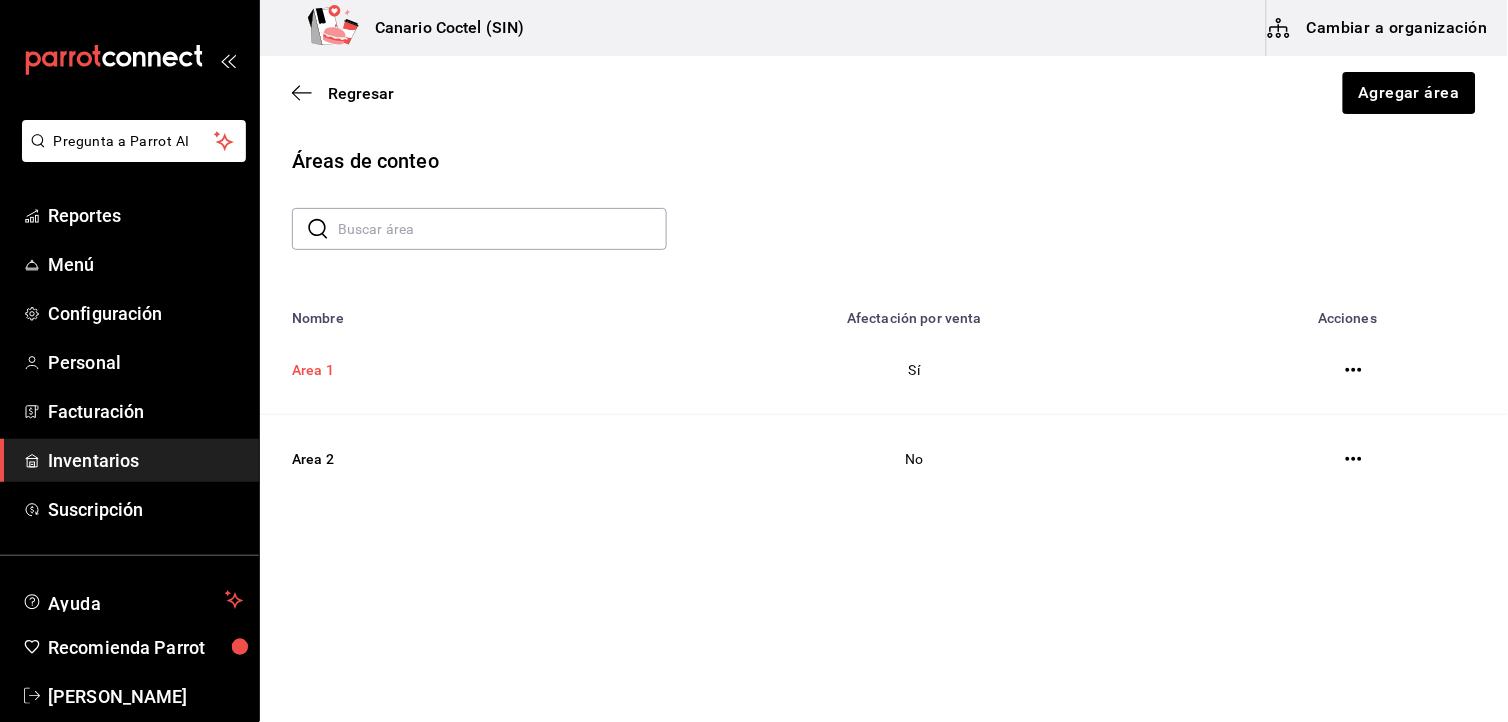 click on "Area 1" at bounding box center [440, 370] 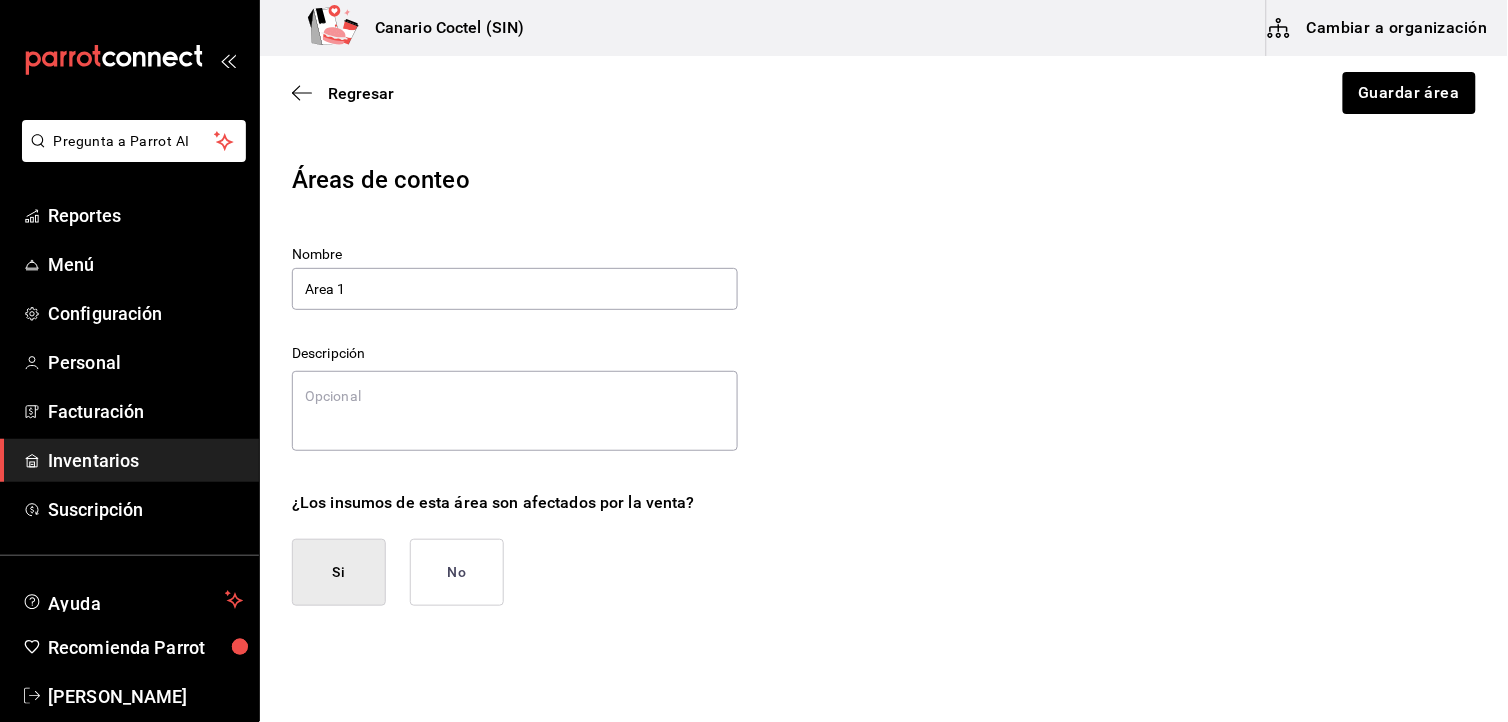type on "x" 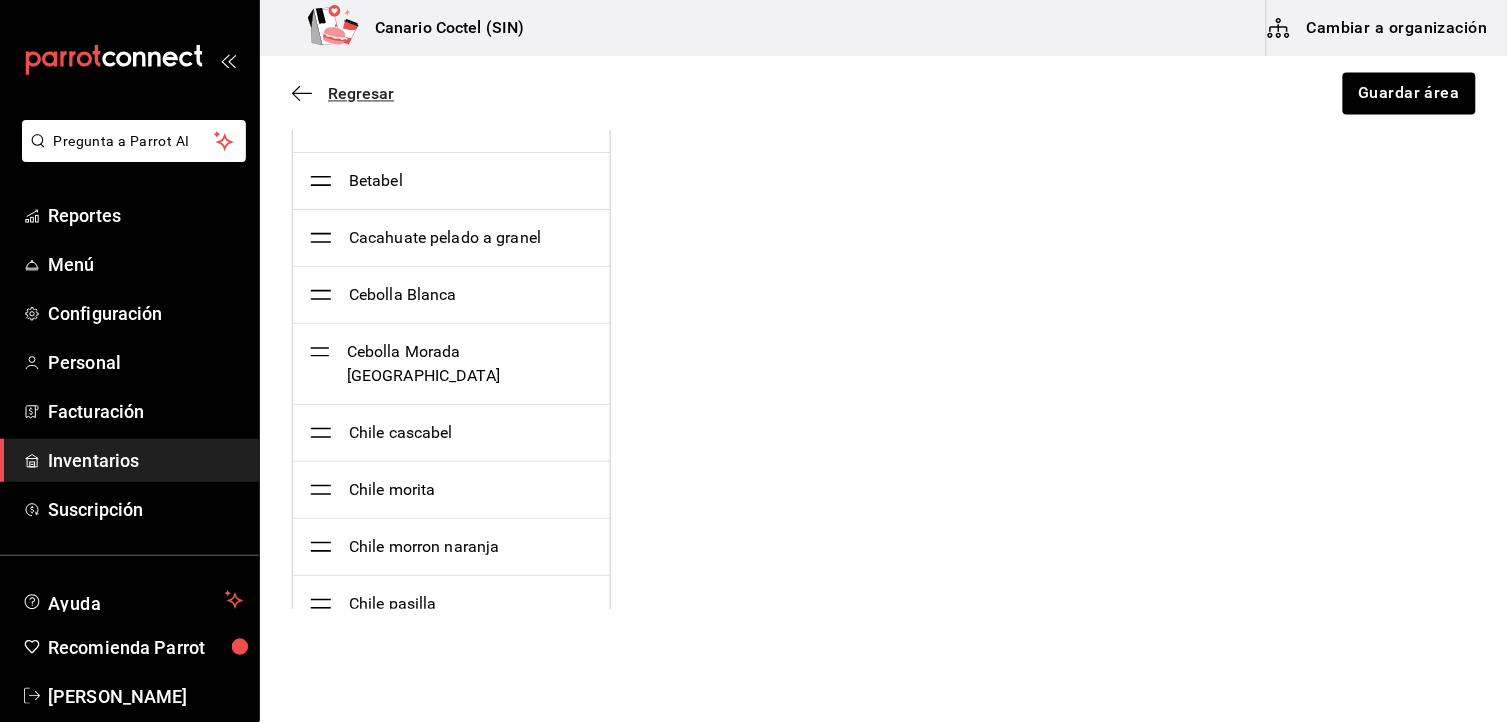 click 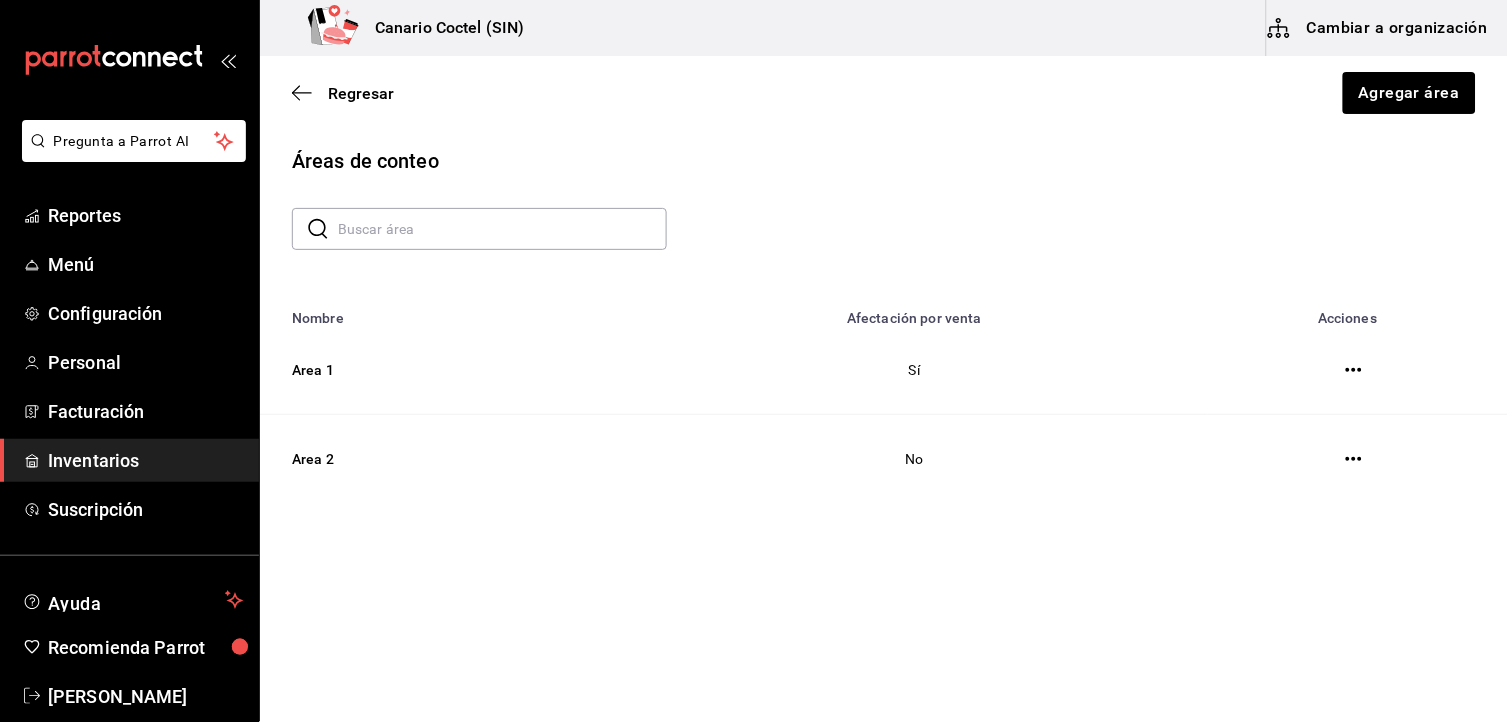 scroll, scrollTop: 0, scrollLeft: 0, axis: both 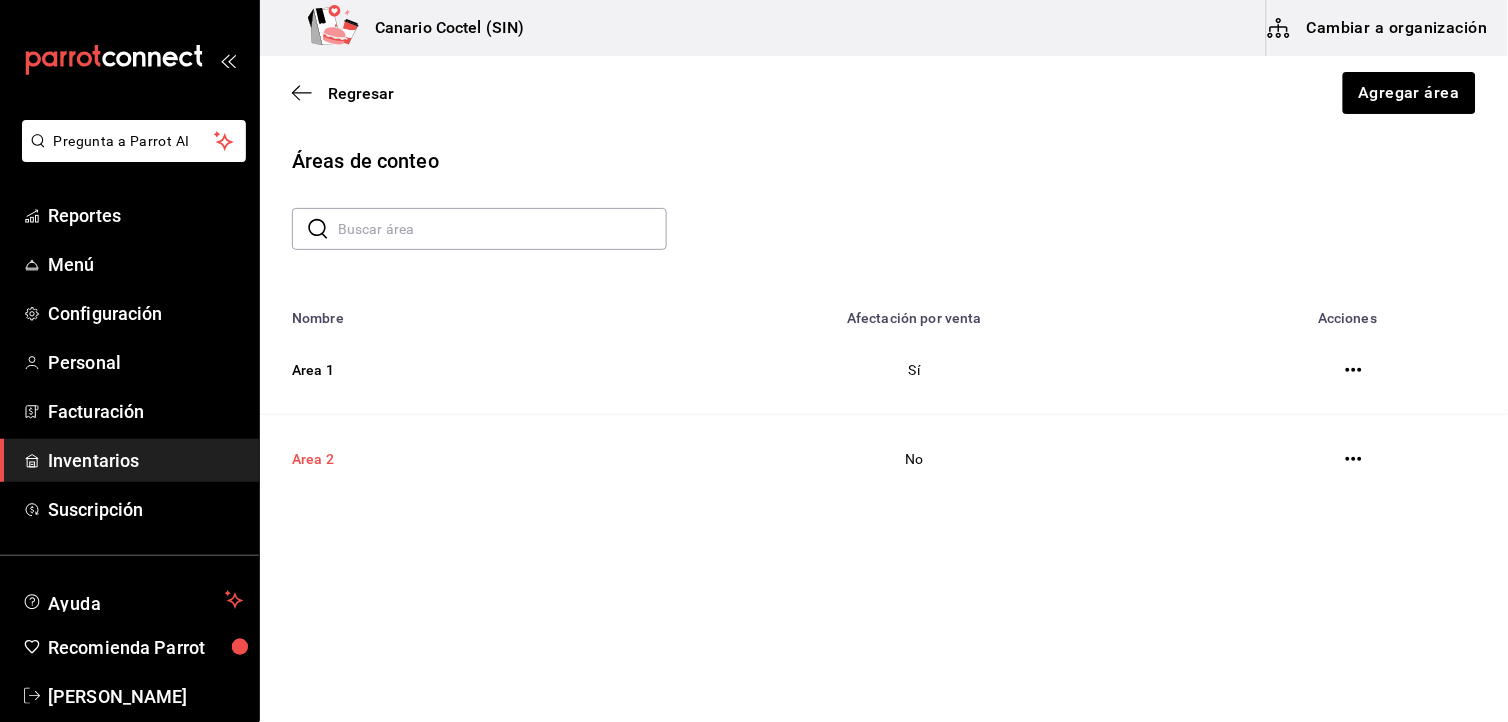 click on "Area 2" at bounding box center [440, 459] 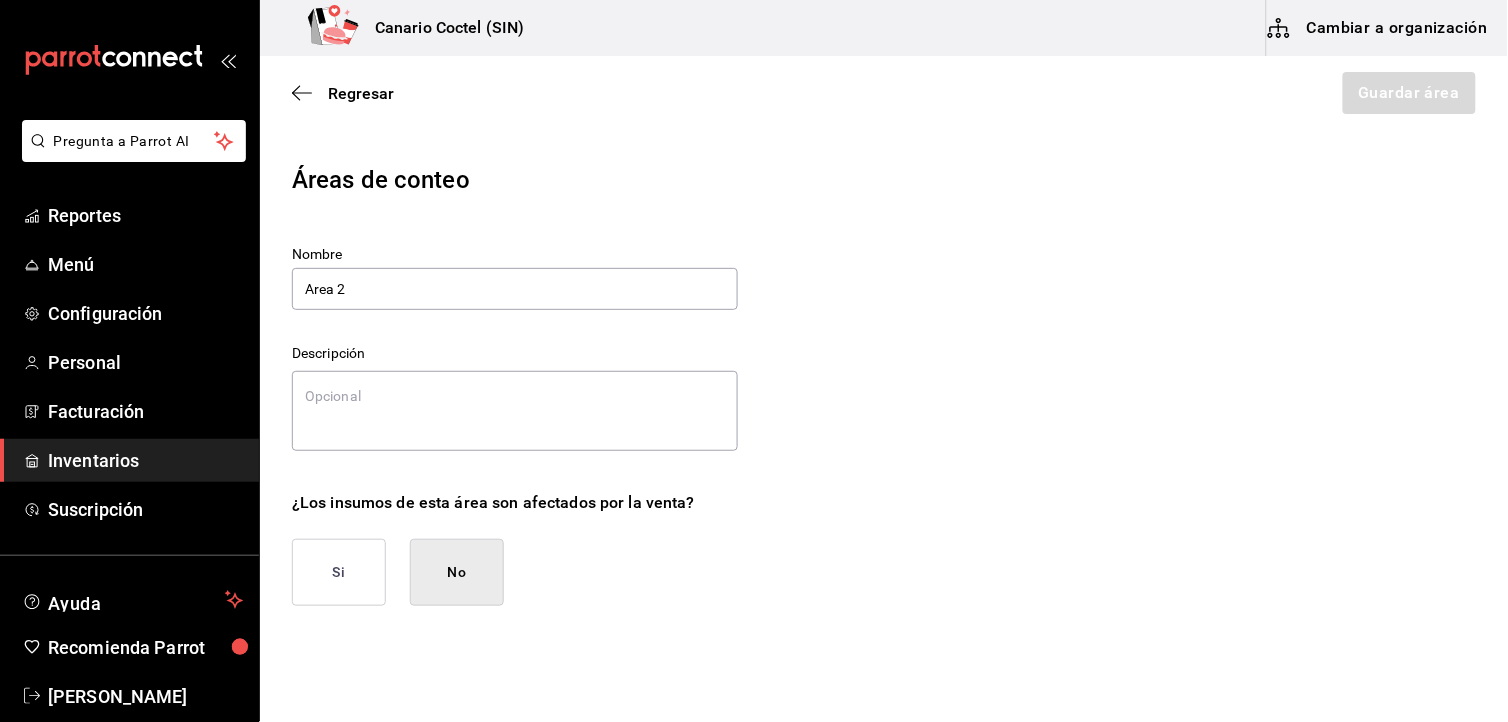 type on "x" 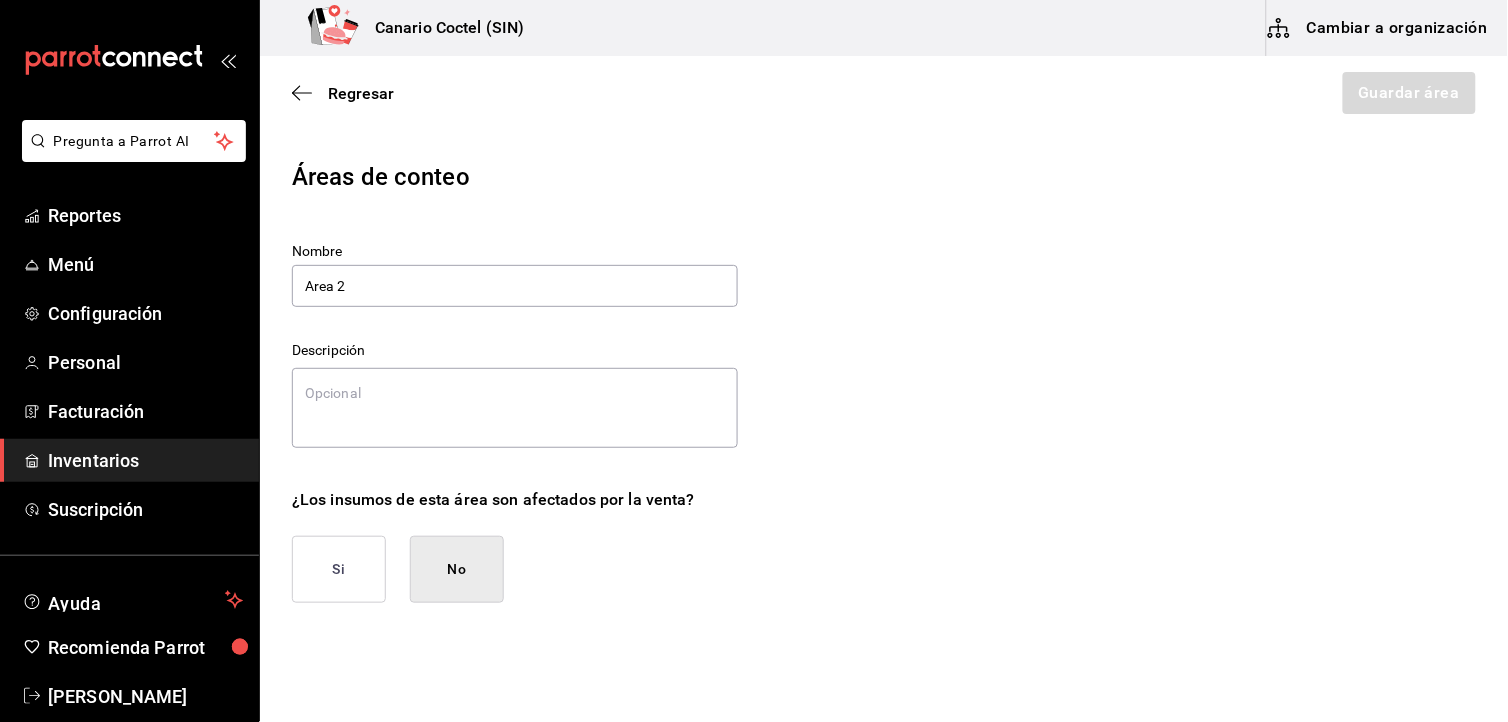 scroll, scrollTop: 0, scrollLeft: 0, axis: both 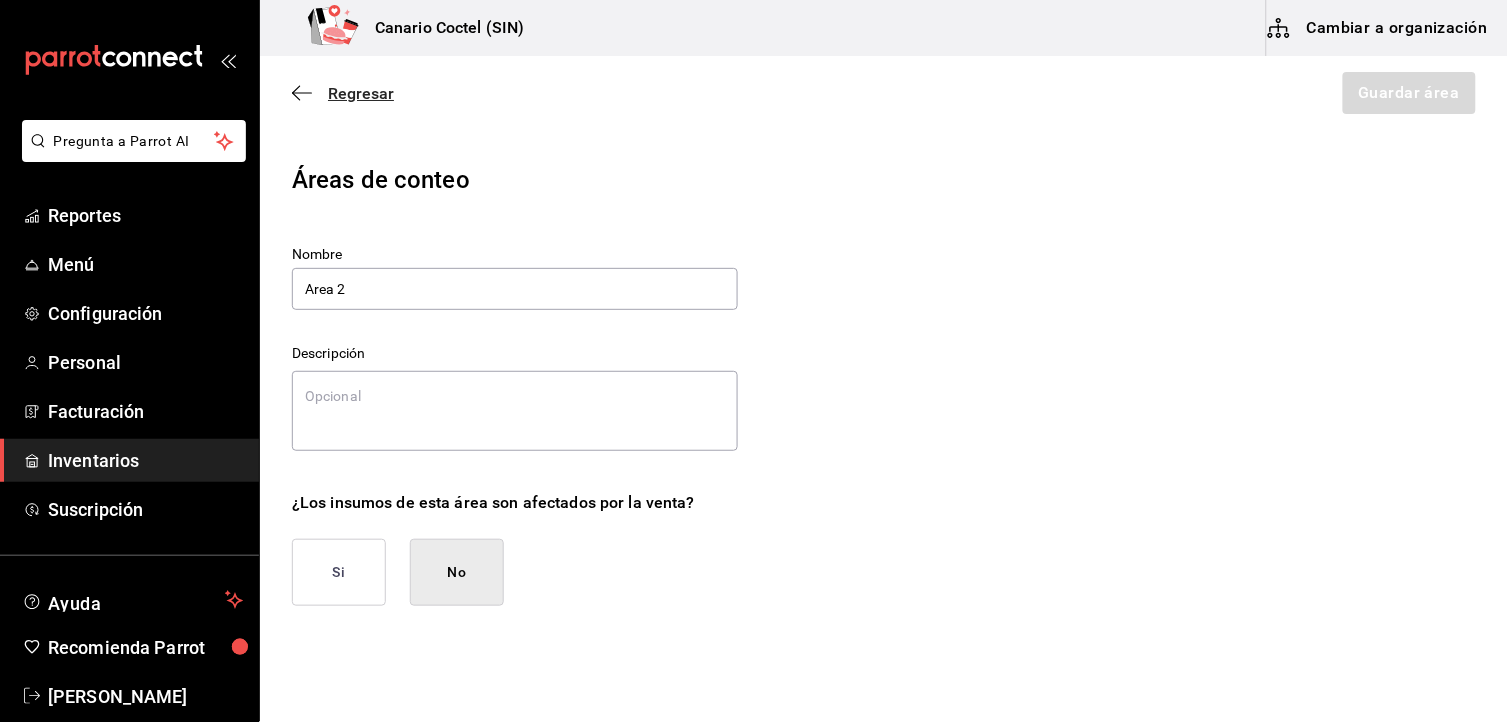 click 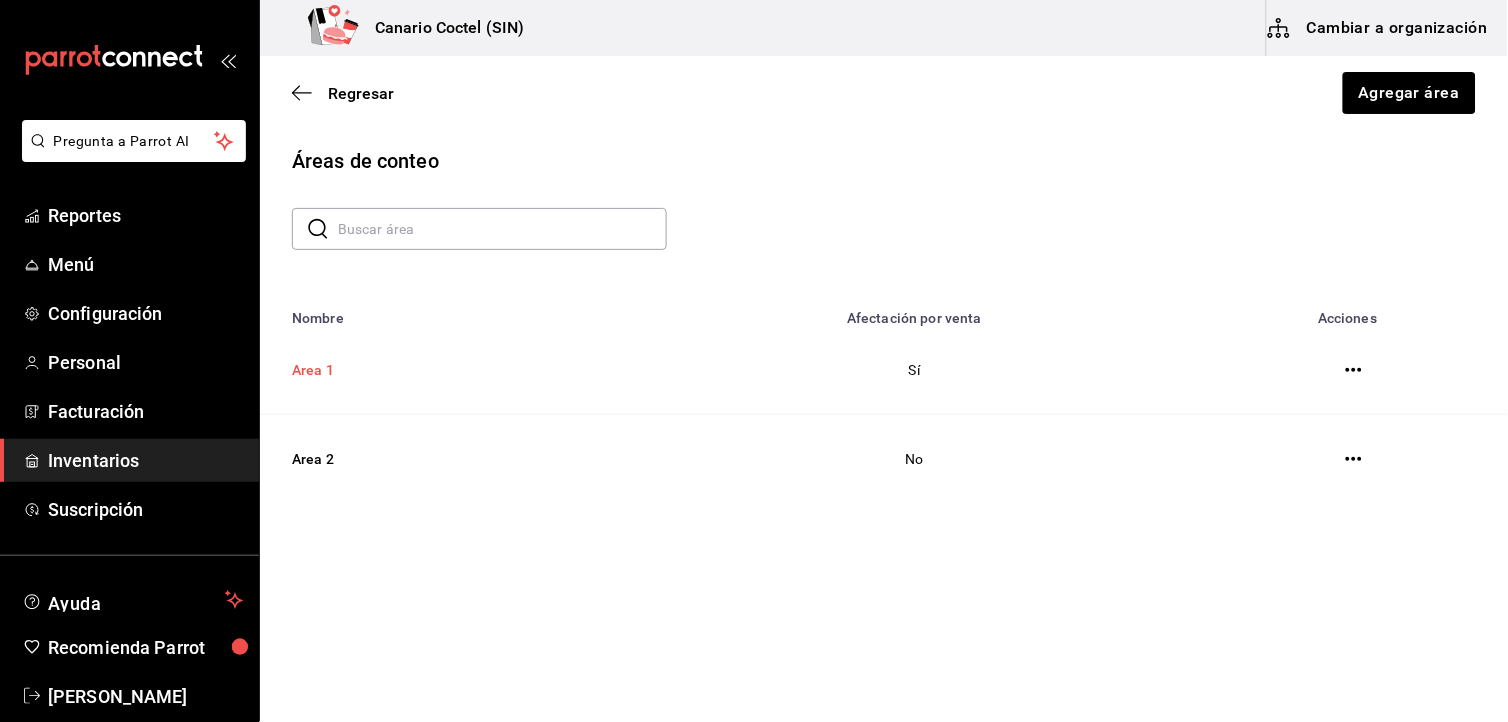 click on "Area 1" at bounding box center [440, 370] 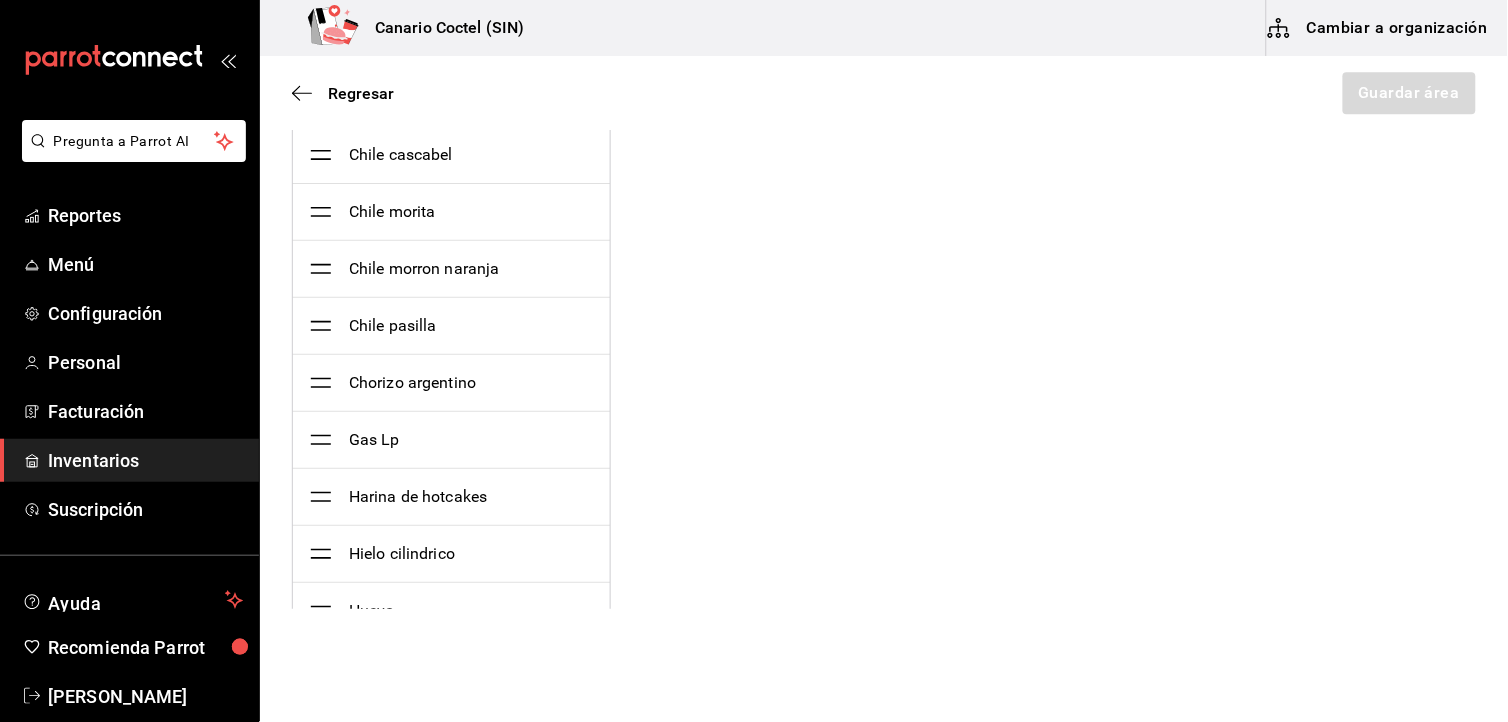 scroll, scrollTop: 1271, scrollLeft: 0, axis: vertical 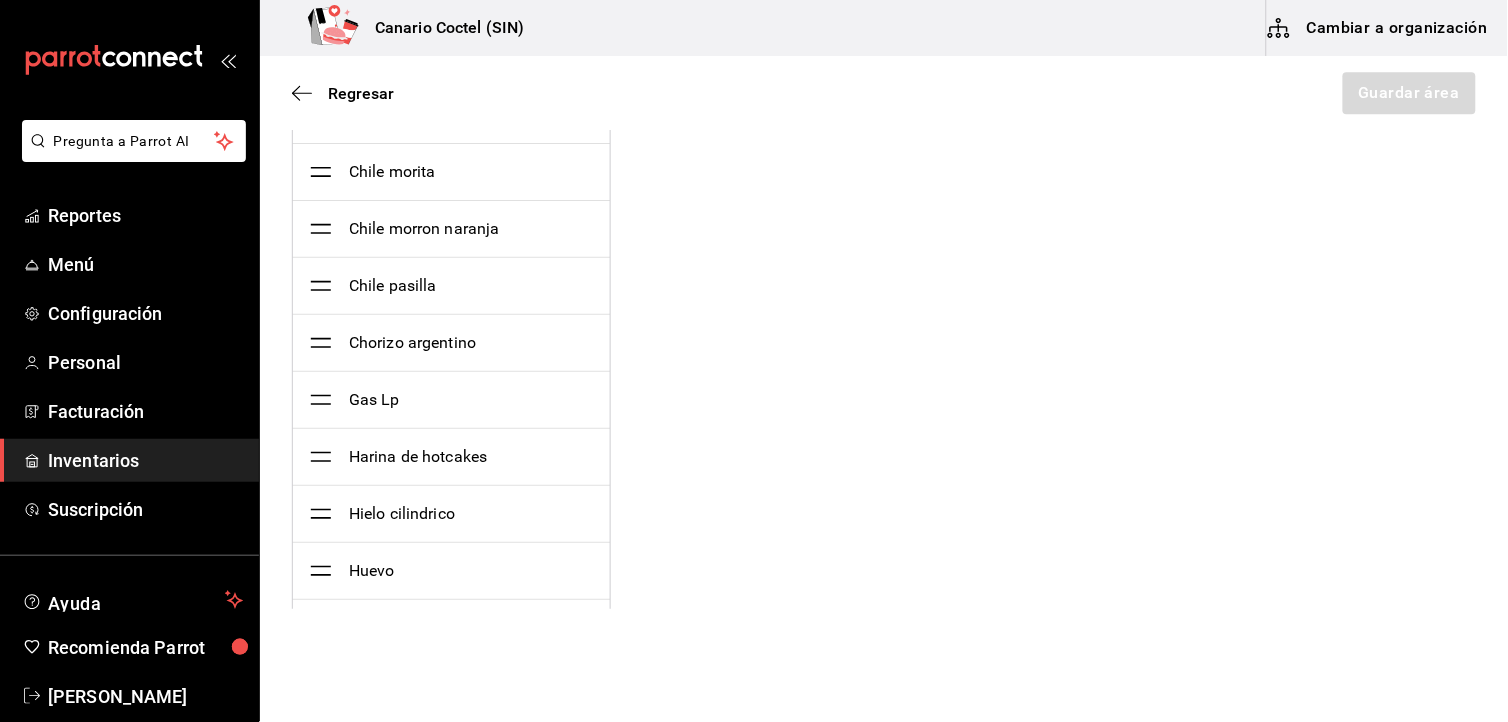 click on "Hielo cilindrico" at bounding box center (402, 514) 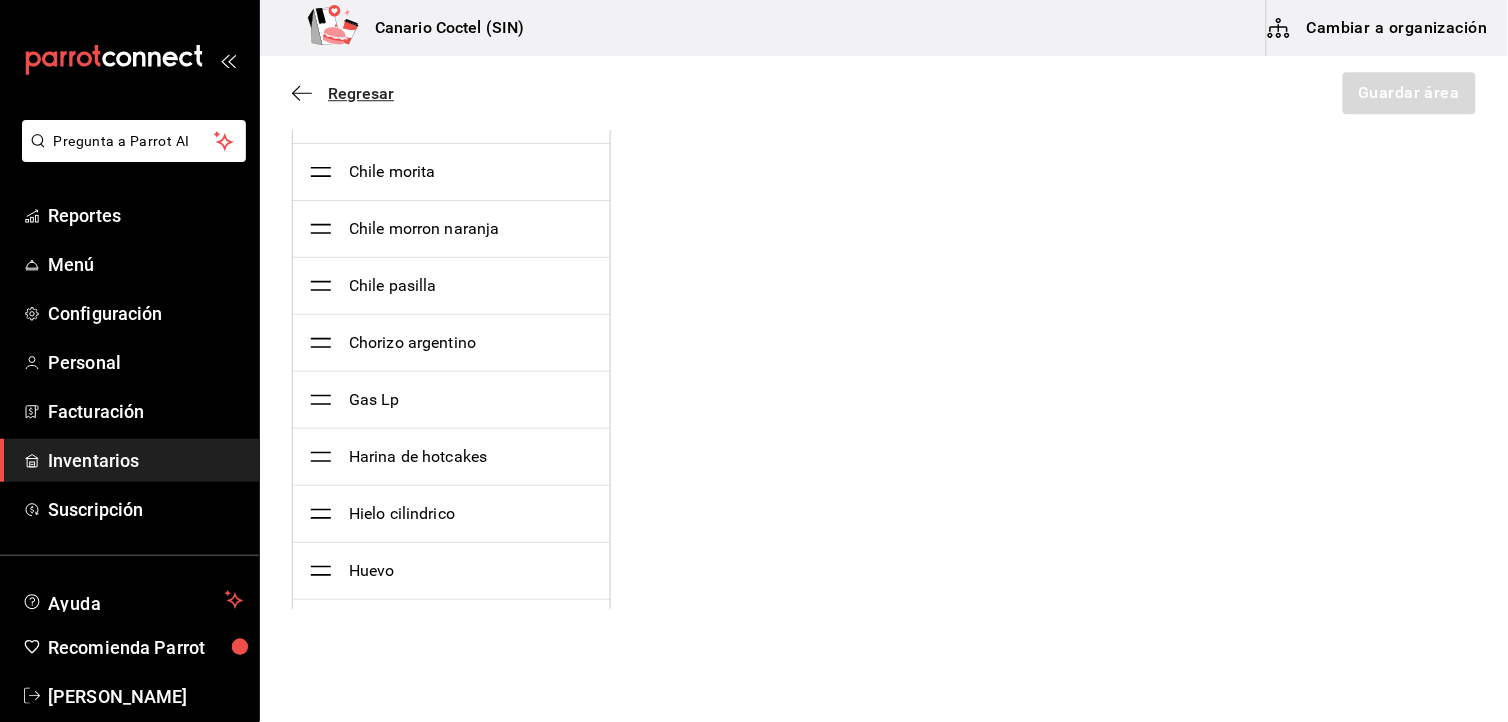 click 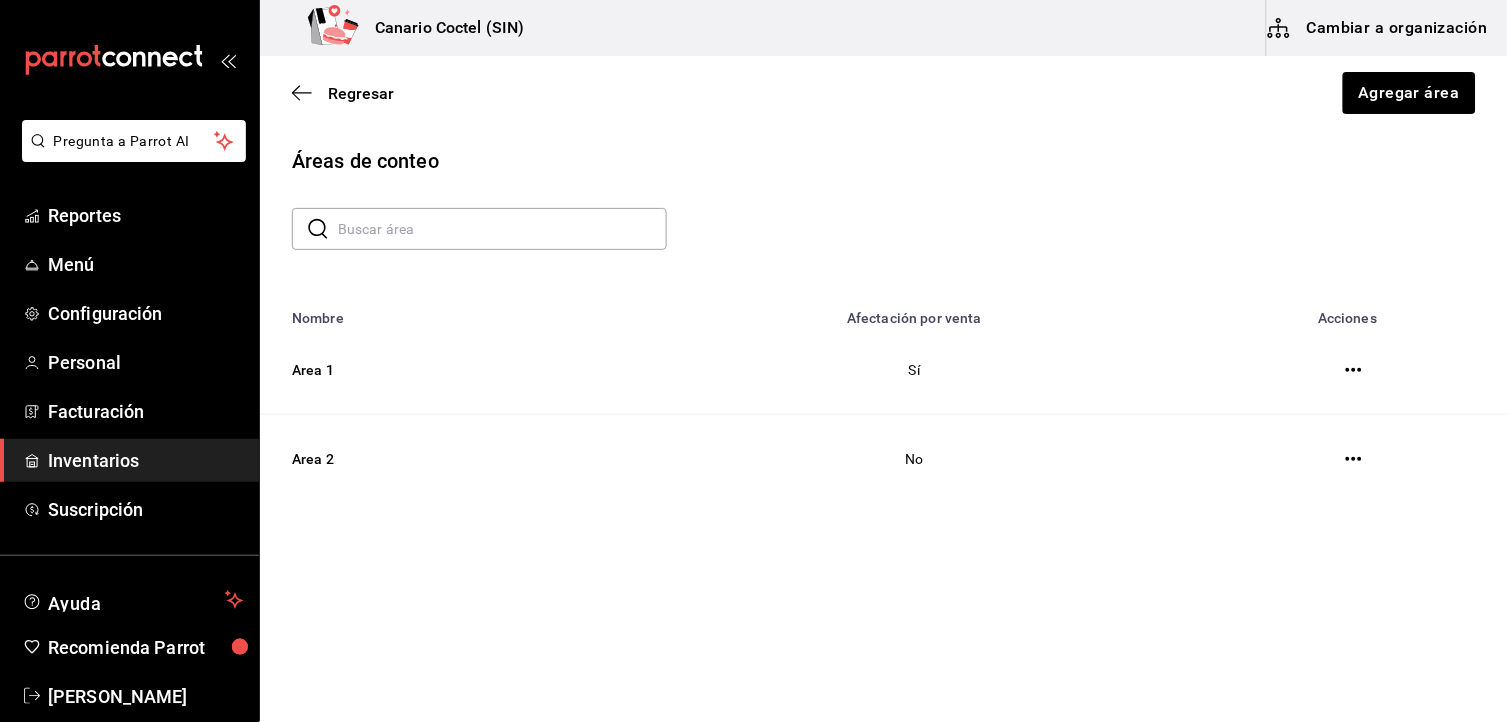 scroll, scrollTop: 0, scrollLeft: 0, axis: both 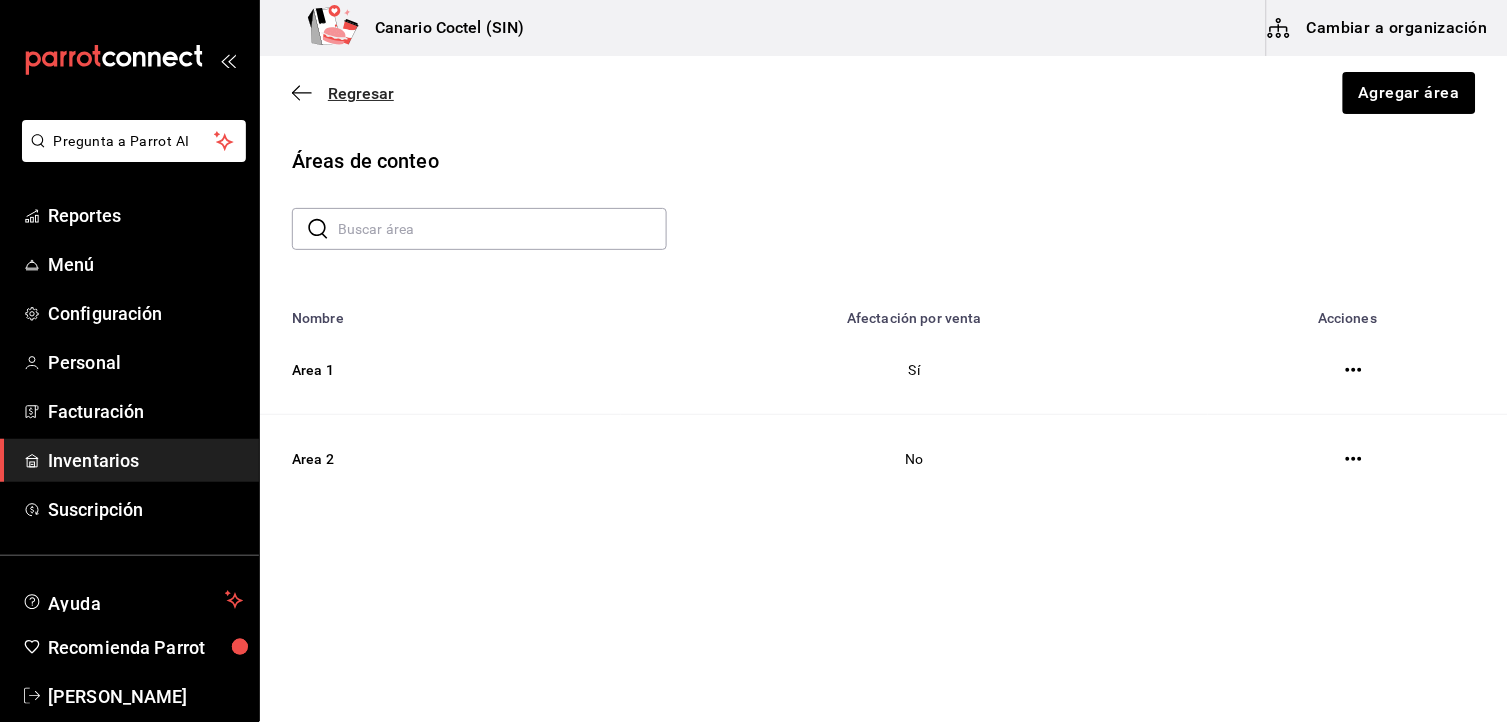 click 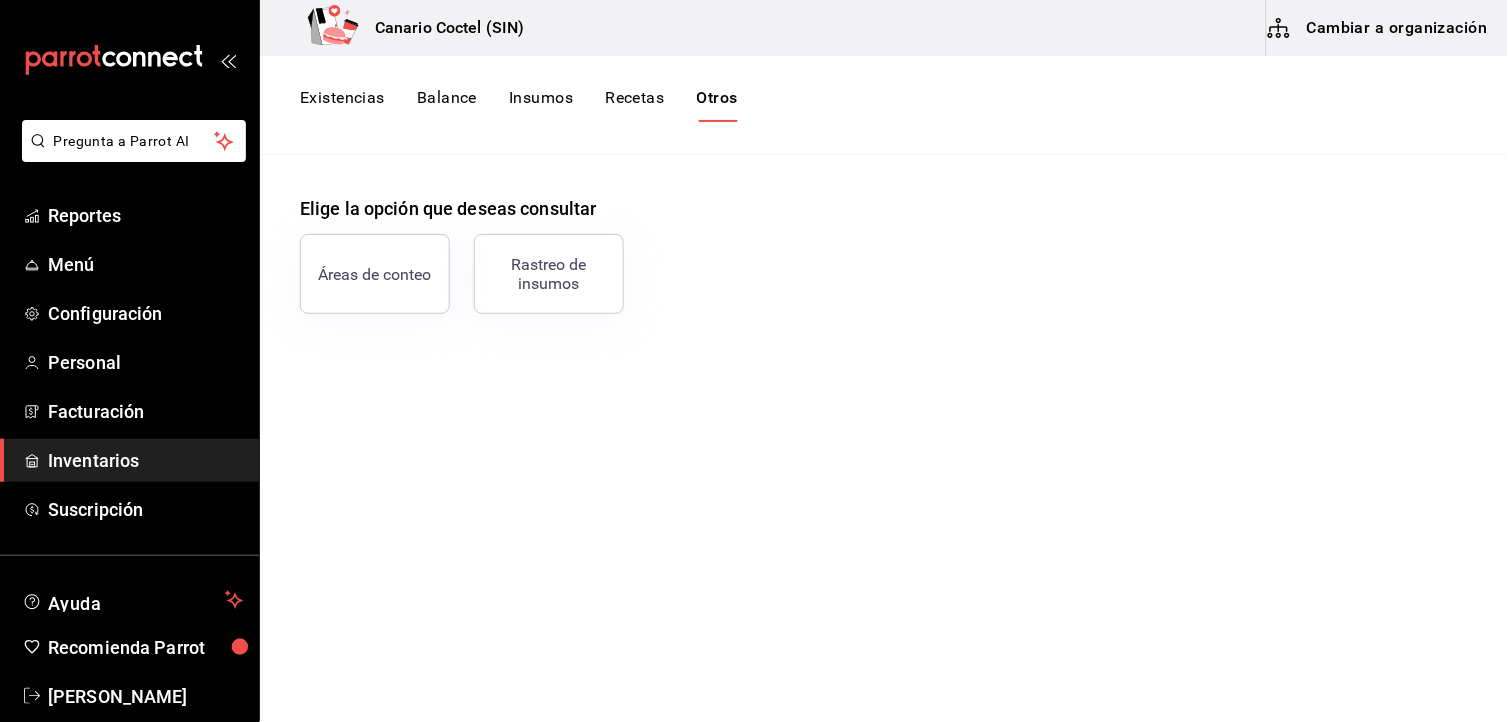 click on "Recetas" at bounding box center (634, 105) 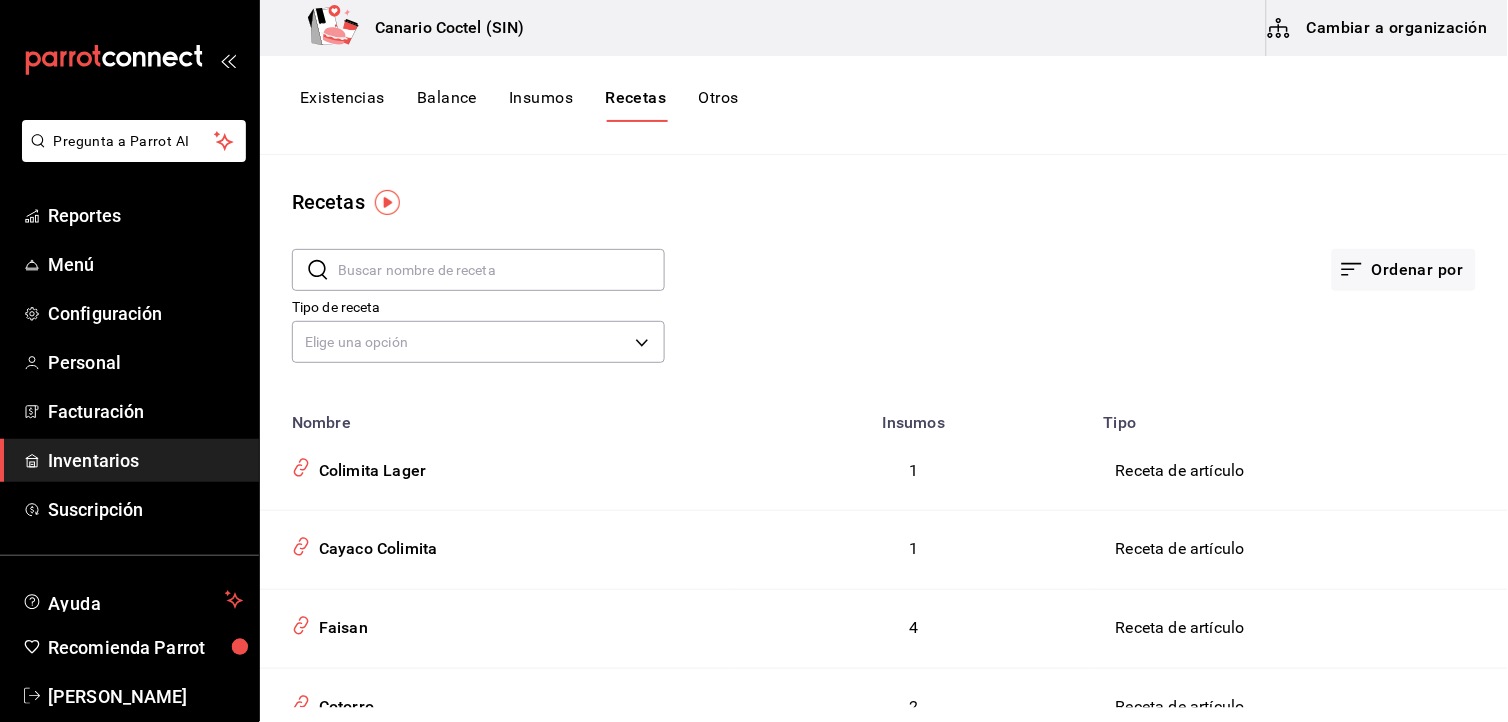 click on "Insumos" at bounding box center (541, 105) 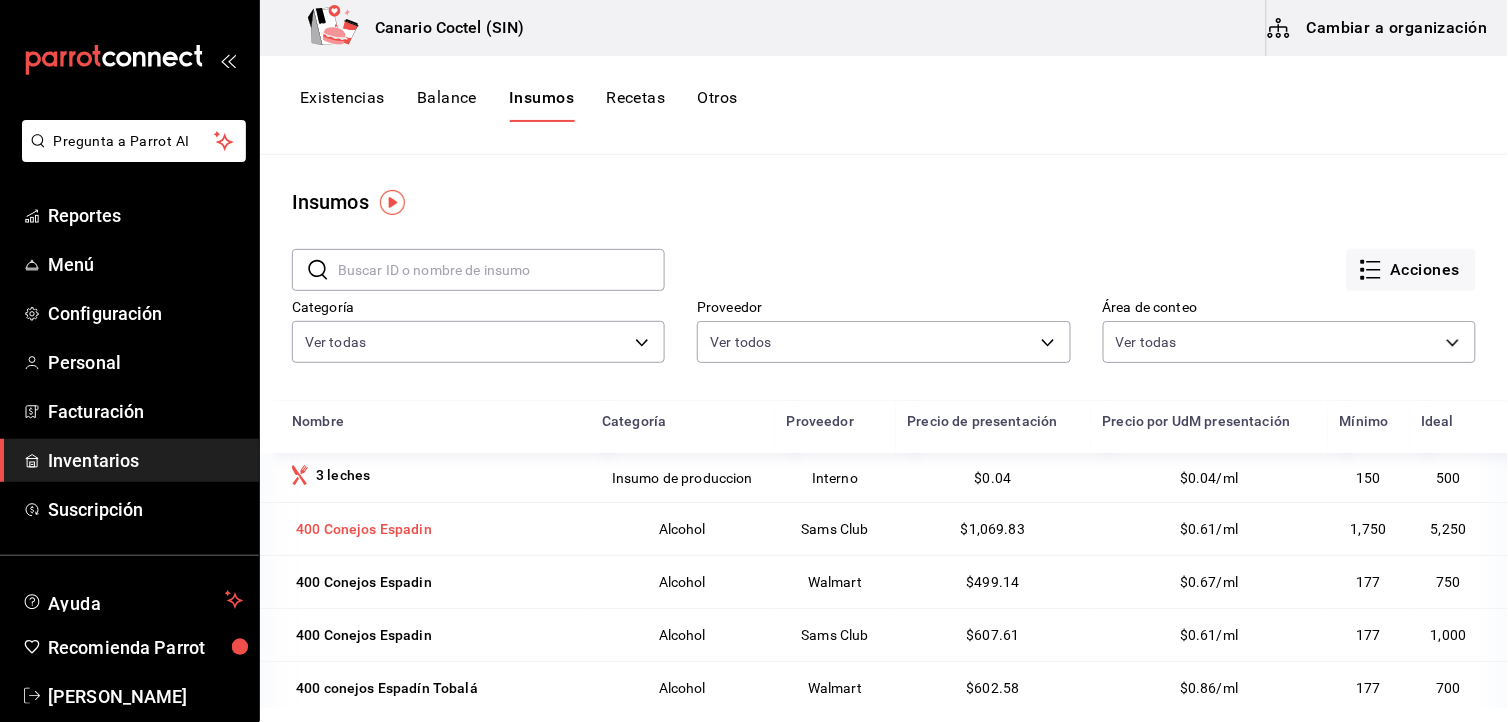 click on "400 Conejos Espadin" at bounding box center (364, 529) 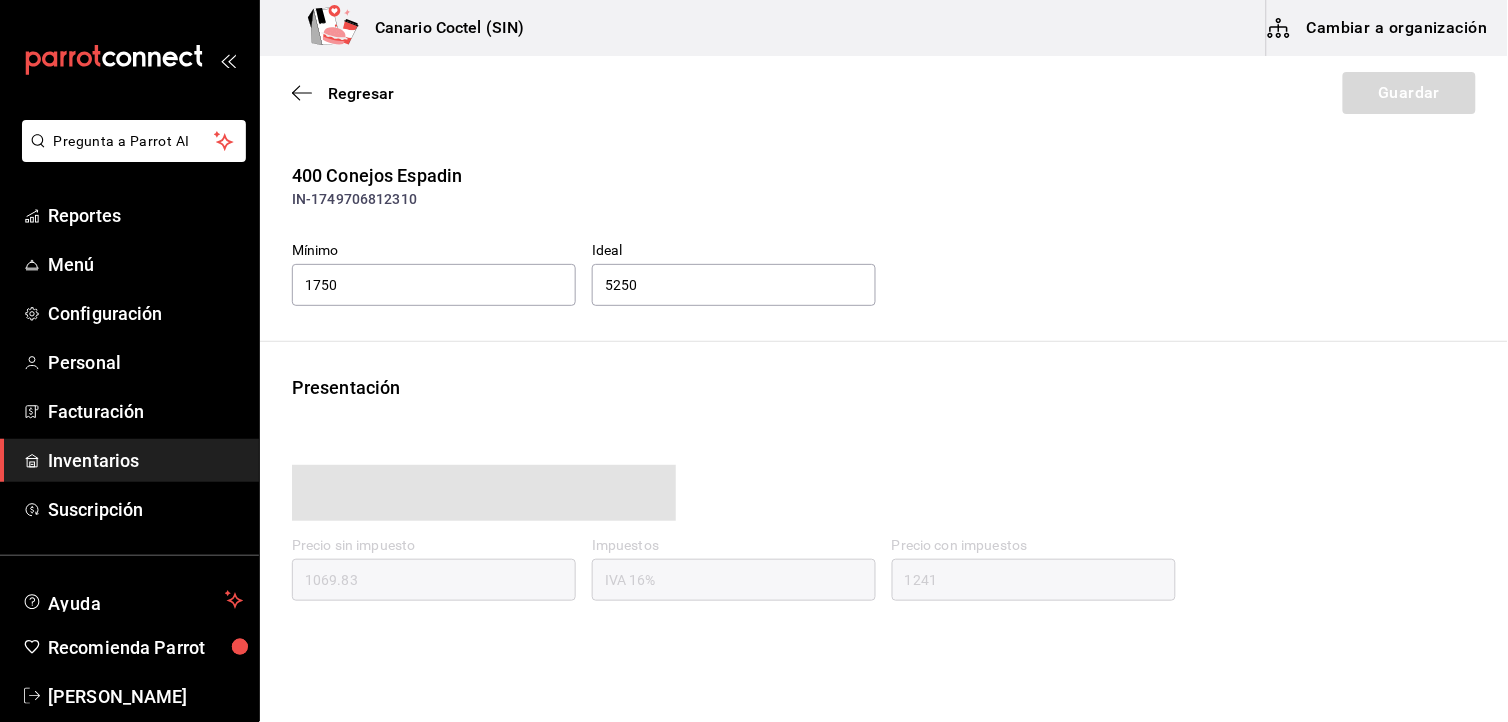type on "1241.00" 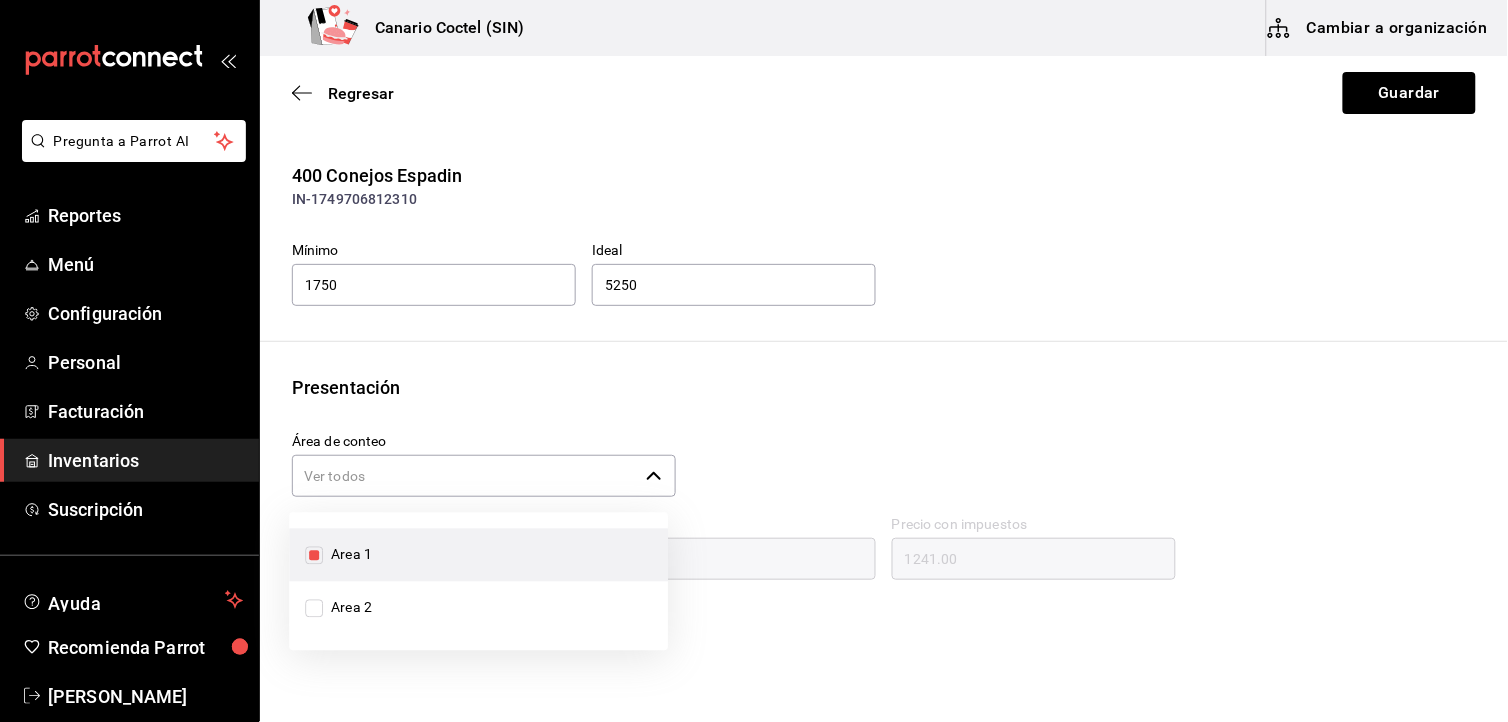 click on "Área de conteo" at bounding box center [465, 476] 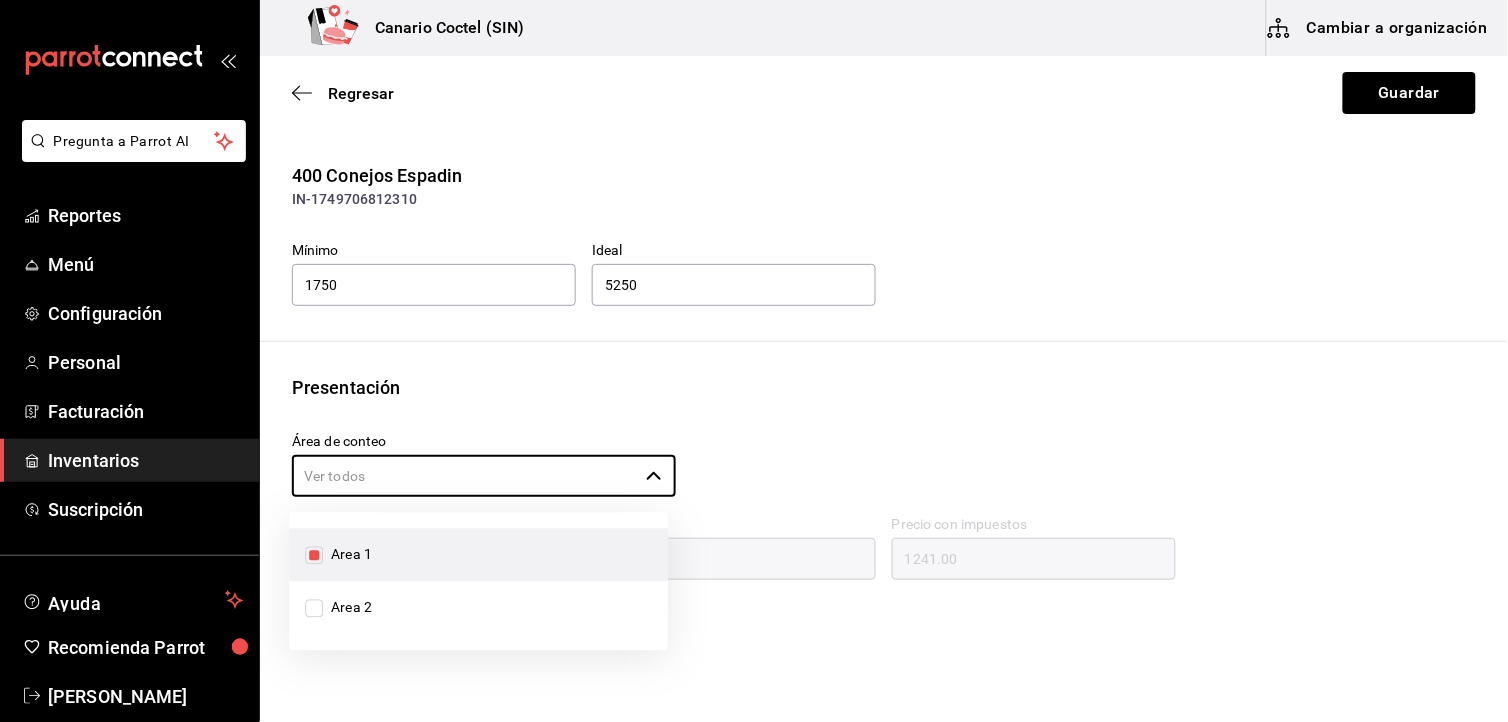 click on "Mínimo 1750" at bounding box center [426, 267] 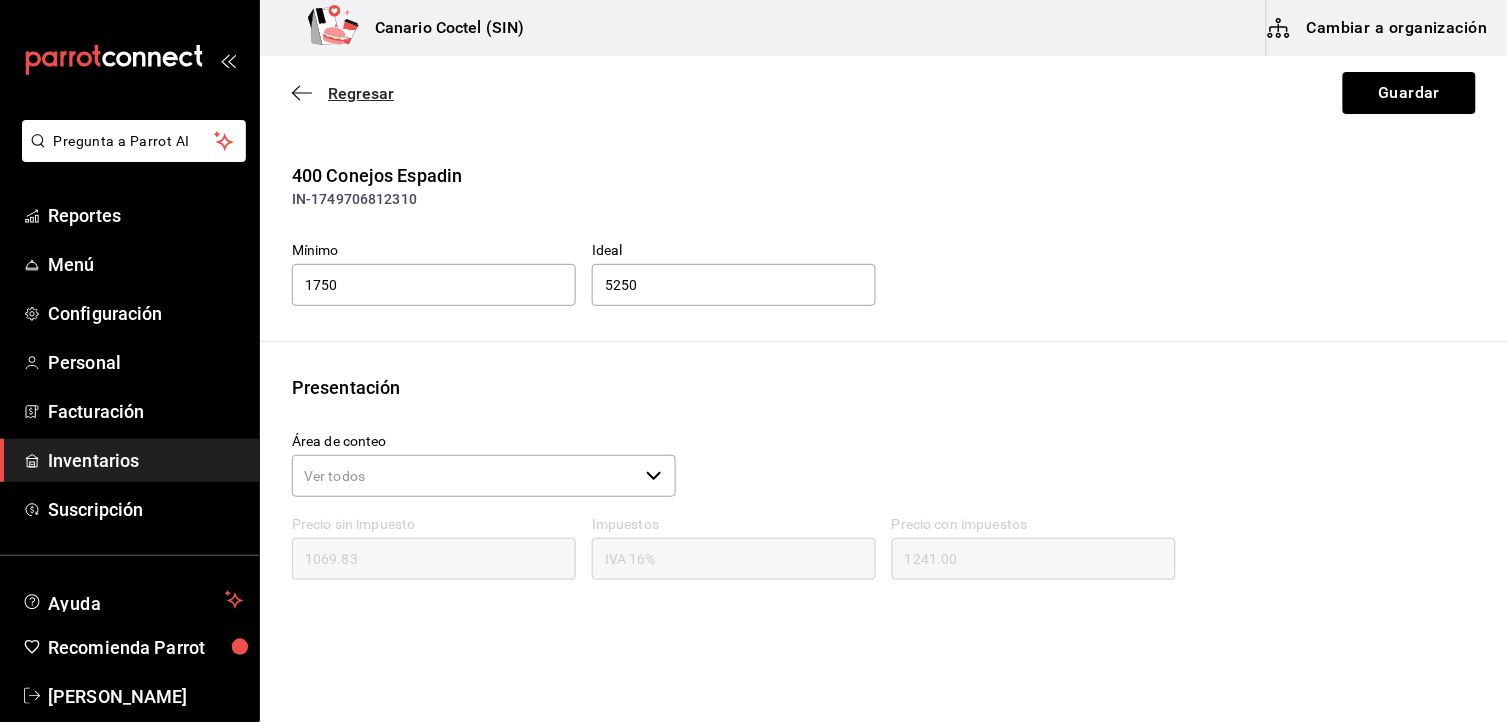 click 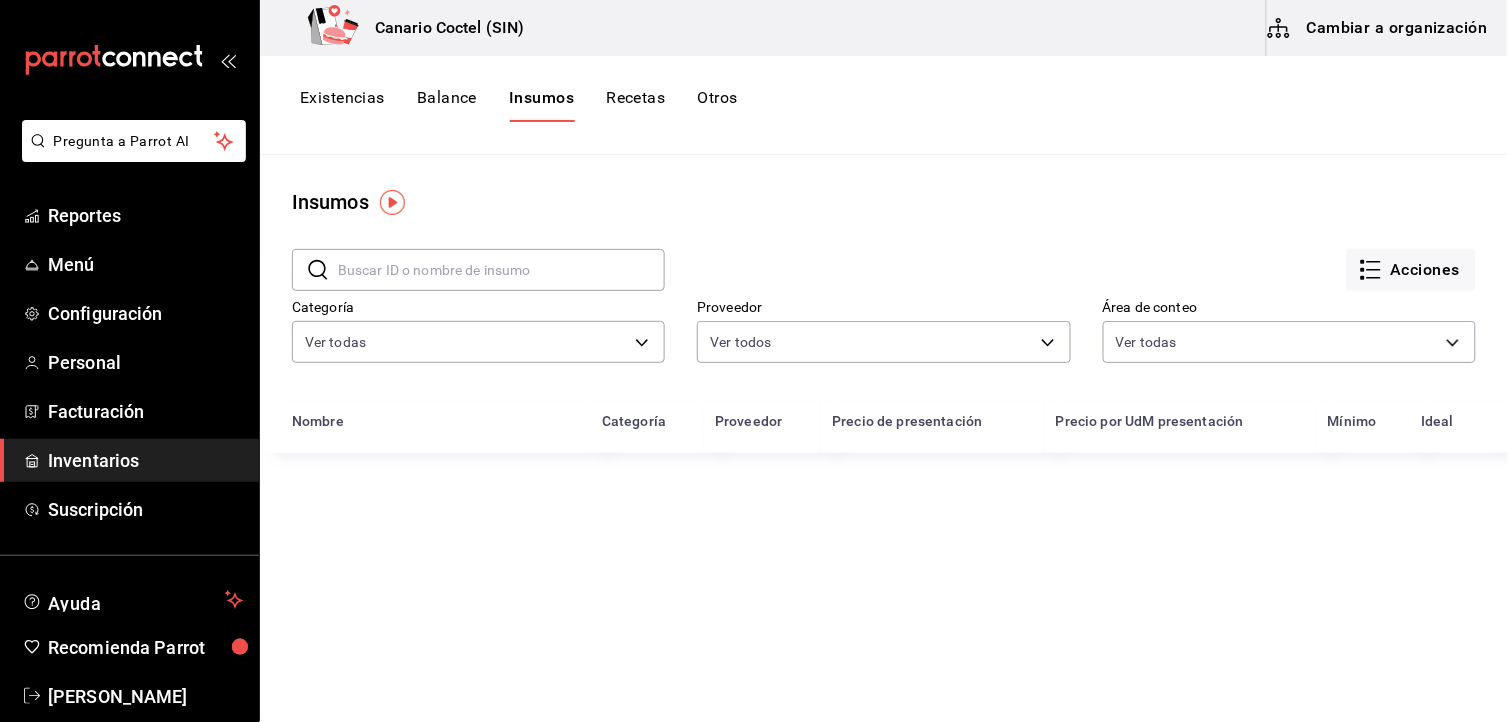 click on "Existencias Balance Insumos Recetas Otros" at bounding box center [884, 105] 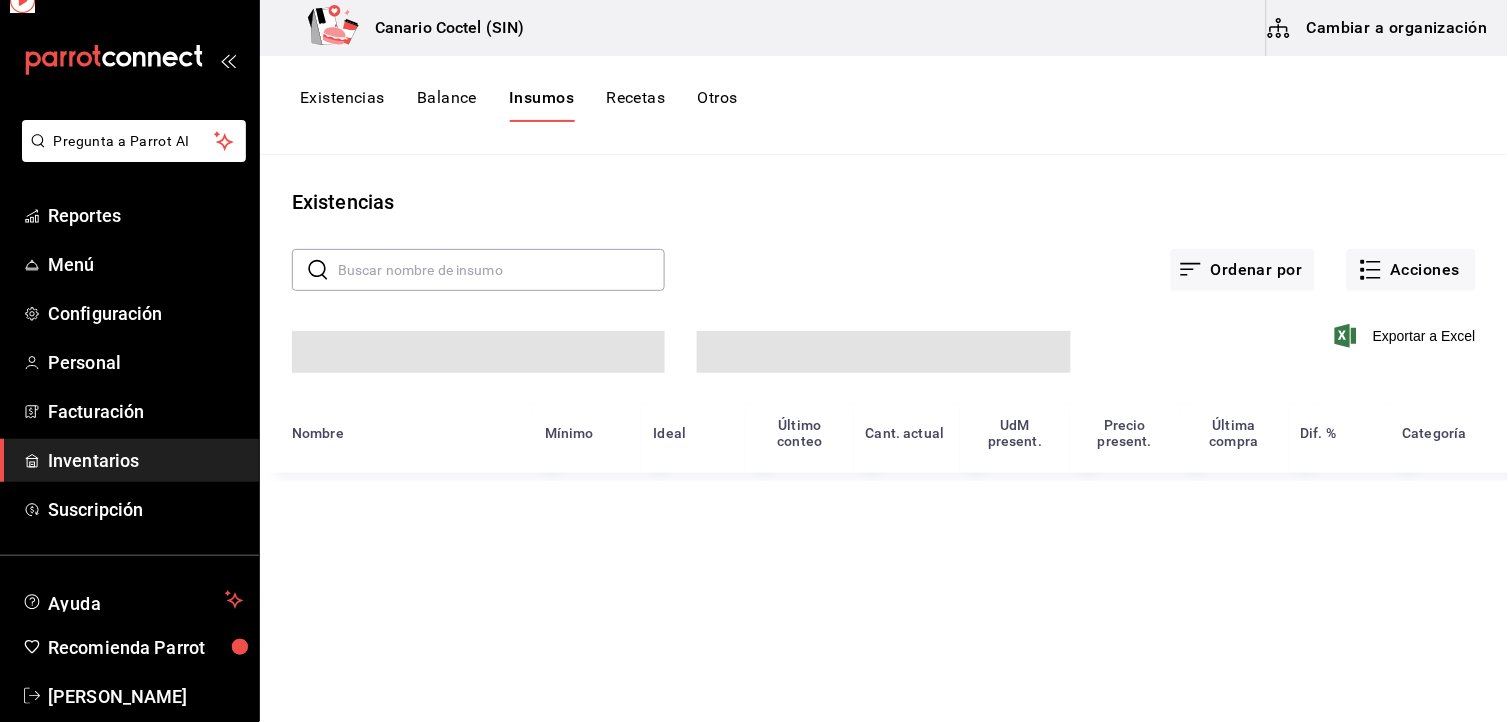 click on "Existencias Balance Insumos Recetas Otros" at bounding box center (884, 105) 